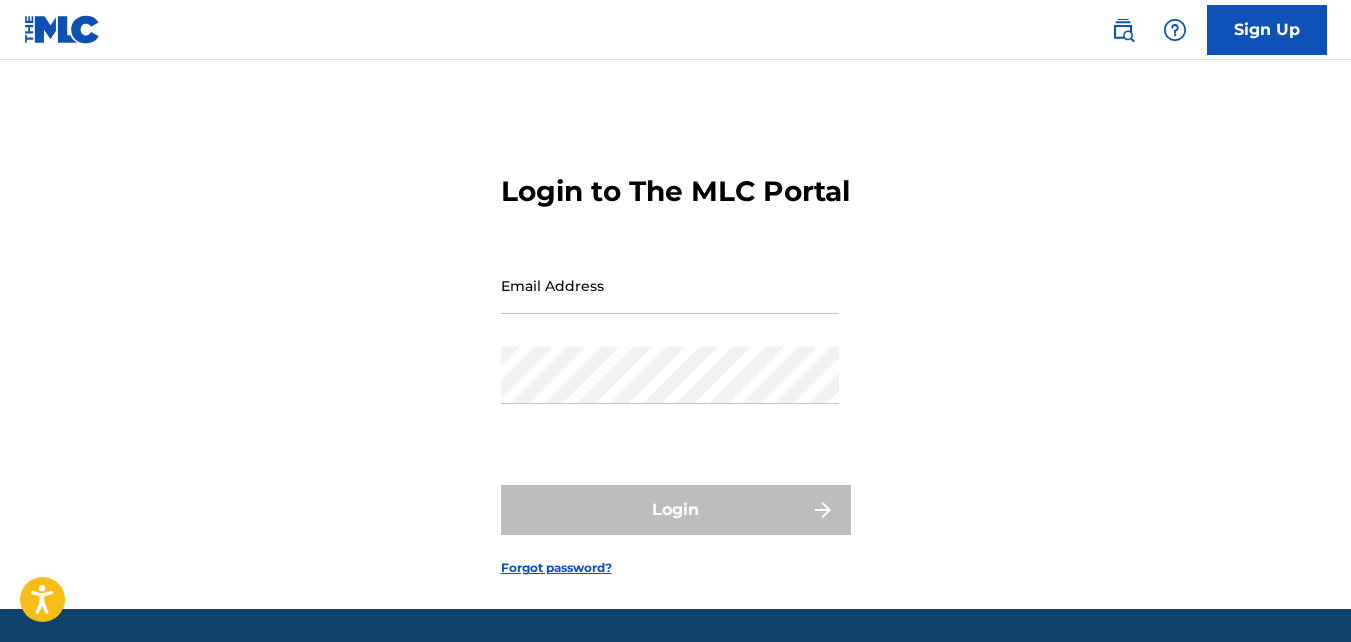 scroll, scrollTop: 0, scrollLeft: 0, axis: both 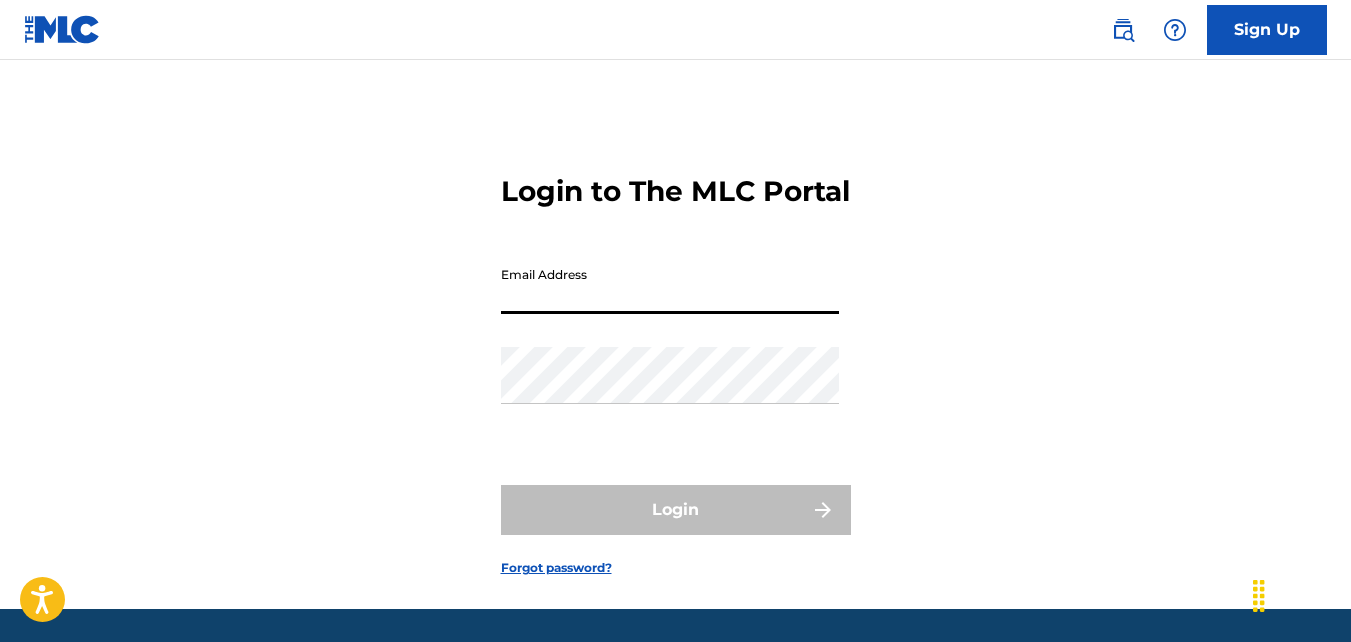 type on "djyankincash@[EXAMPLE.COM]" 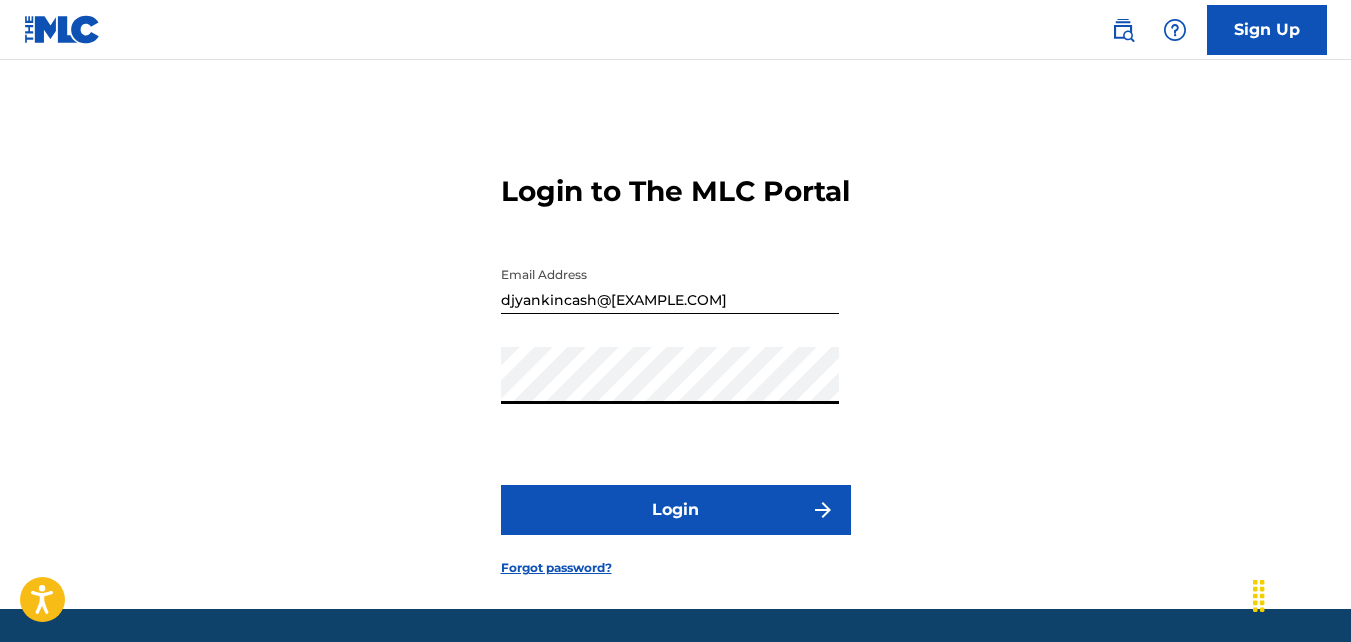 click on "Login" at bounding box center [676, 510] 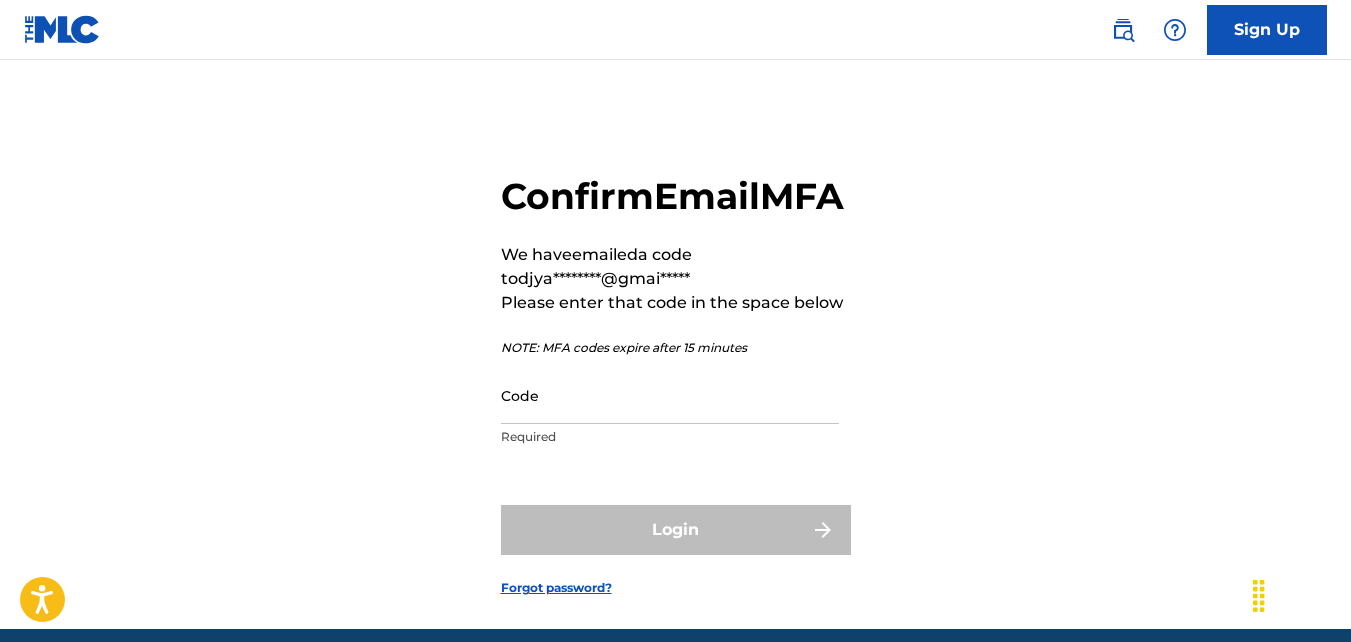 click on "Code" at bounding box center (670, 395) 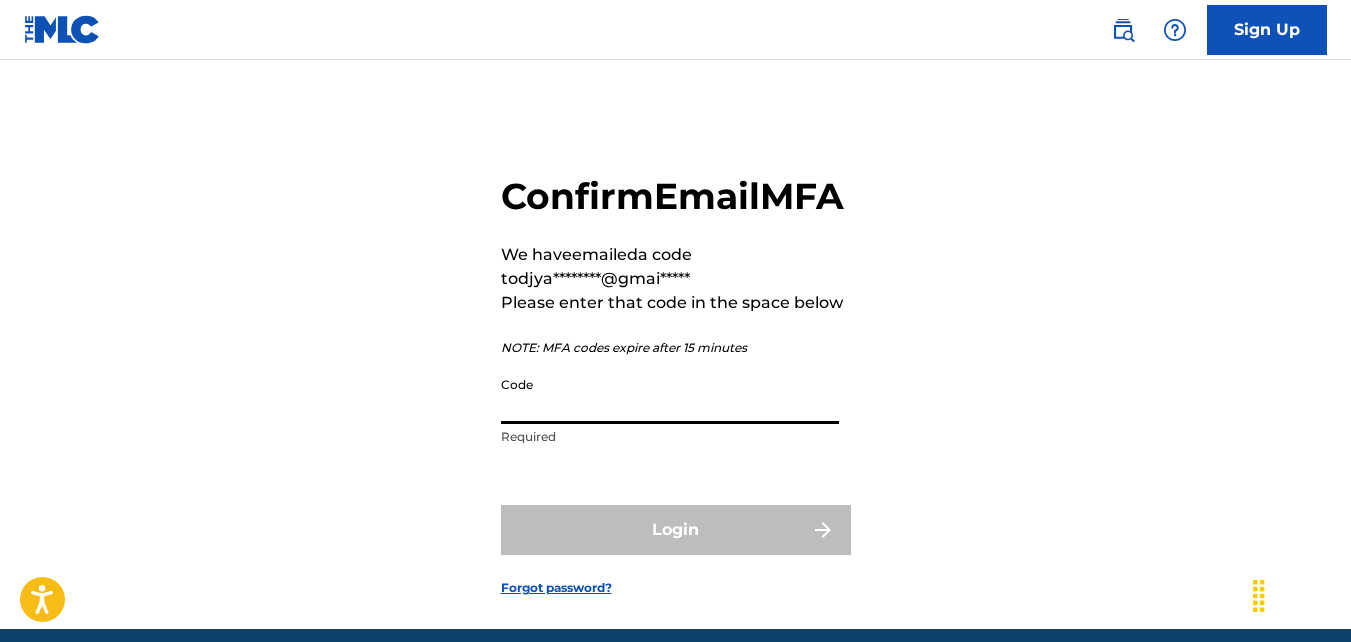 click on "Code" at bounding box center [670, 395] 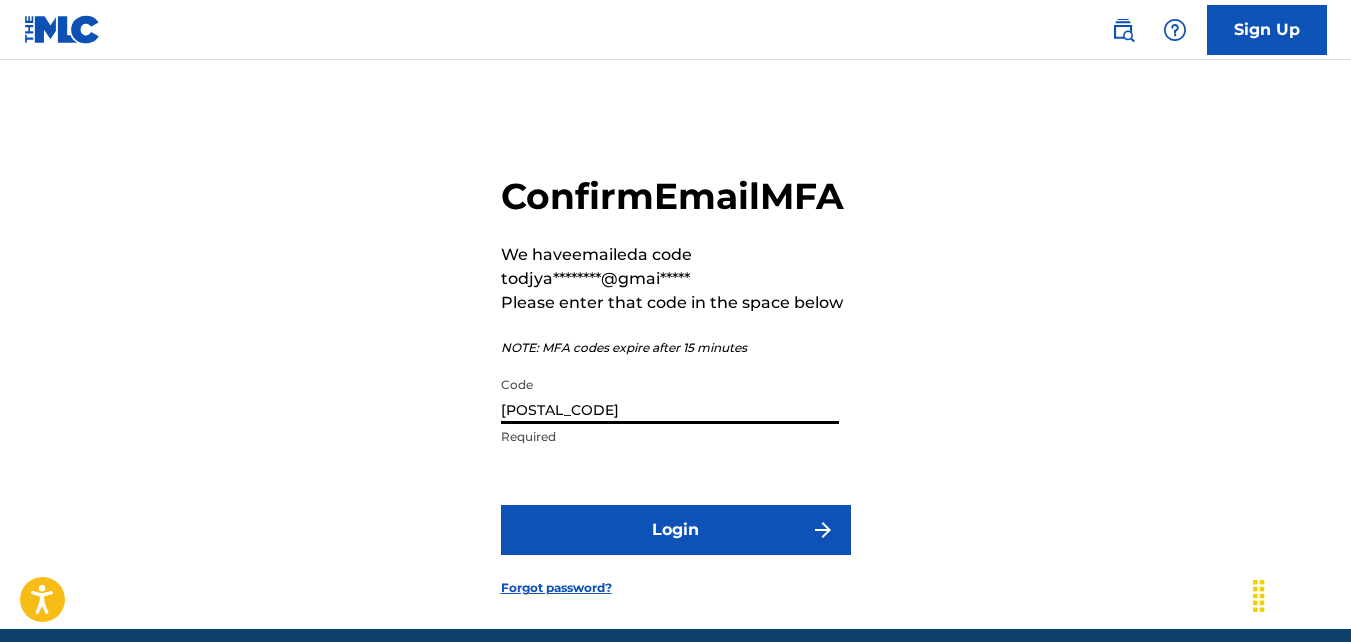 type on "[POSTAL_CODE]" 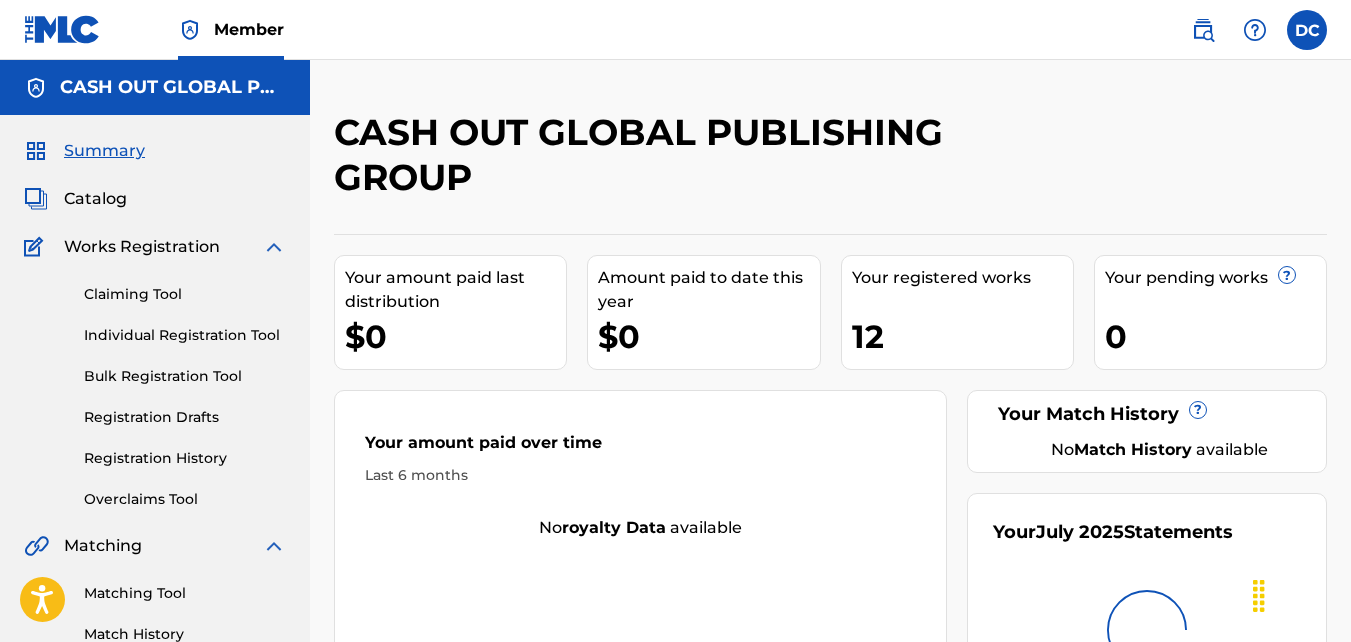 scroll, scrollTop: 0, scrollLeft: 0, axis: both 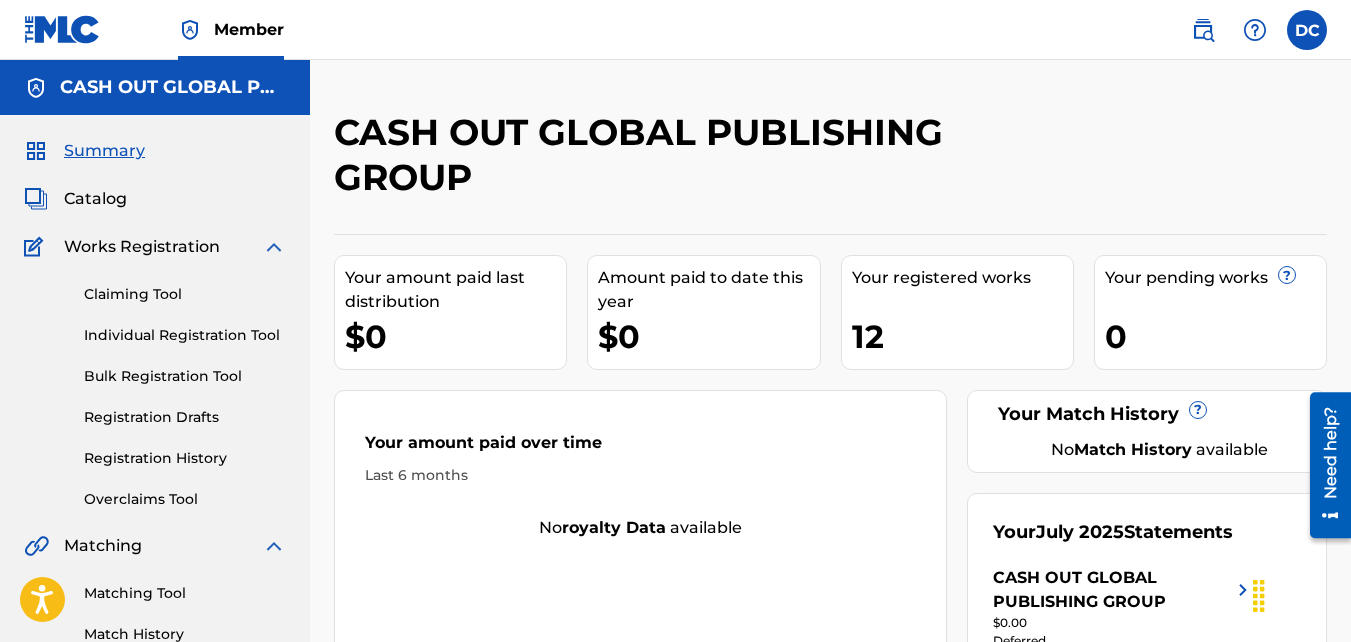 click on "Catalog" at bounding box center (95, 199) 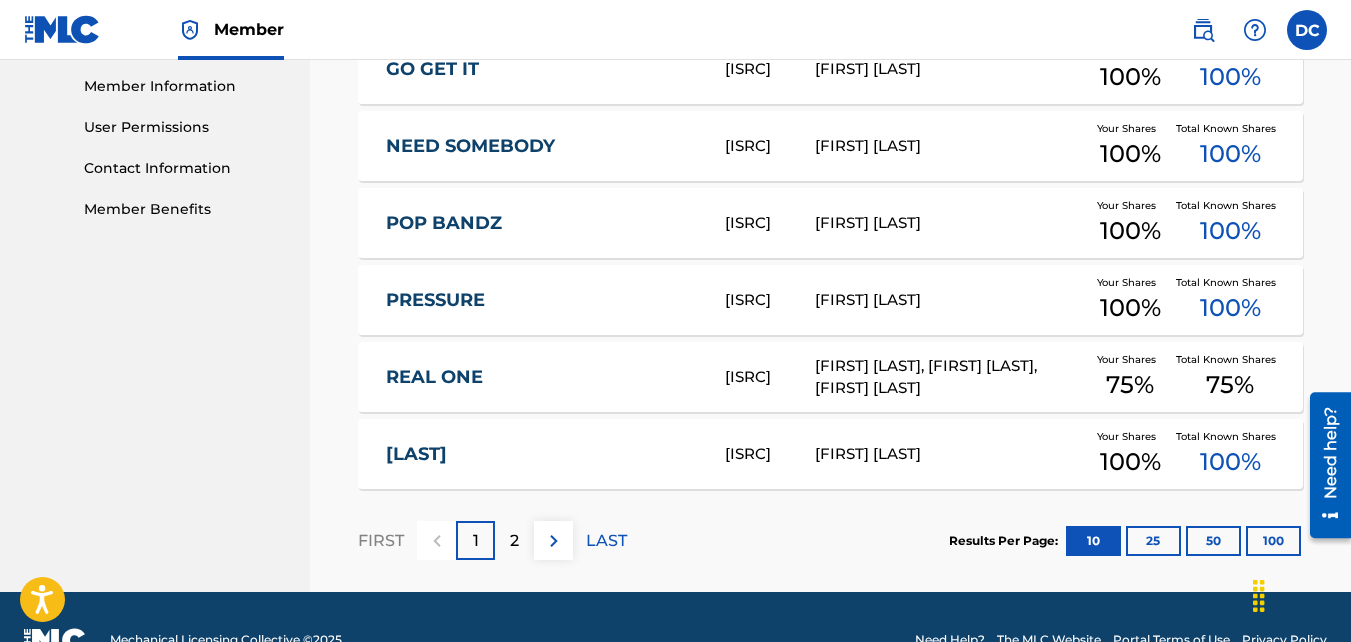 scroll, scrollTop: 946, scrollLeft: 0, axis: vertical 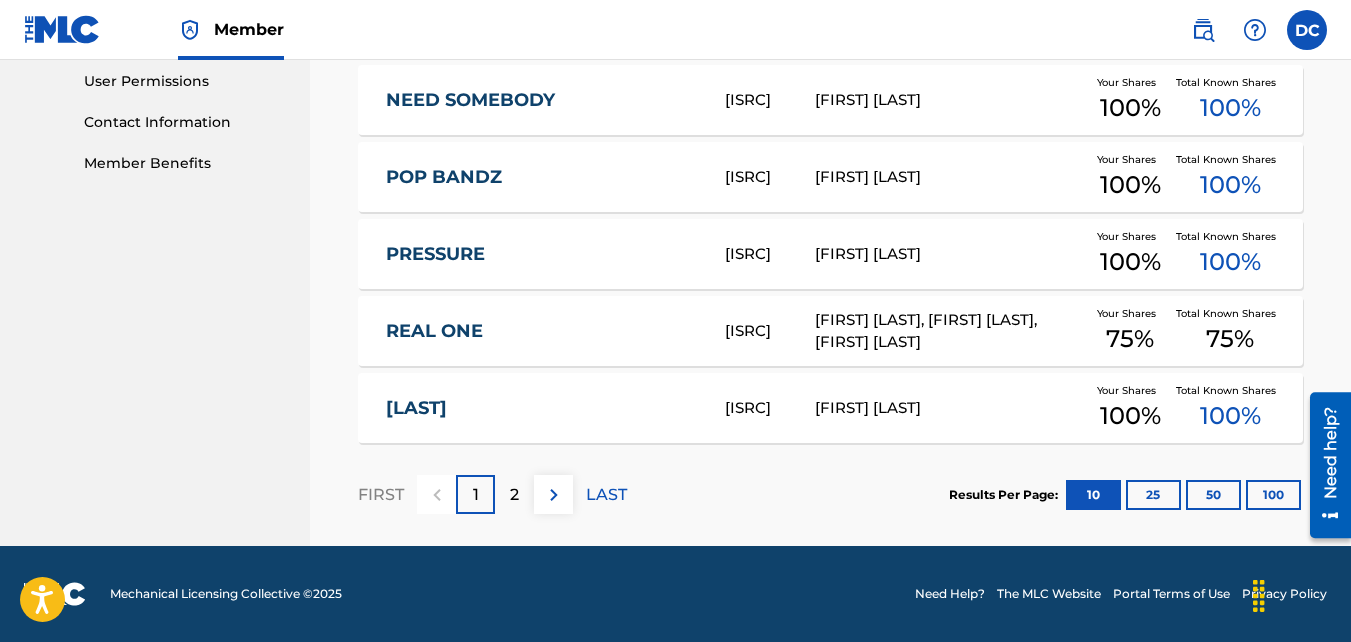 click on "2" at bounding box center [514, 495] 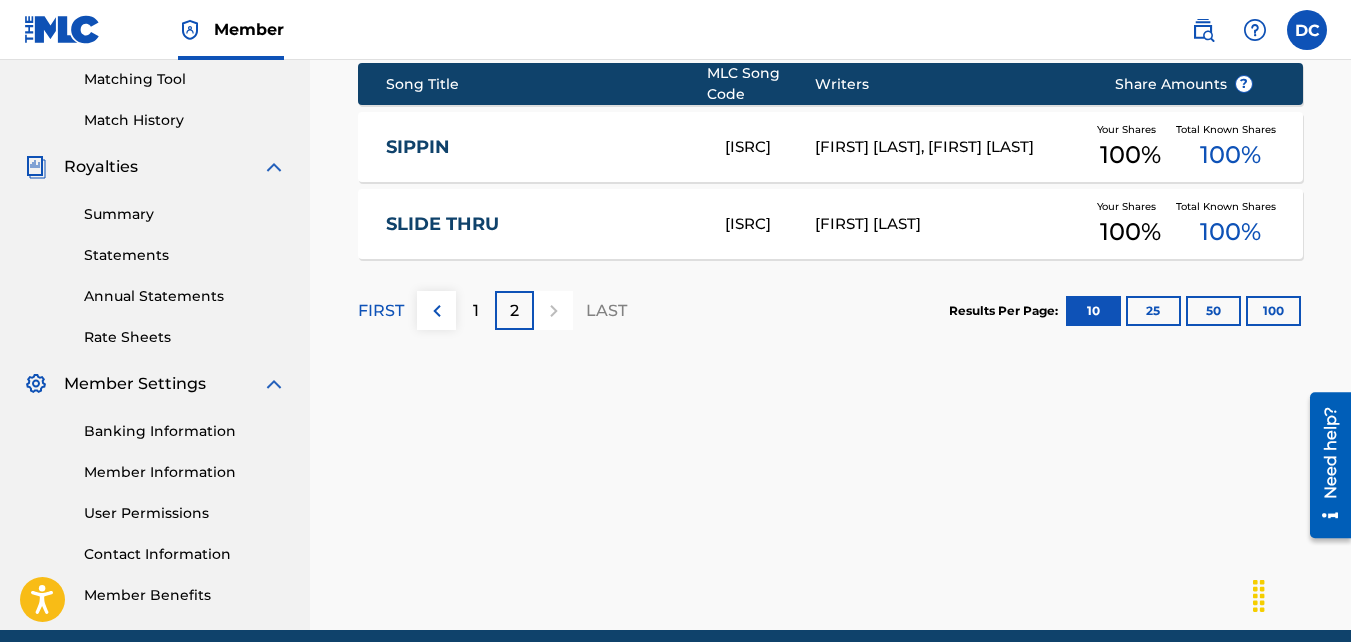 scroll, scrollTop: 398, scrollLeft: 0, axis: vertical 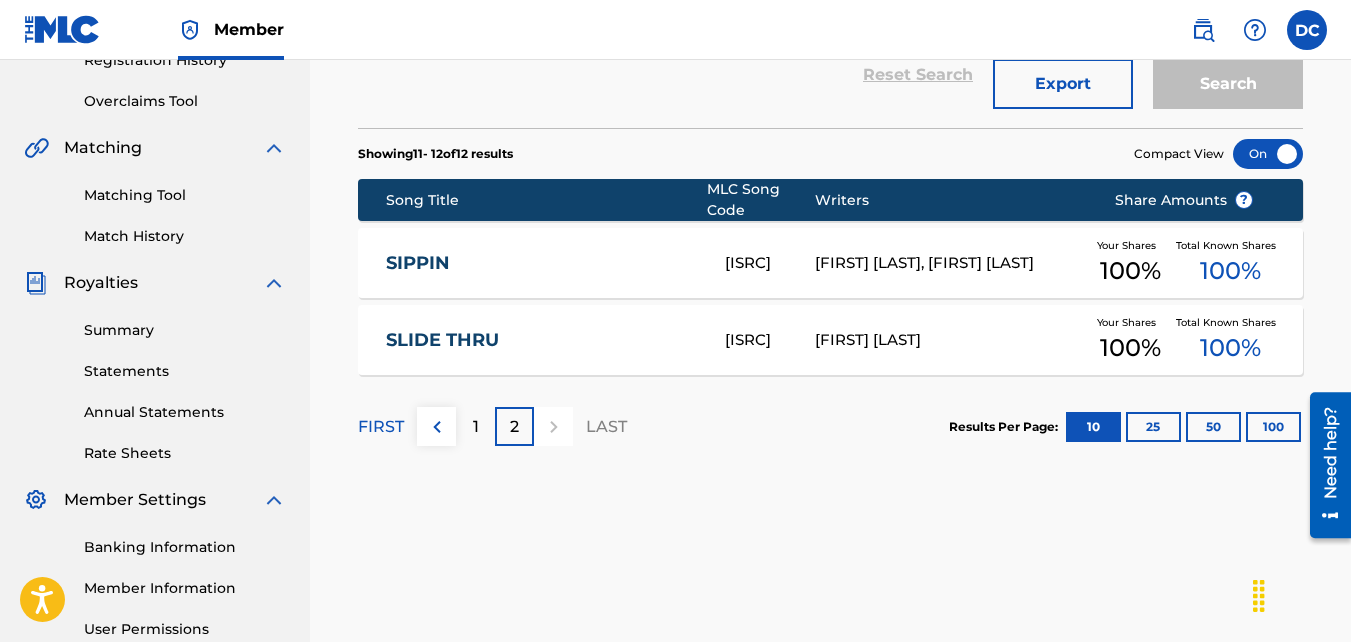 click at bounding box center (437, 427) 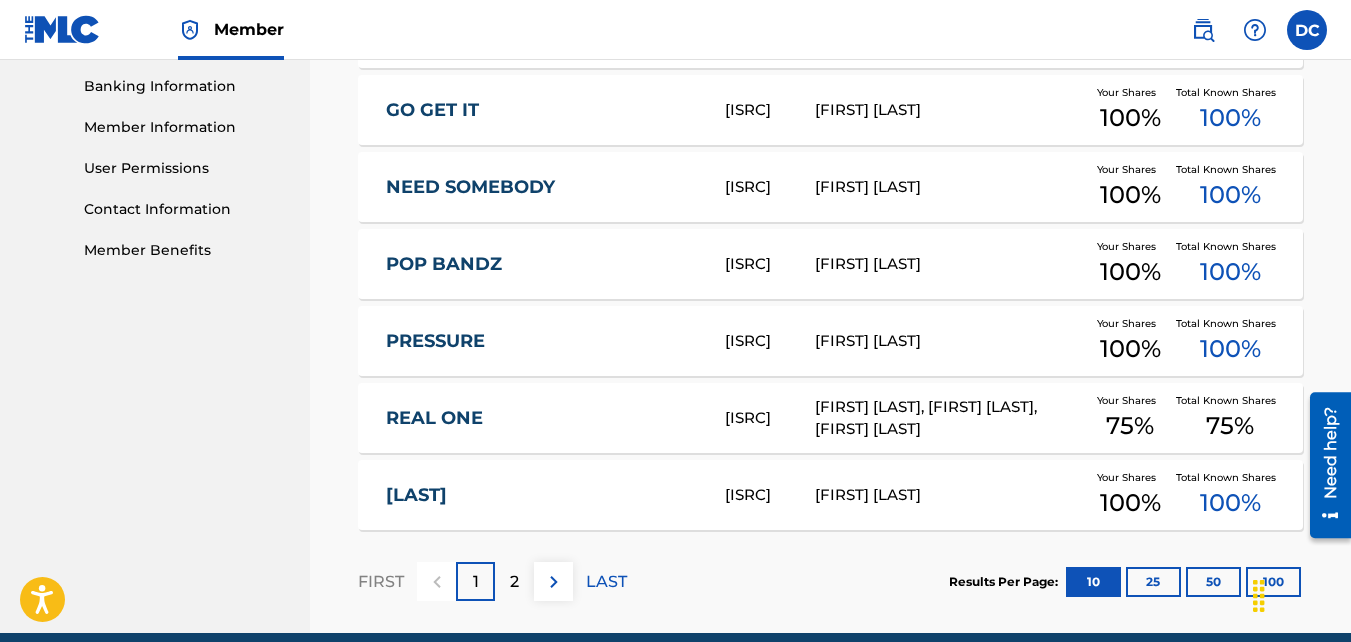 scroll, scrollTop: 898, scrollLeft: 0, axis: vertical 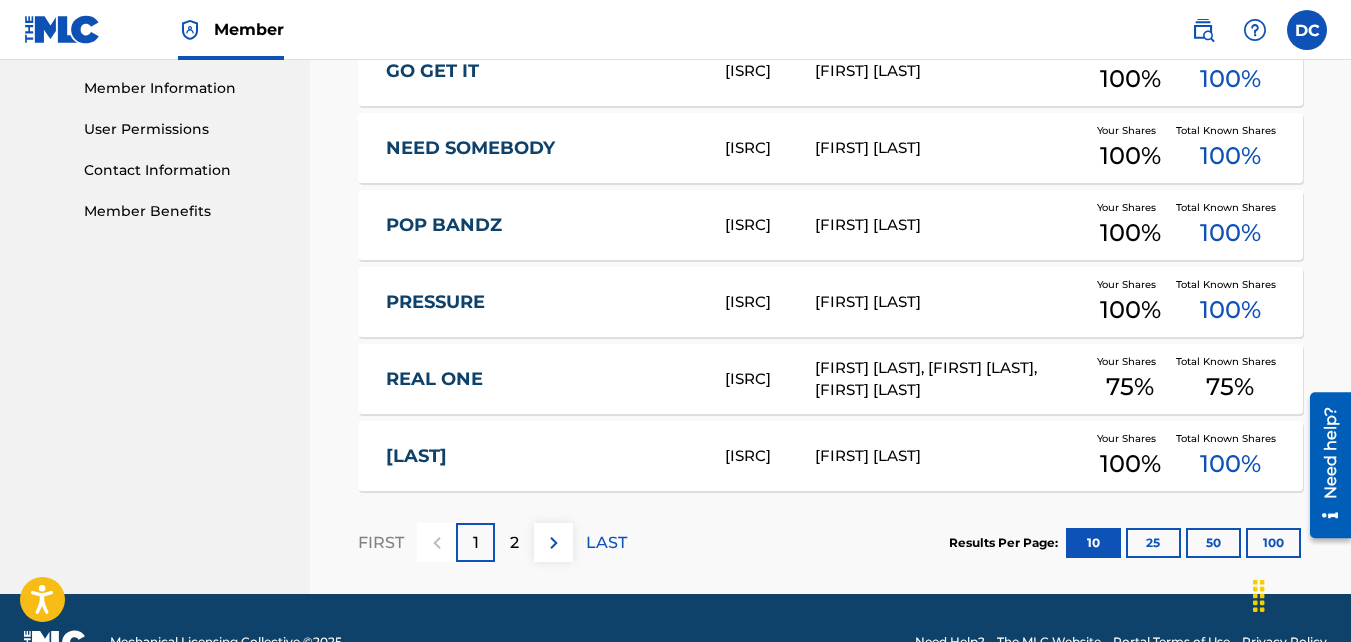 click on "[FIRST] [LAST], [FIRST] [LAST], [FIRST] [LAST]" at bounding box center (949, 379) 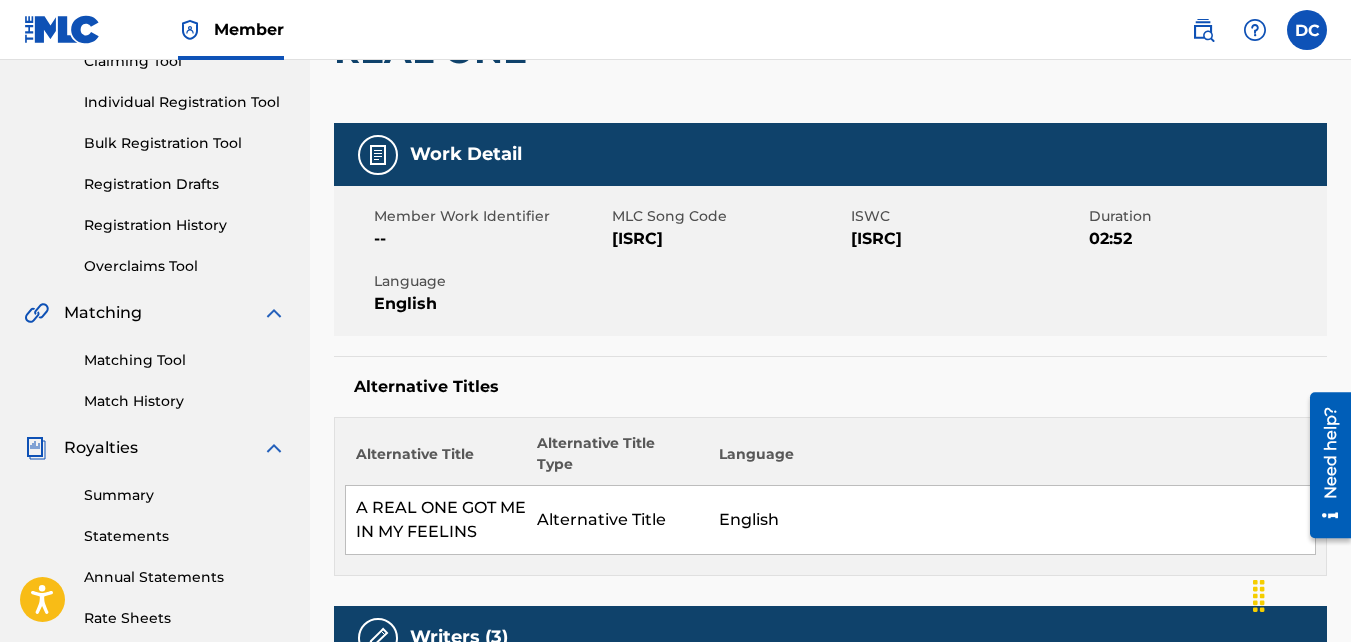 scroll, scrollTop: 0, scrollLeft: 0, axis: both 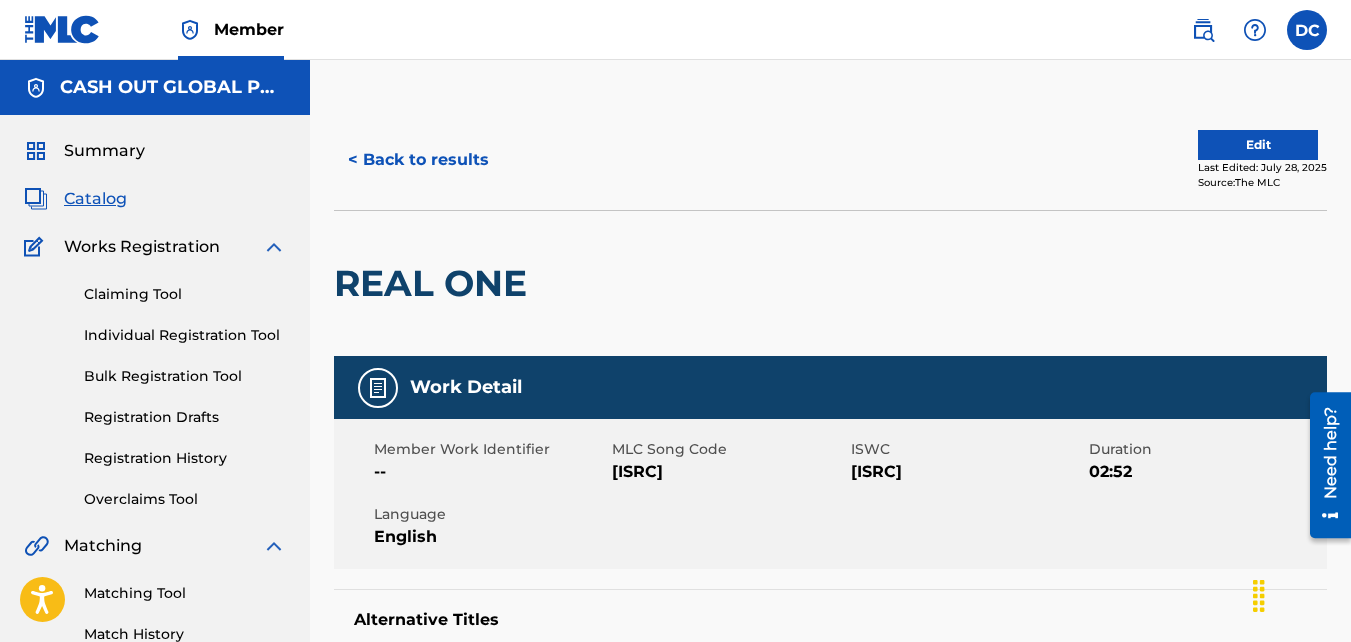 drag, startPoint x: 892, startPoint y: 474, endPoint x: 950, endPoint y: 480, distance: 58.30952 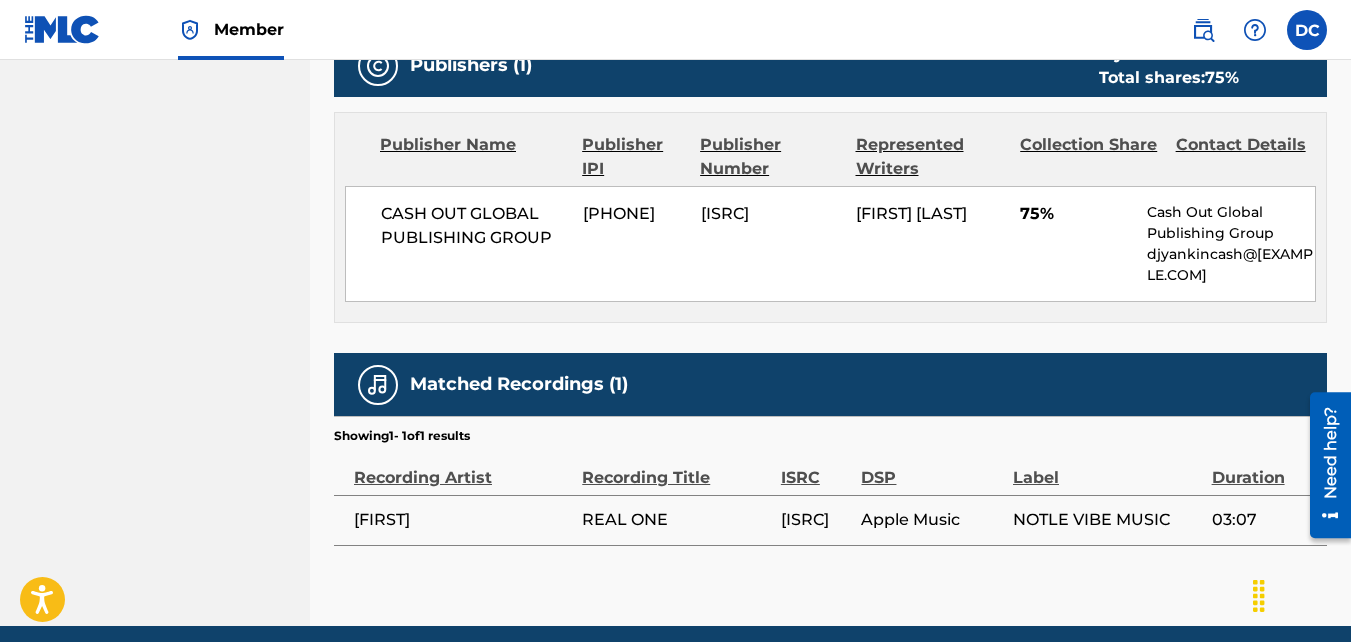 scroll, scrollTop: 1158, scrollLeft: 0, axis: vertical 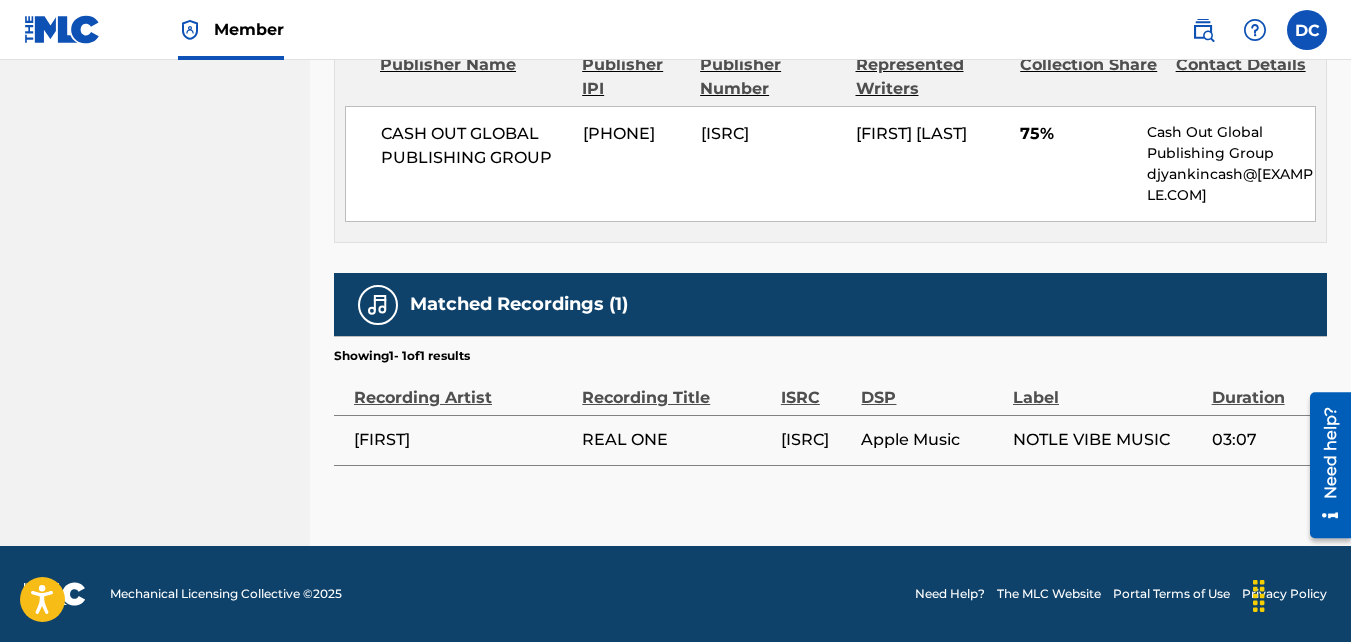 drag, startPoint x: 1287, startPoint y: 439, endPoint x: 1281, endPoint y: 458, distance: 19.924858 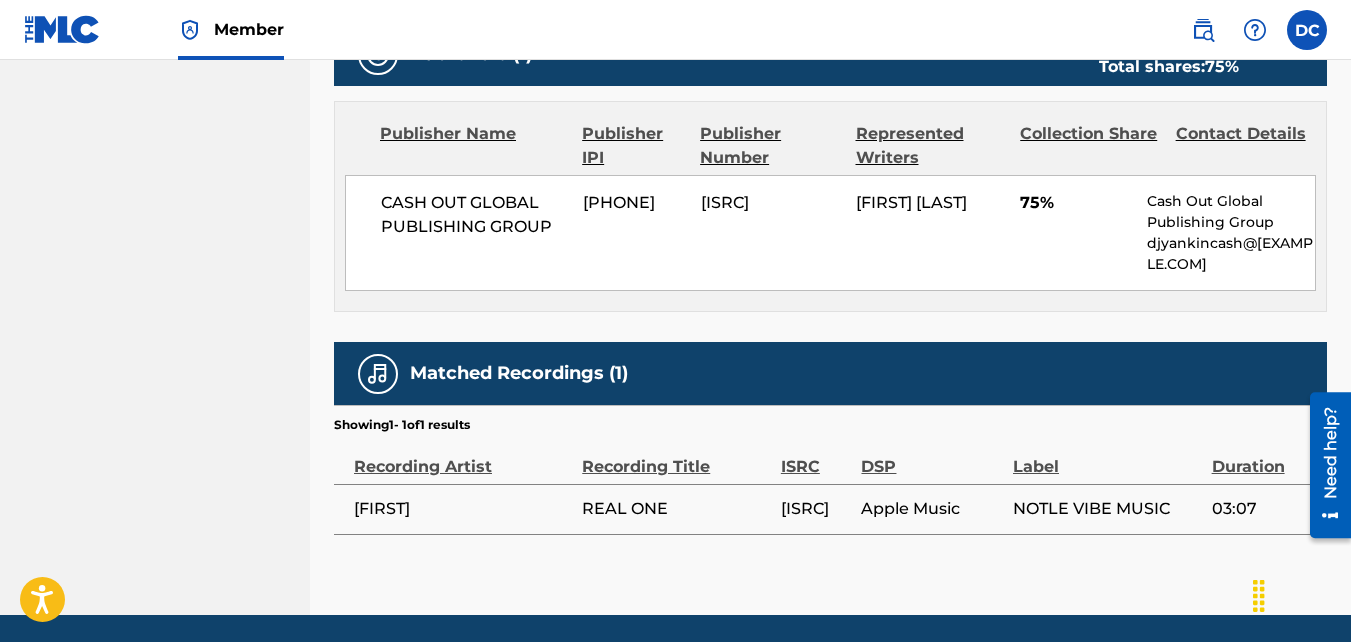 scroll, scrollTop: 1100, scrollLeft: 0, axis: vertical 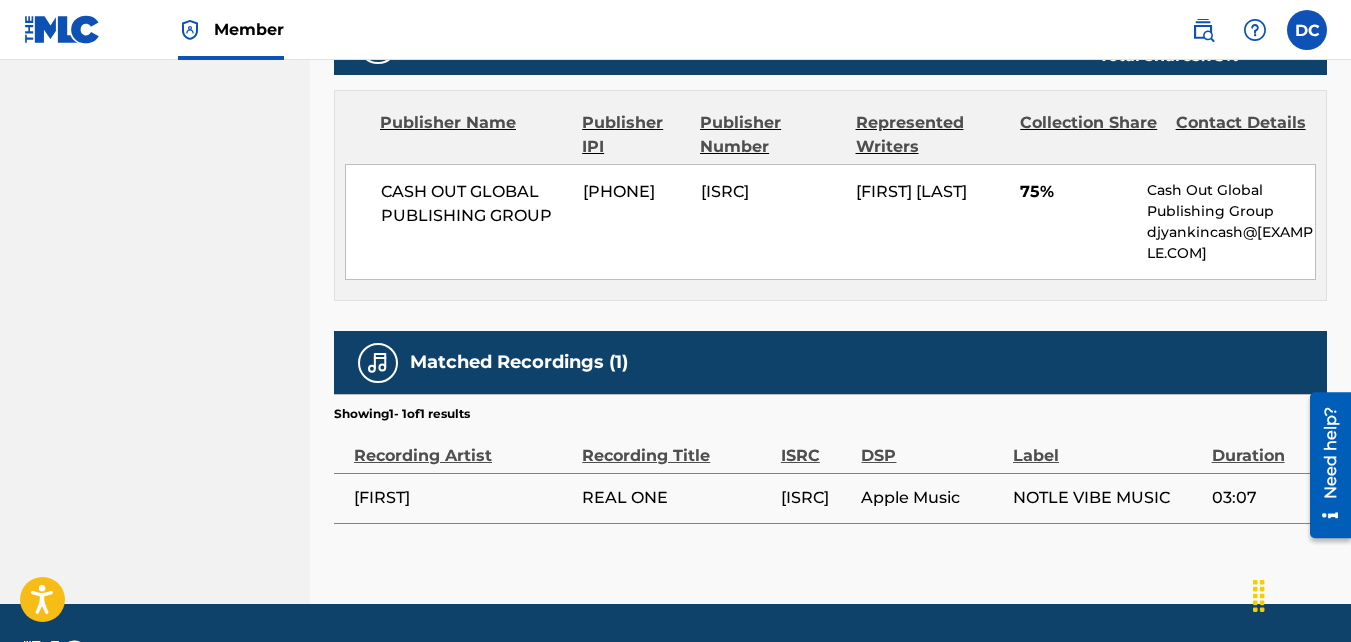 drag, startPoint x: 416, startPoint y: 490, endPoint x: 440, endPoint y: 499, distance: 25.632011 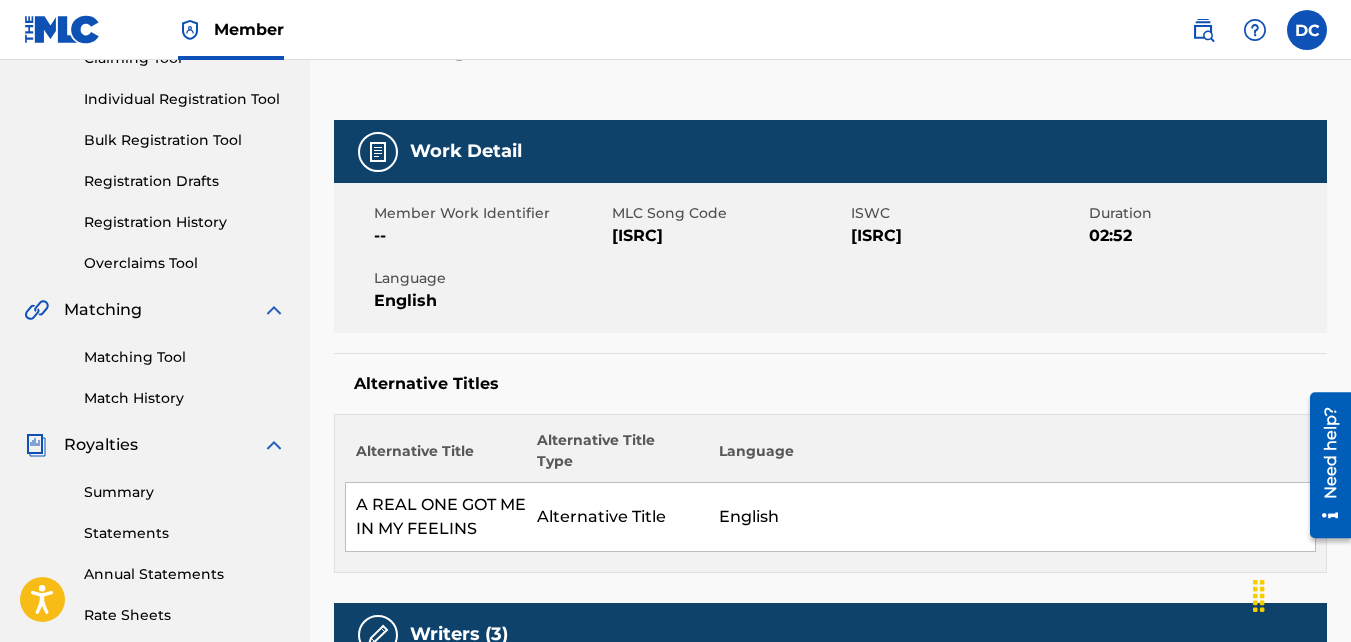 scroll, scrollTop: 200, scrollLeft: 0, axis: vertical 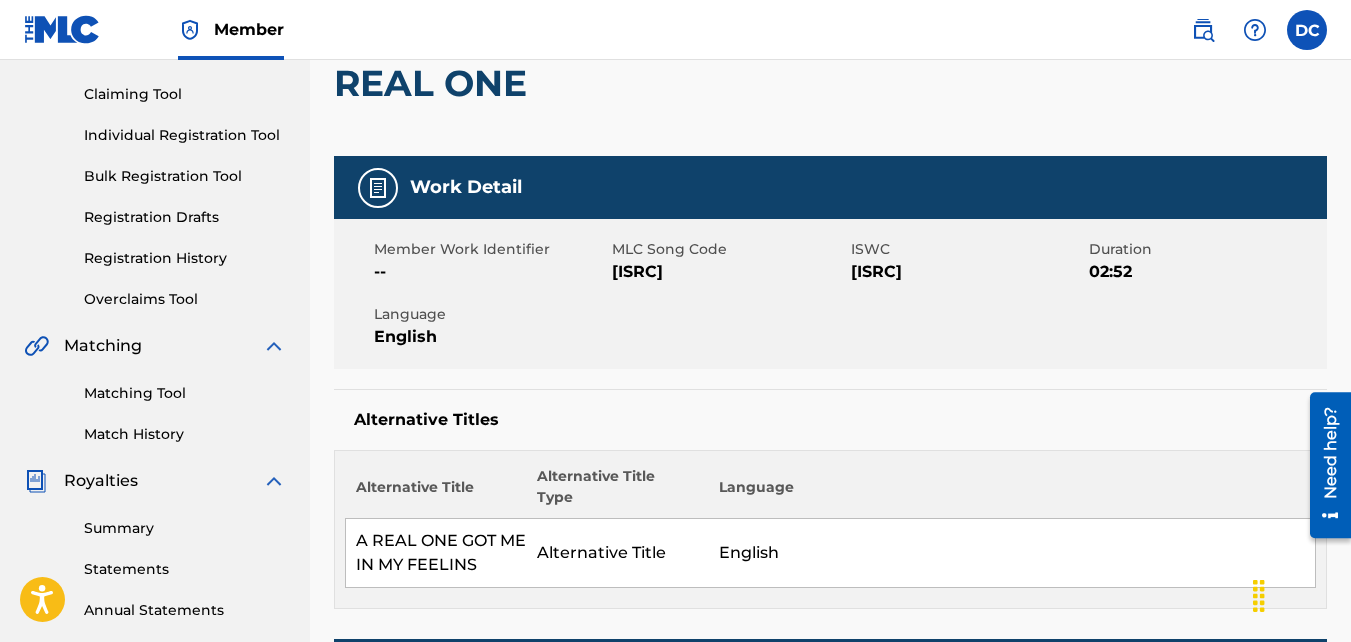 click on "Matching Tool" at bounding box center (185, 393) 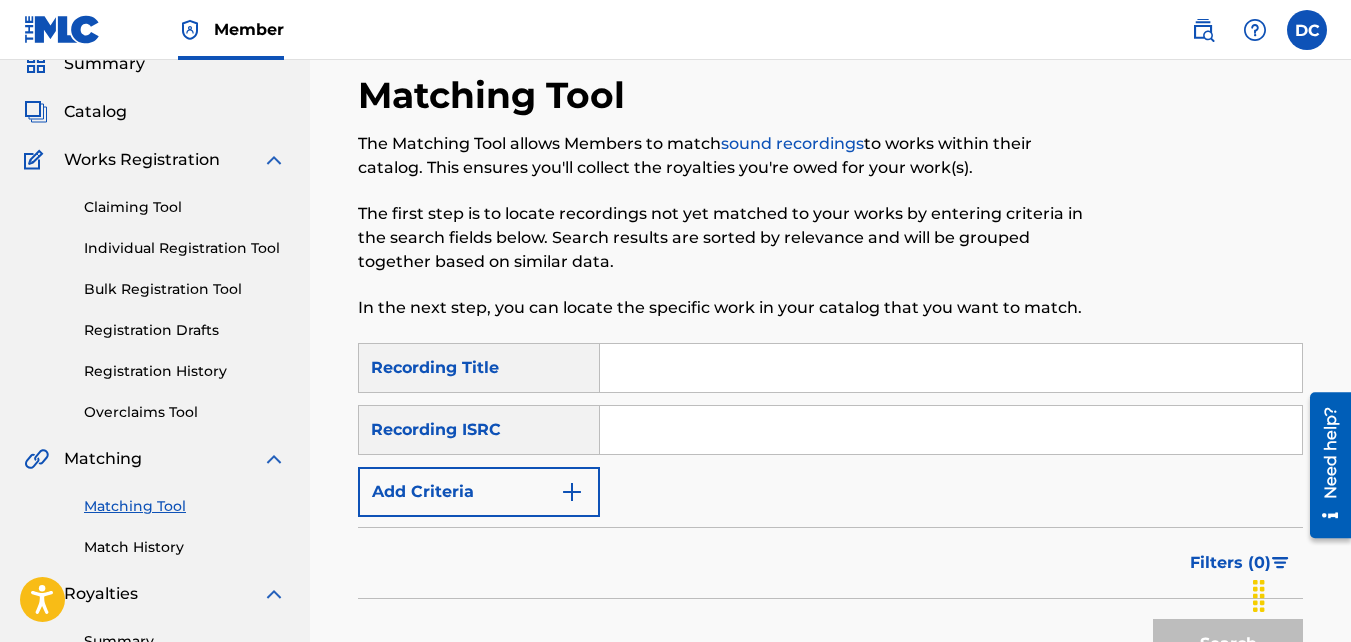 scroll, scrollTop: 300, scrollLeft: 0, axis: vertical 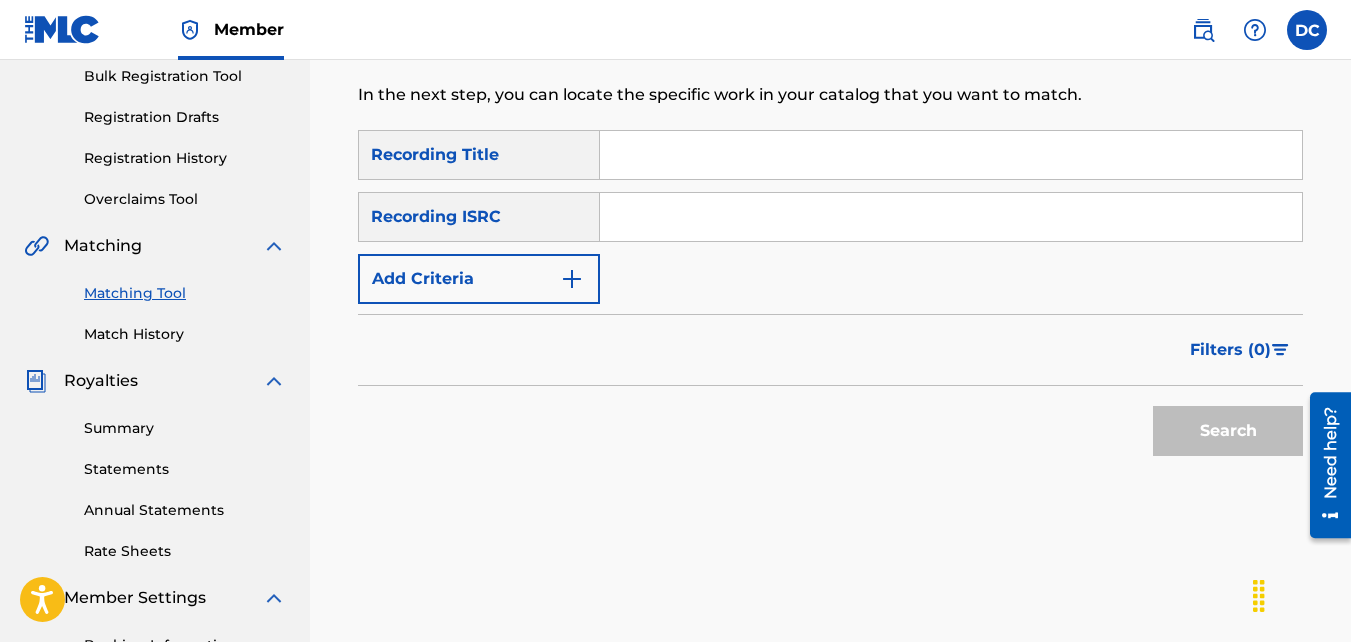 click at bounding box center (951, 155) 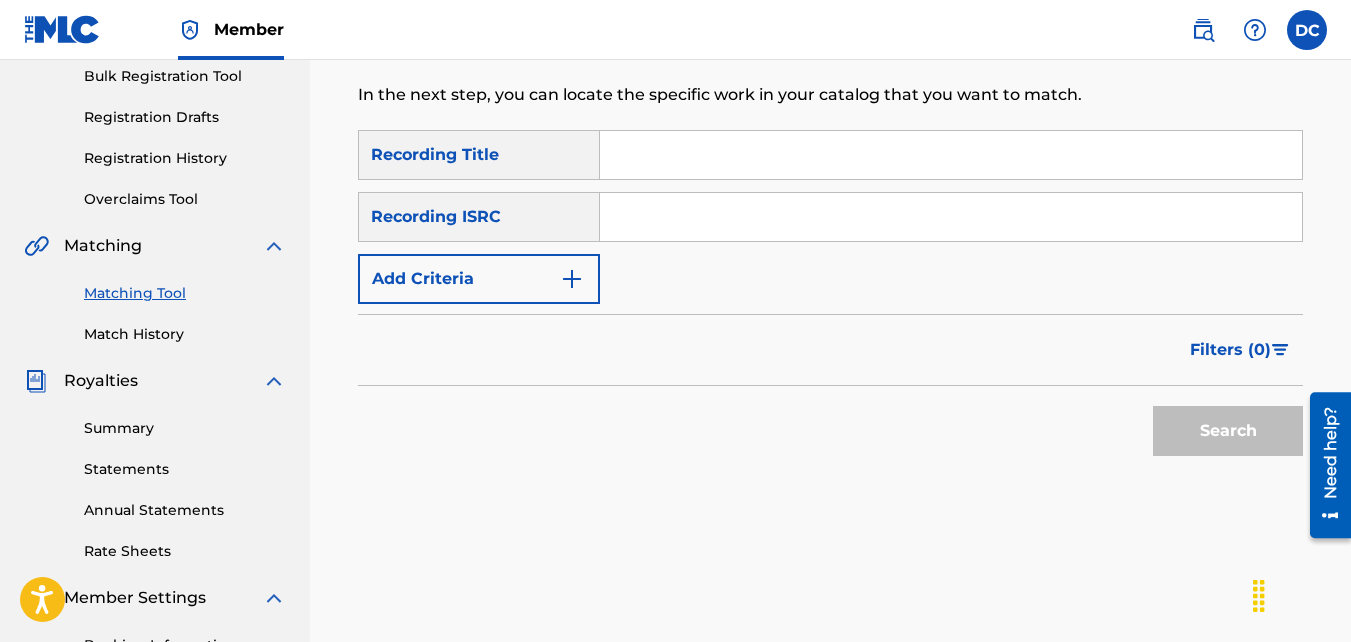 type on "Real One" 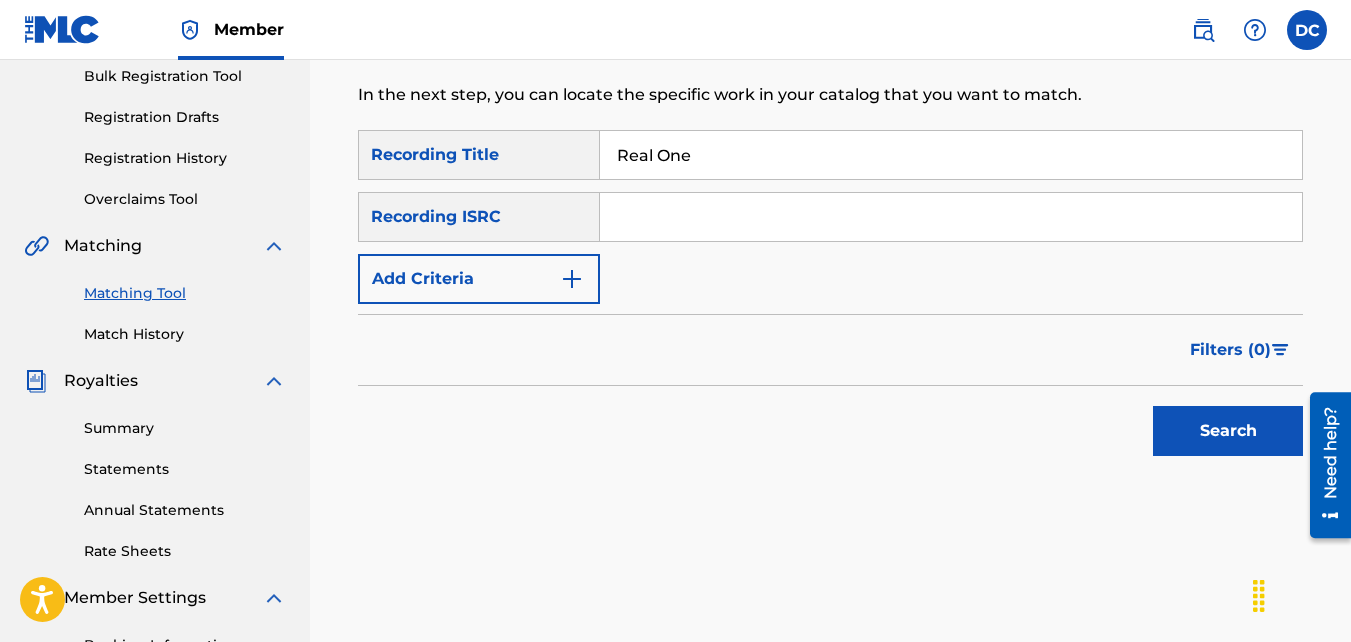 click at bounding box center (951, 217) 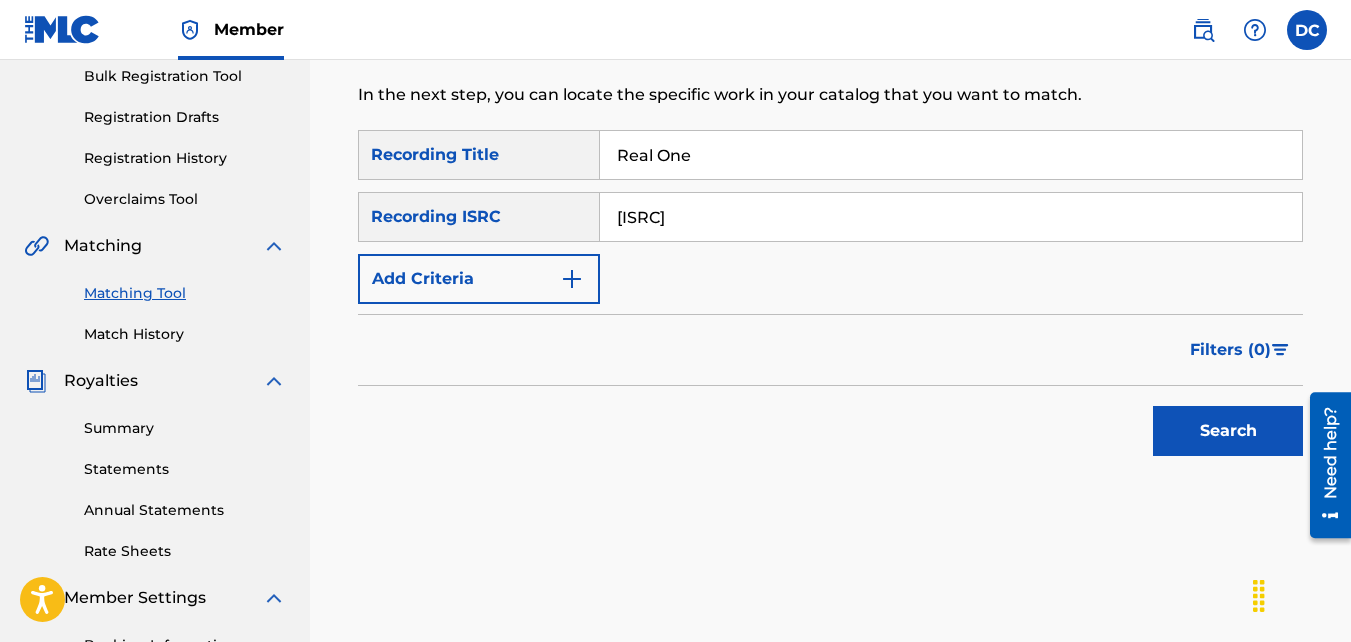 click on "Search" at bounding box center [1228, 431] 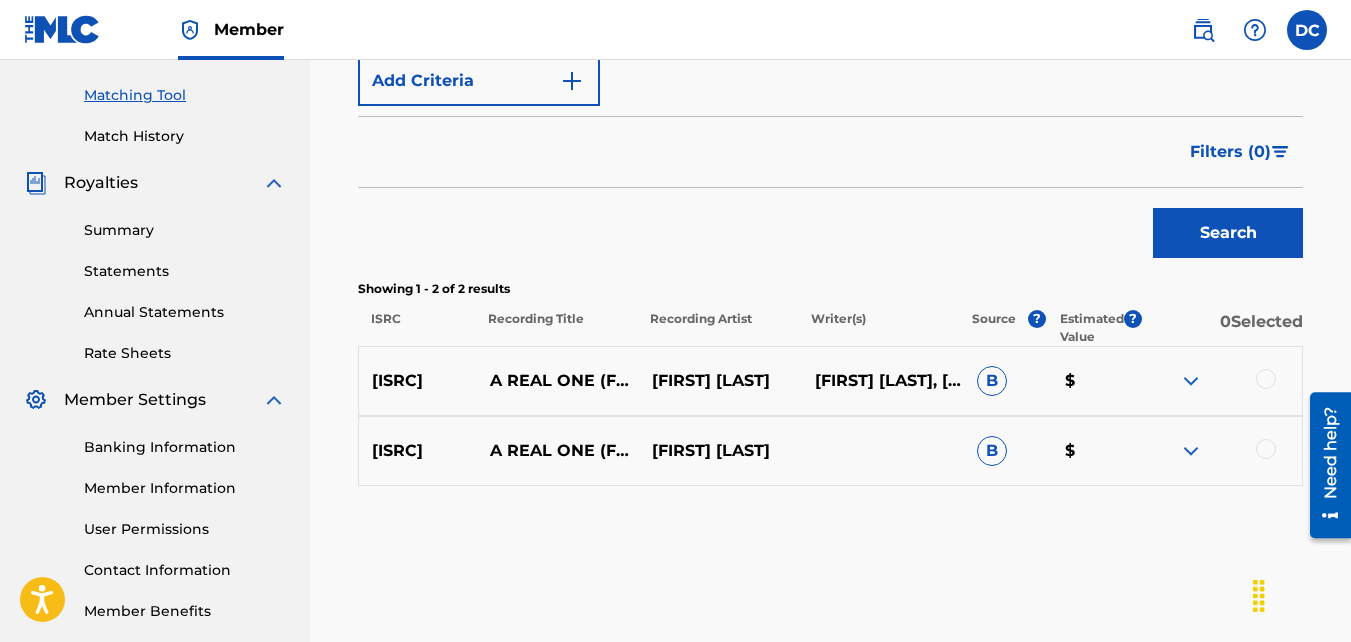 scroll, scrollTop: 500, scrollLeft: 0, axis: vertical 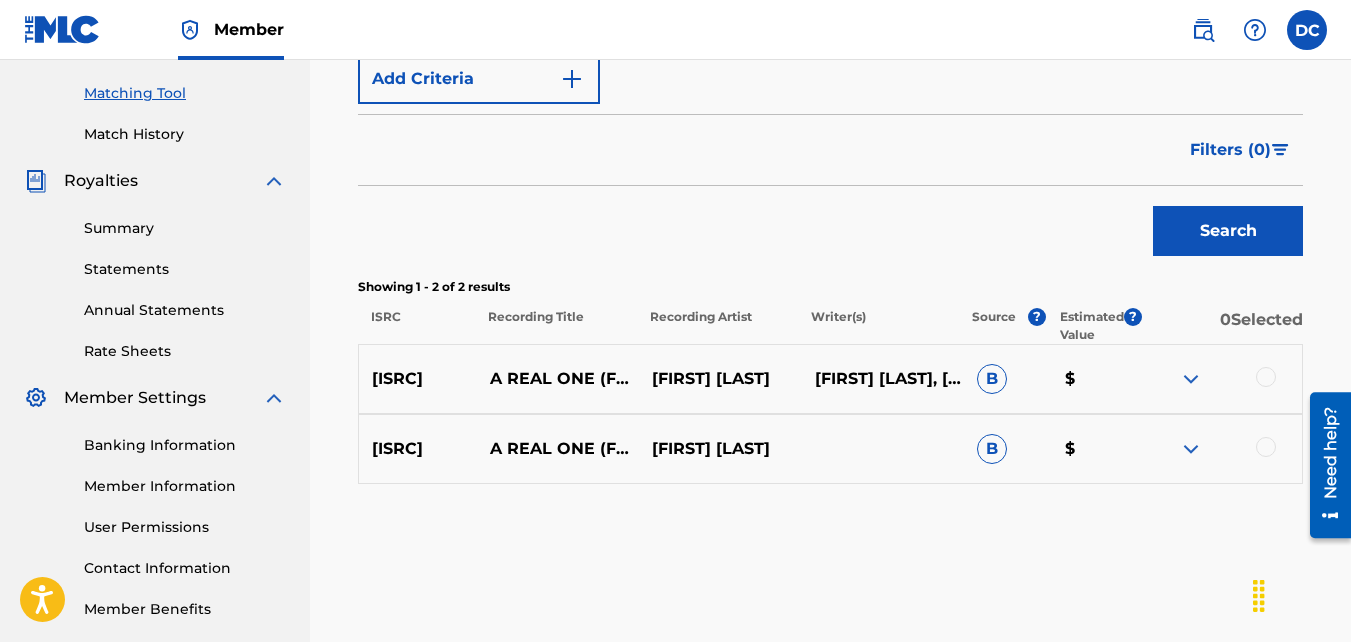 click at bounding box center (1191, 379) 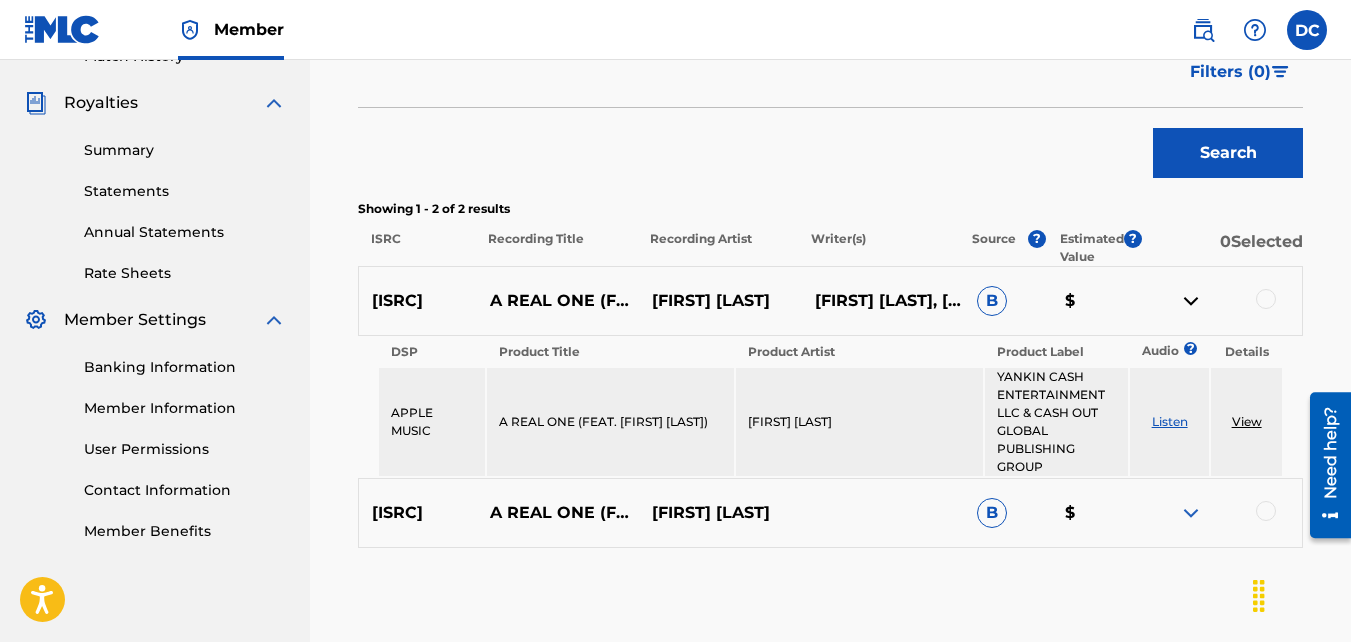 scroll, scrollTop: 680, scrollLeft: 0, axis: vertical 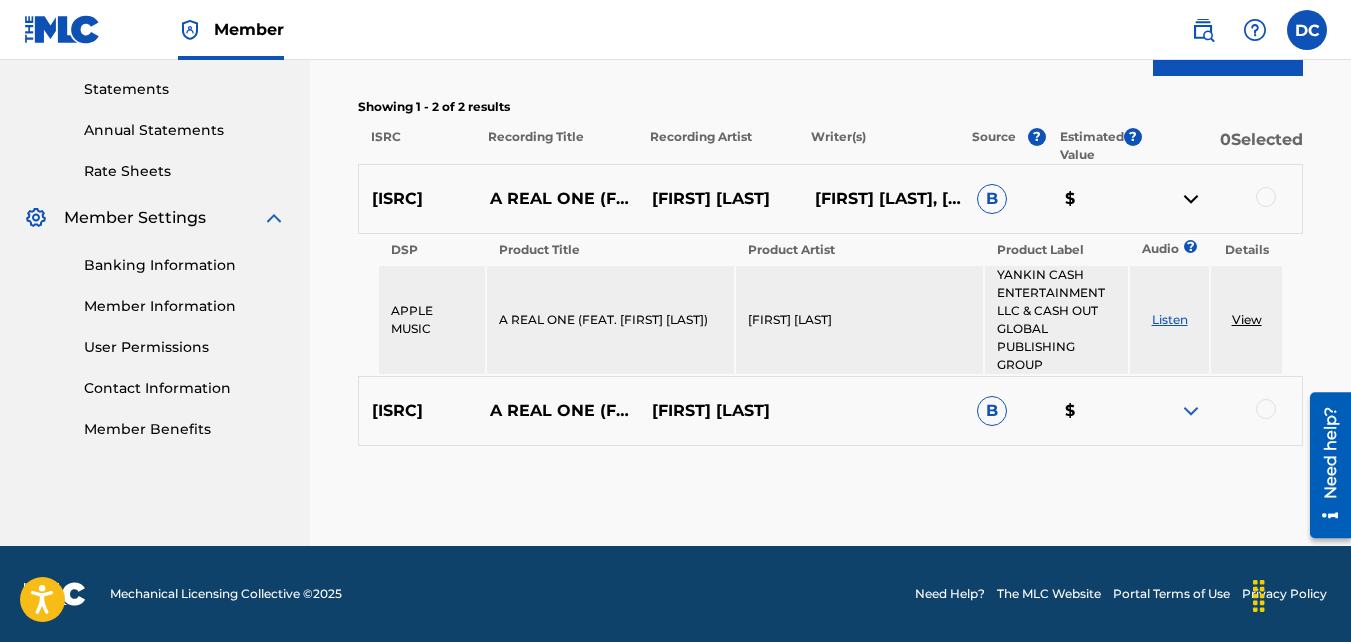 click on "Listen" at bounding box center [1170, 319] 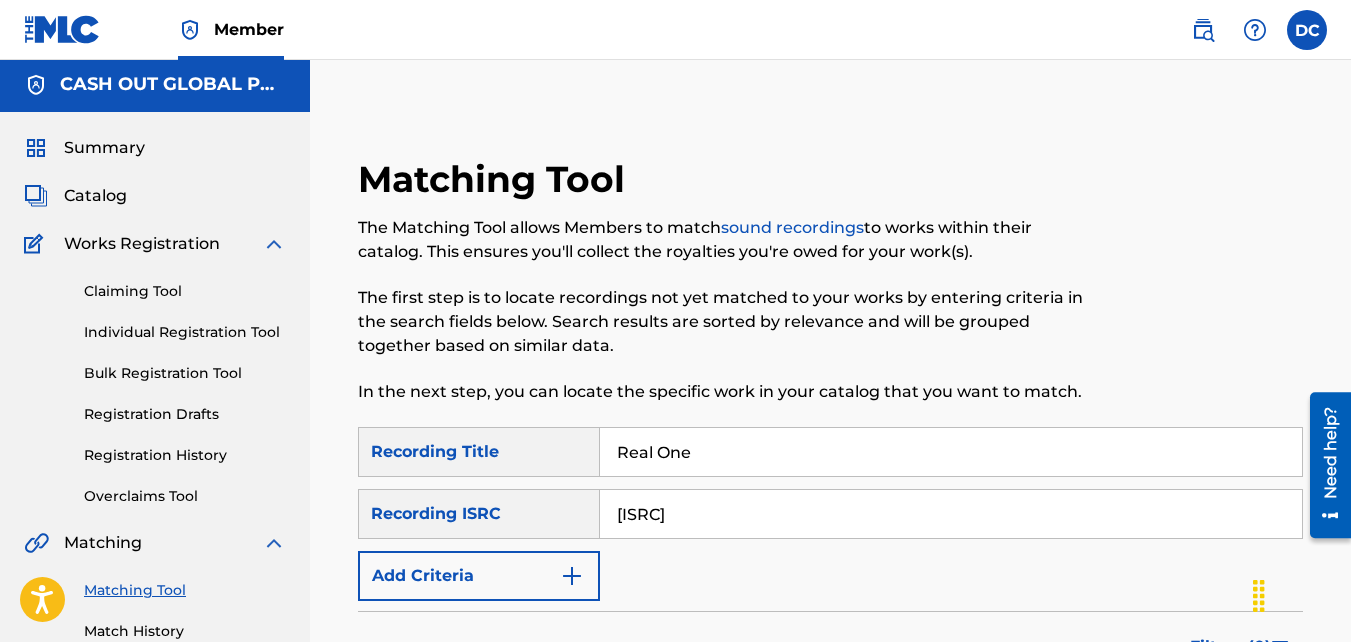 scroll, scrollTop: 0, scrollLeft: 0, axis: both 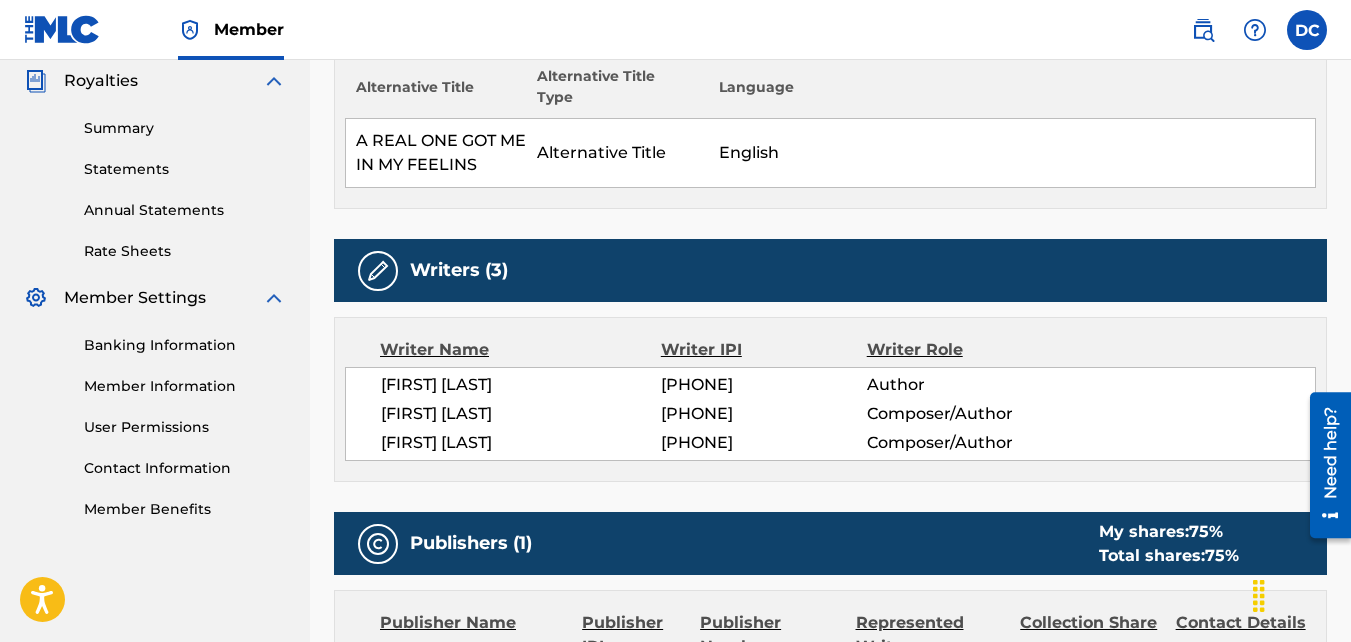 click on "Contact Information" at bounding box center [185, 468] 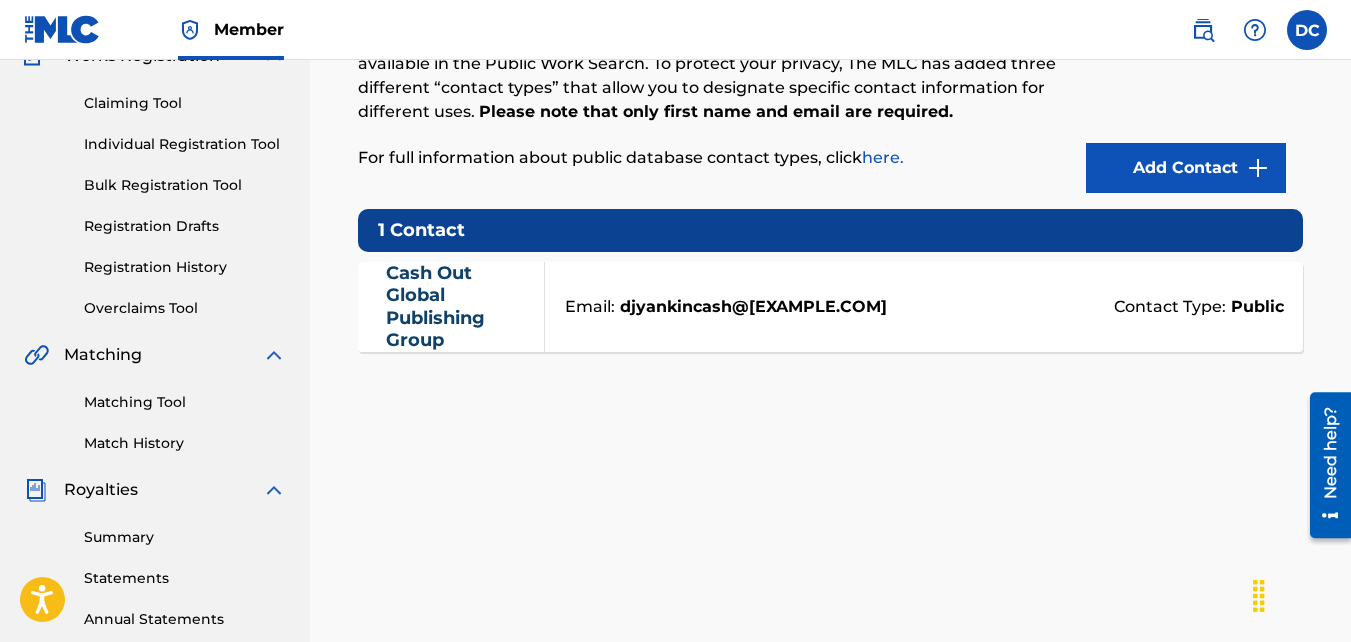 scroll, scrollTop: 200, scrollLeft: 0, axis: vertical 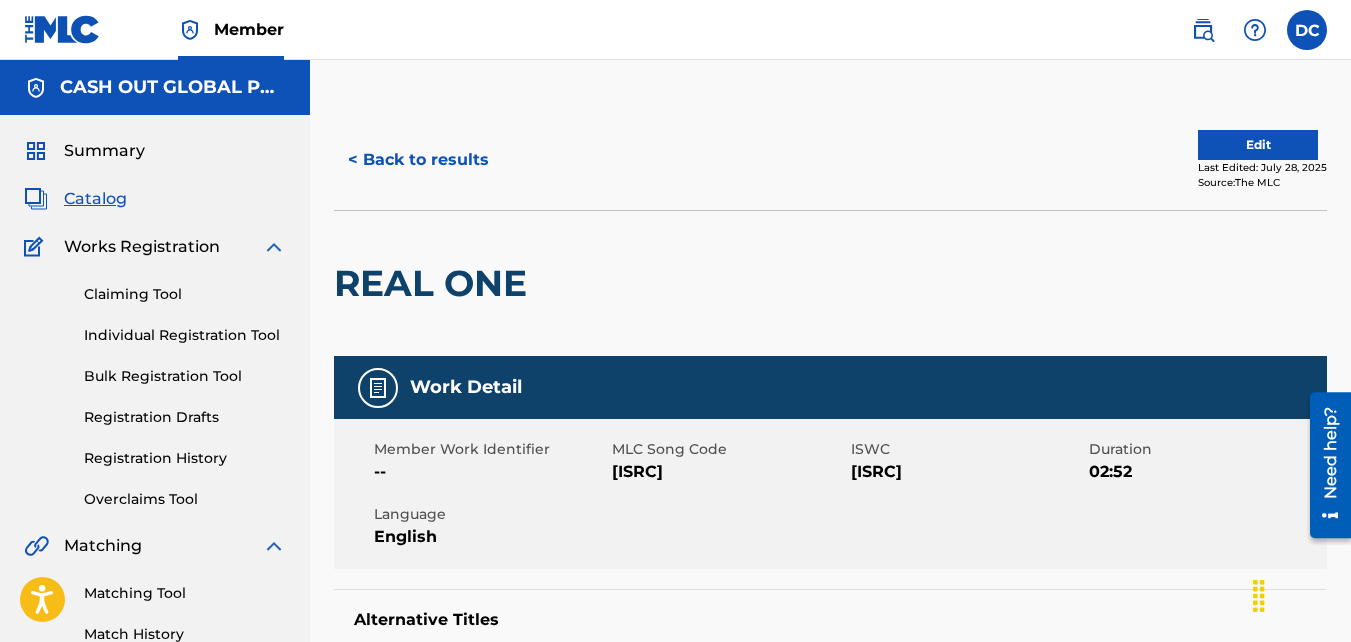 click on "Edit" at bounding box center [1258, 145] 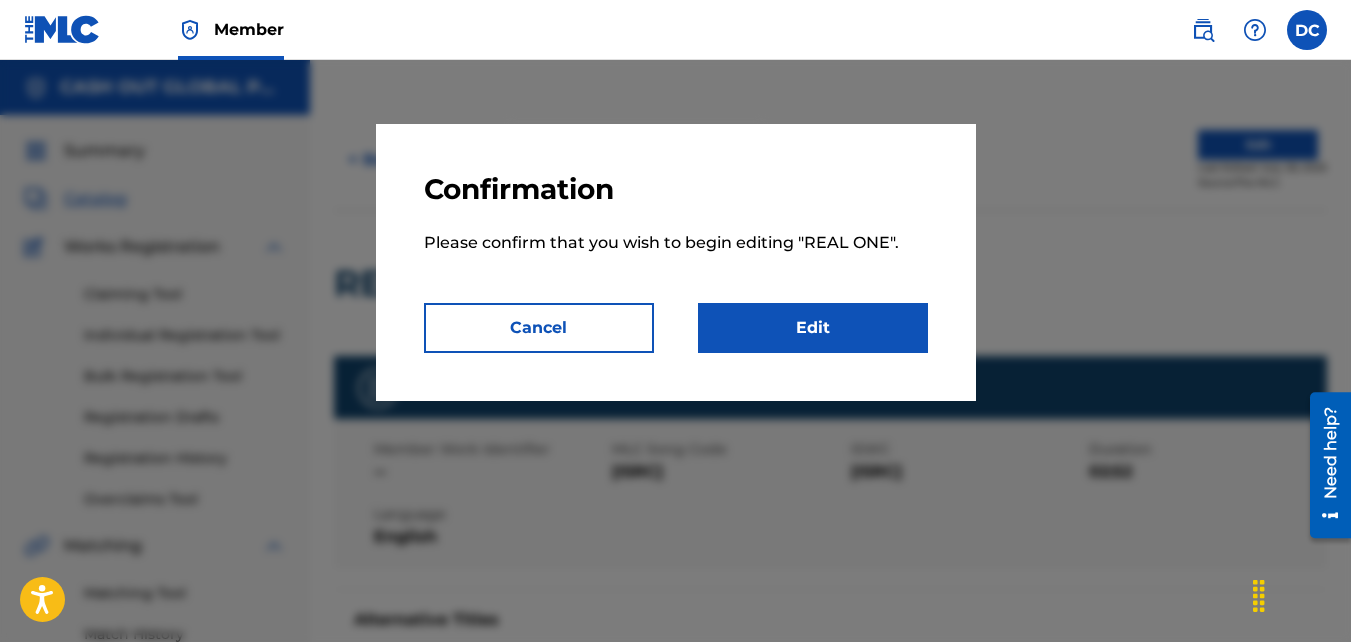 click on "Edit" at bounding box center (813, 328) 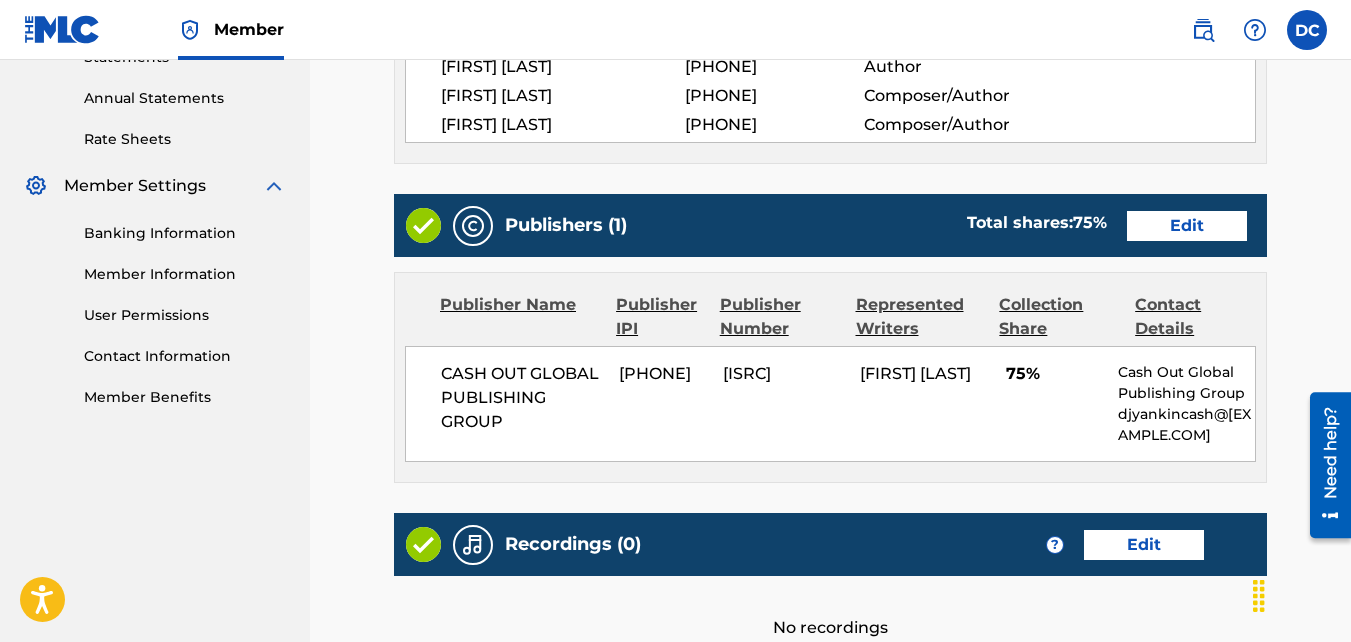 scroll, scrollTop: 900, scrollLeft: 0, axis: vertical 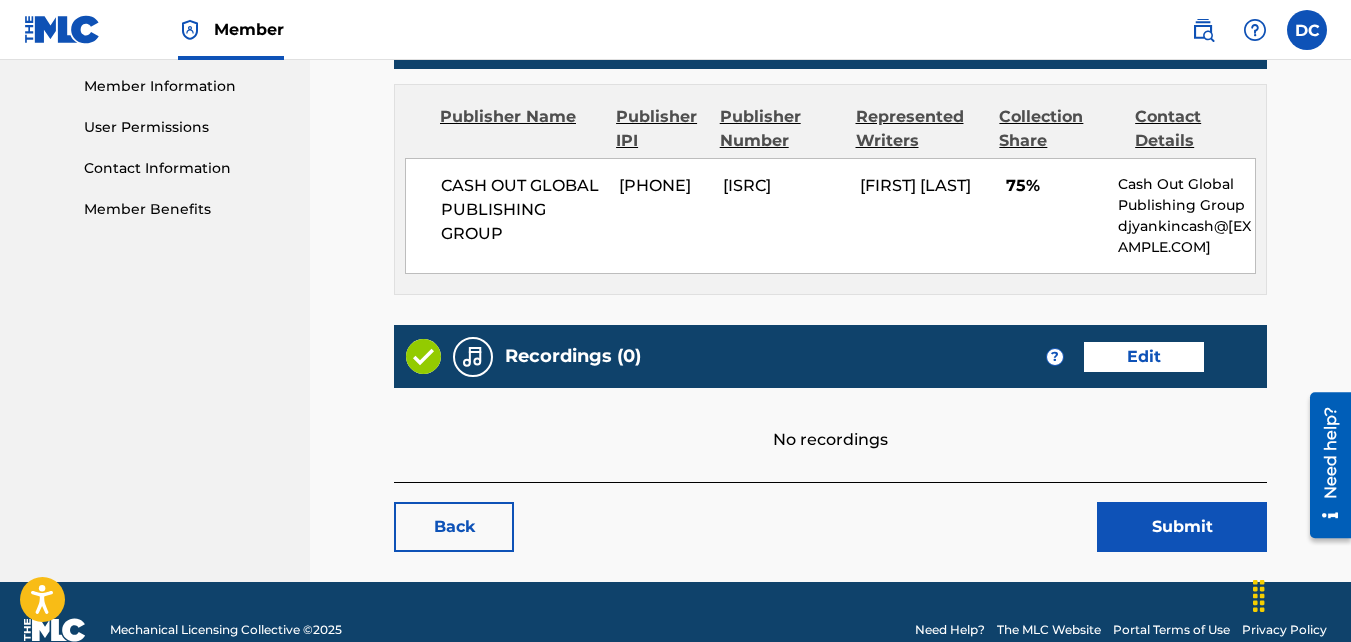 click on "Edit" at bounding box center (1144, 357) 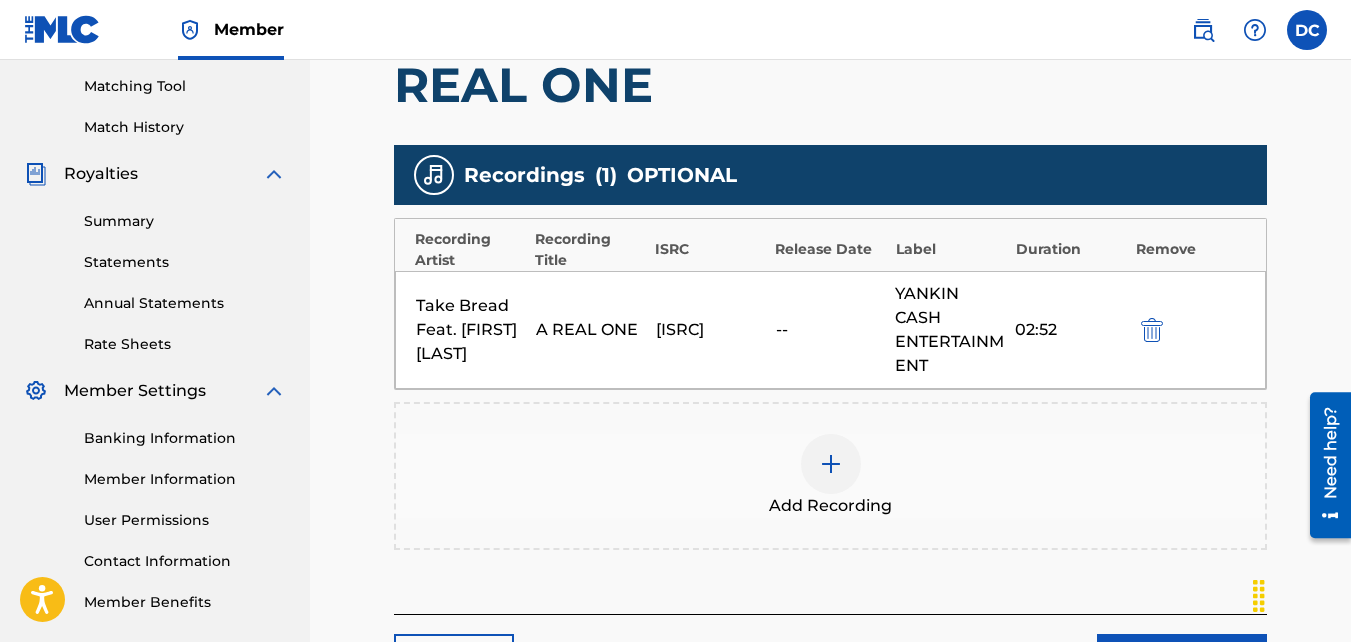 scroll, scrollTop: 675, scrollLeft: 0, axis: vertical 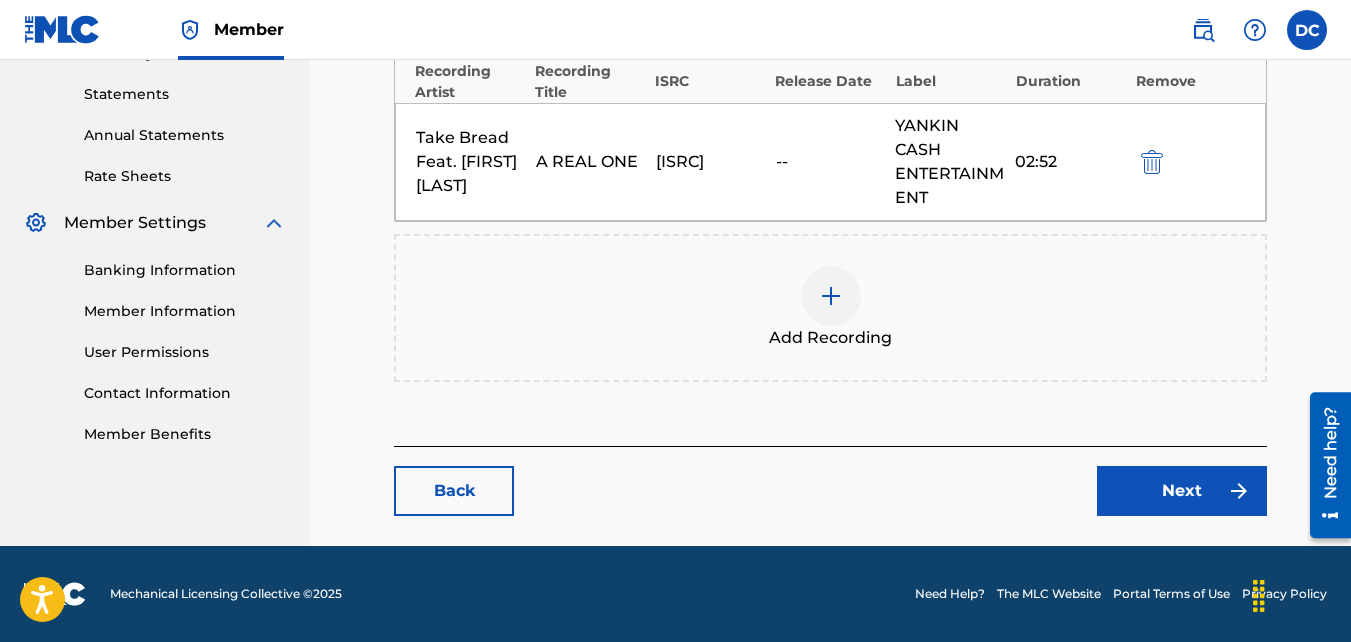 click at bounding box center [831, 296] 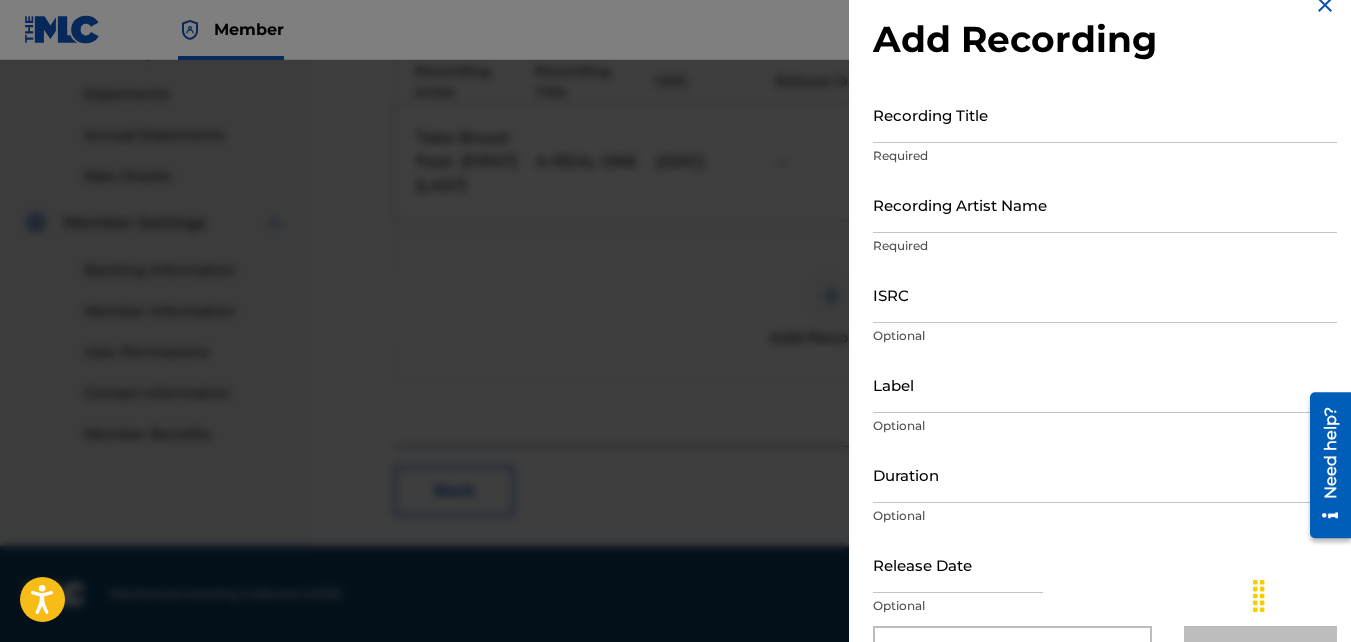 scroll, scrollTop: 0, scrollLeft: 0, axis: both 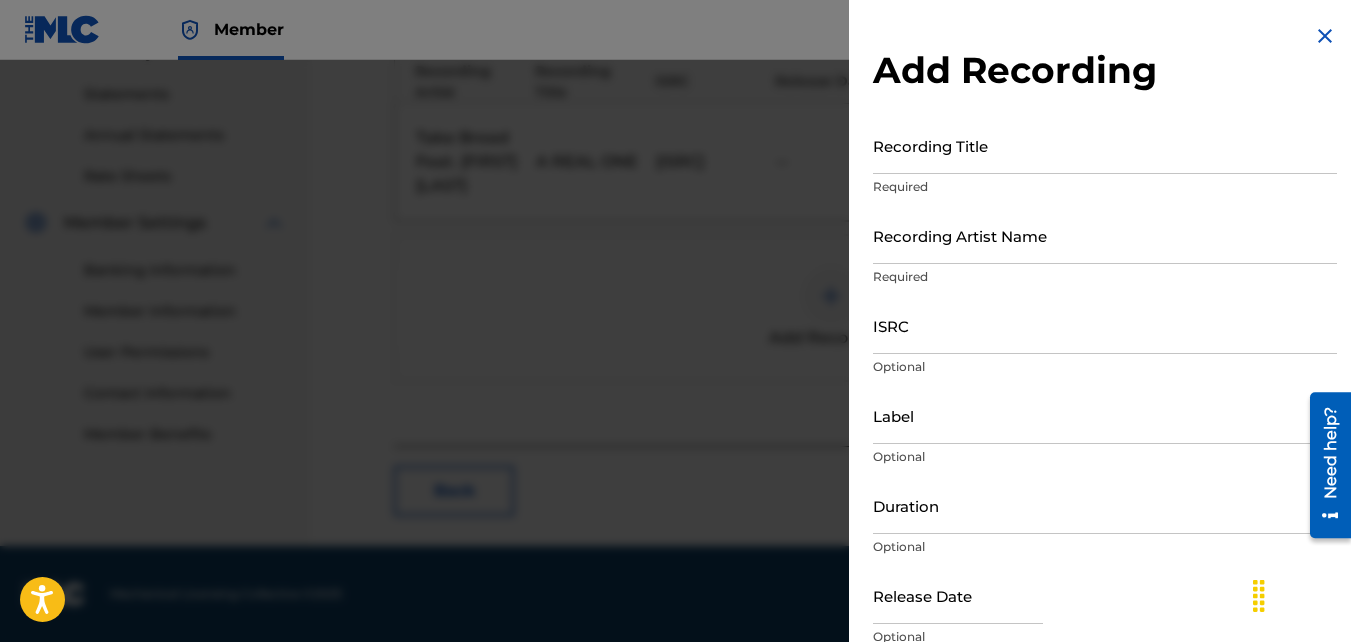click at bounding box center (1325, 36) 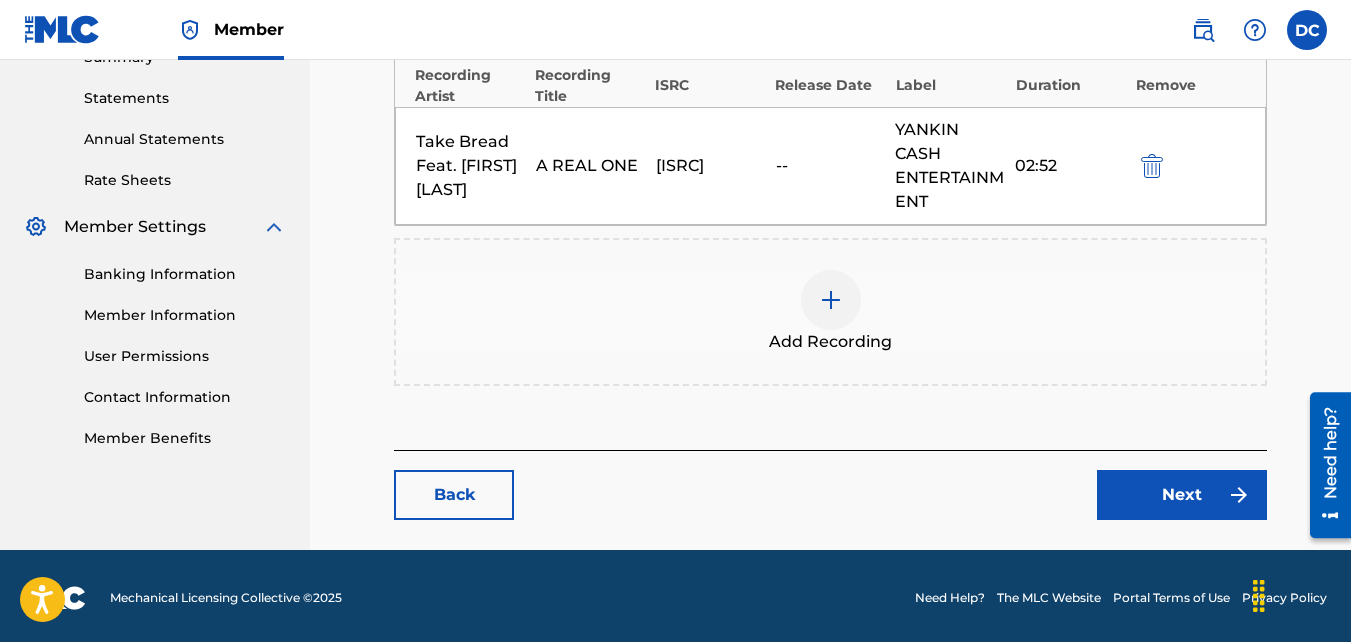 scroll, scrollTop: 675, scrollLeft: 0, axis: vertical 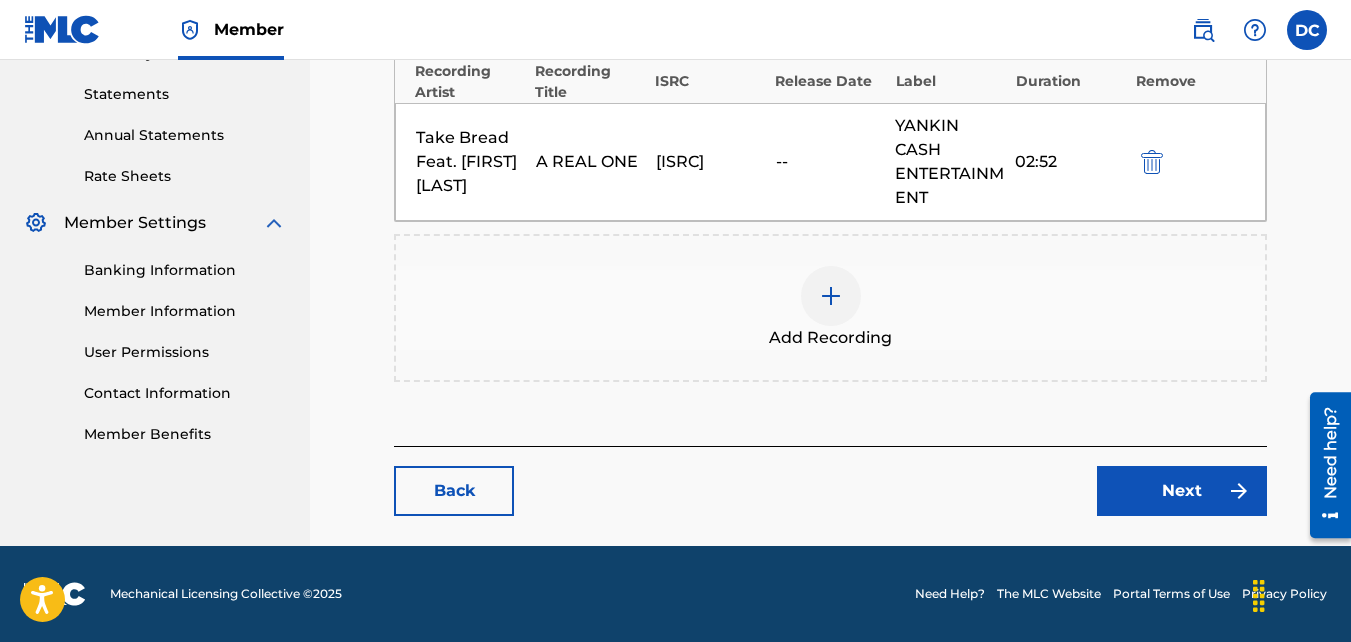 click on "Next" at bounding box center (1182, 491) 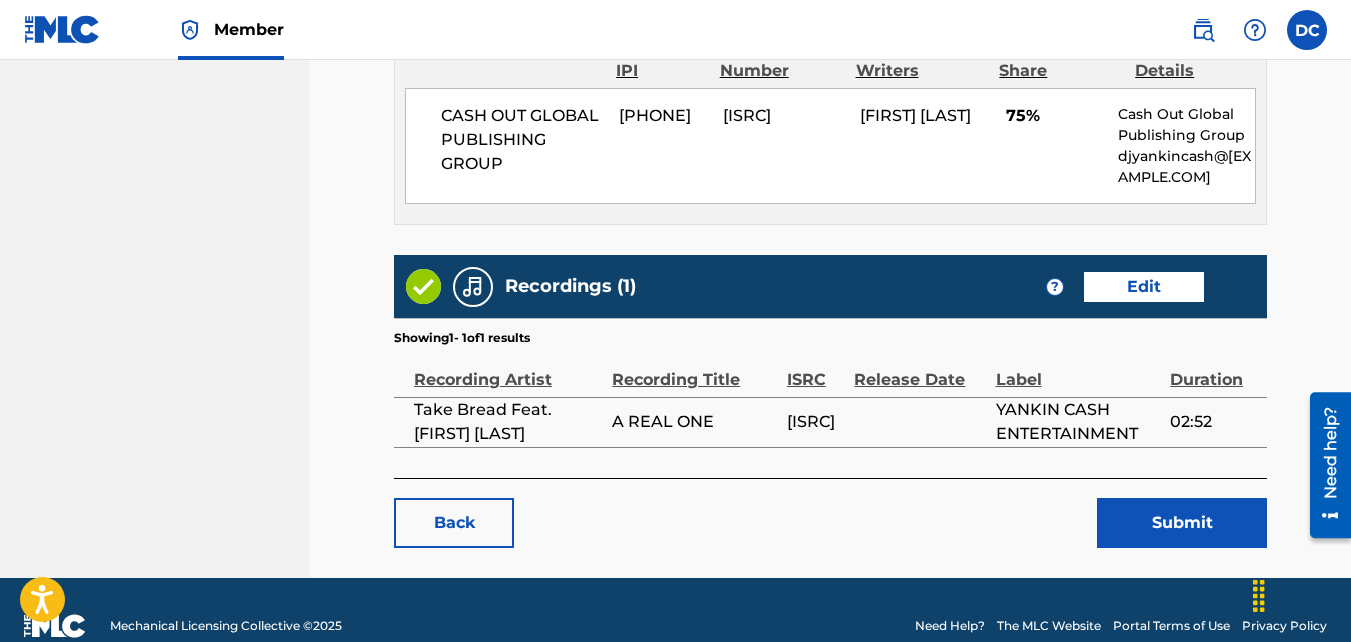 scroll, scrollTop: 1161, scrollLeft: 0, axis: vertical 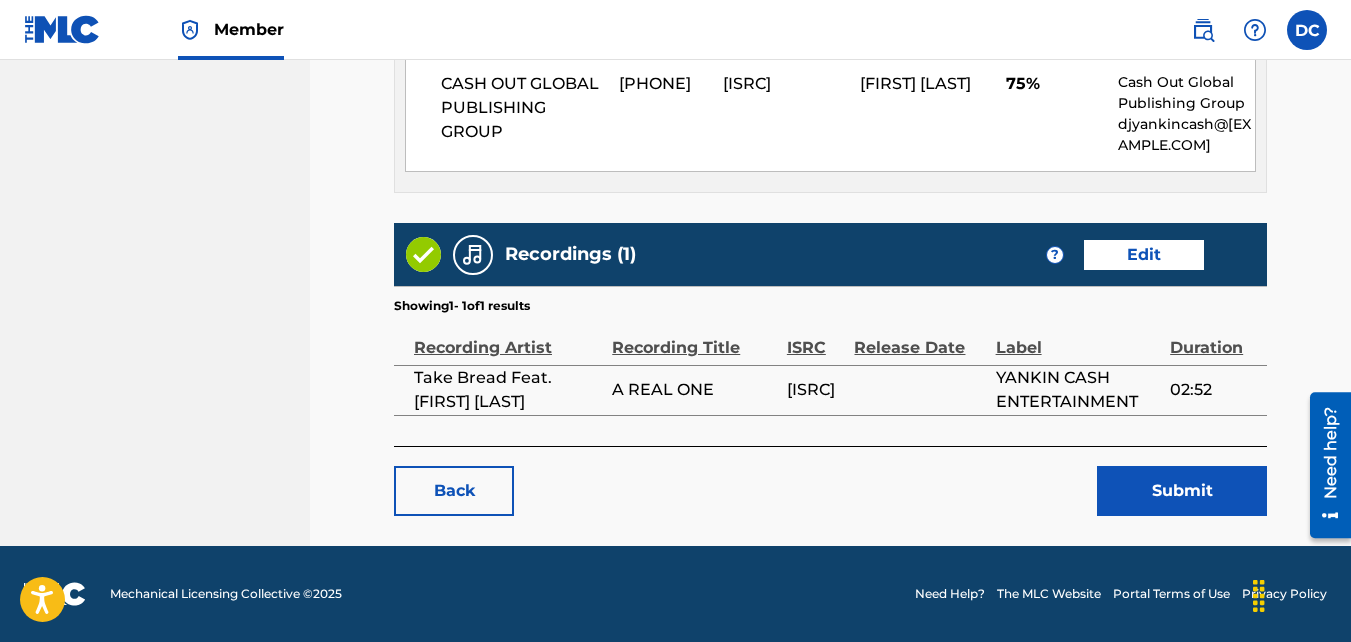 click on "Edit" at bounding box center [1144, 255] 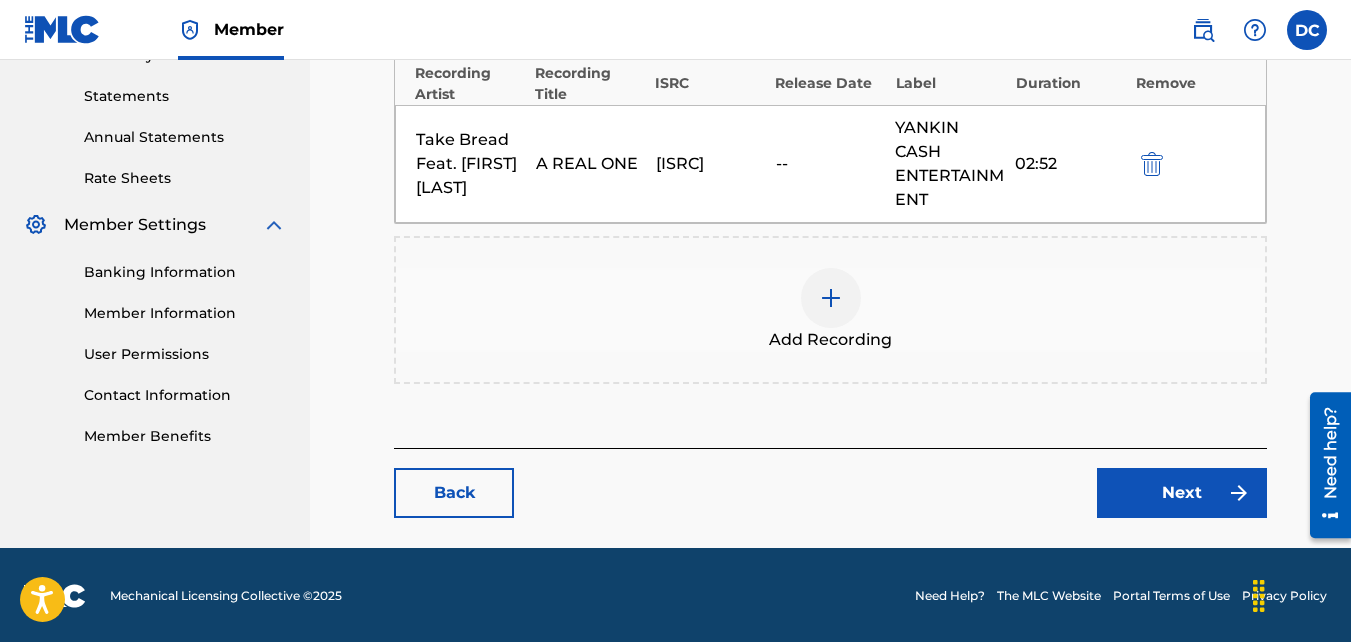 scroll, scrollTop: 675, scrollLeft: 0, axis: vertical 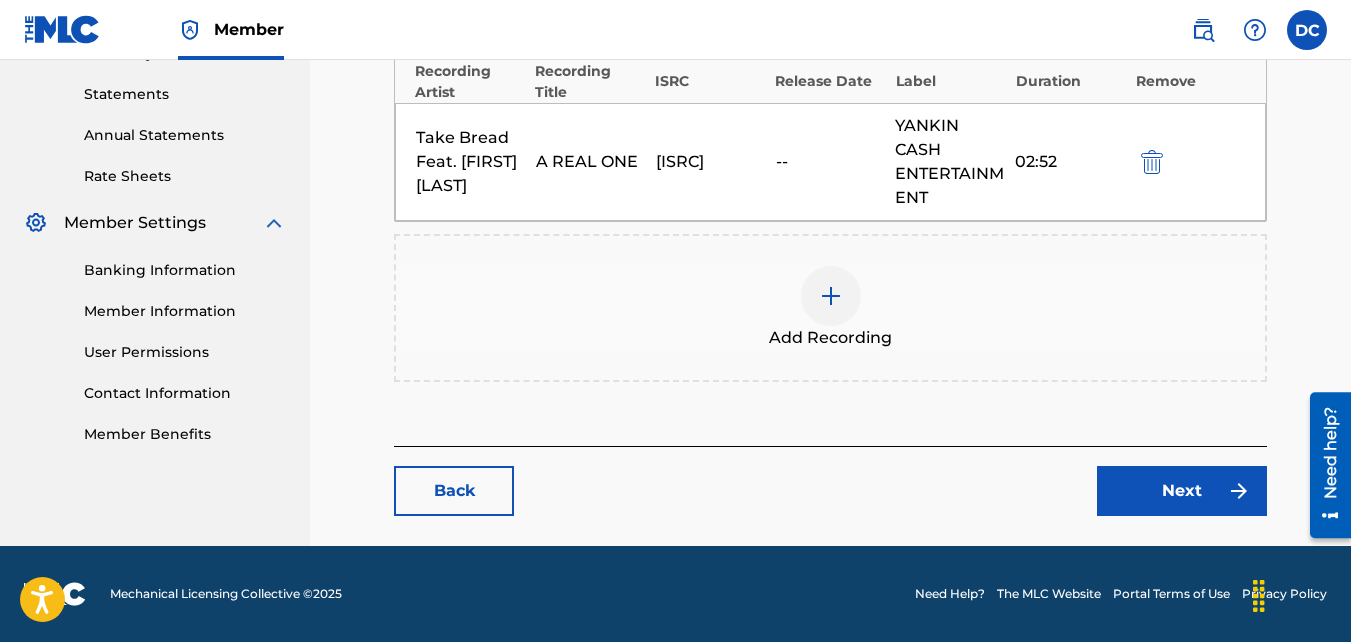 click at bounding box center (831, 296) 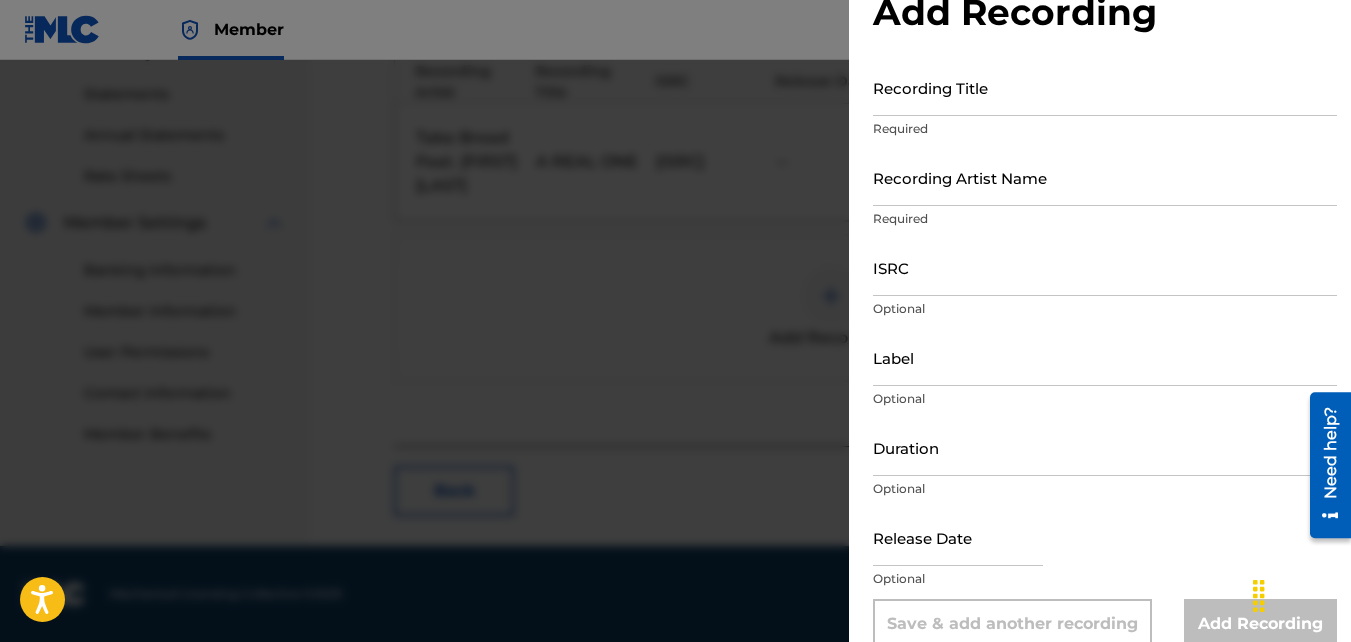 scroll, scrollTop: 89, scrollLeft: 0, axis: vertical 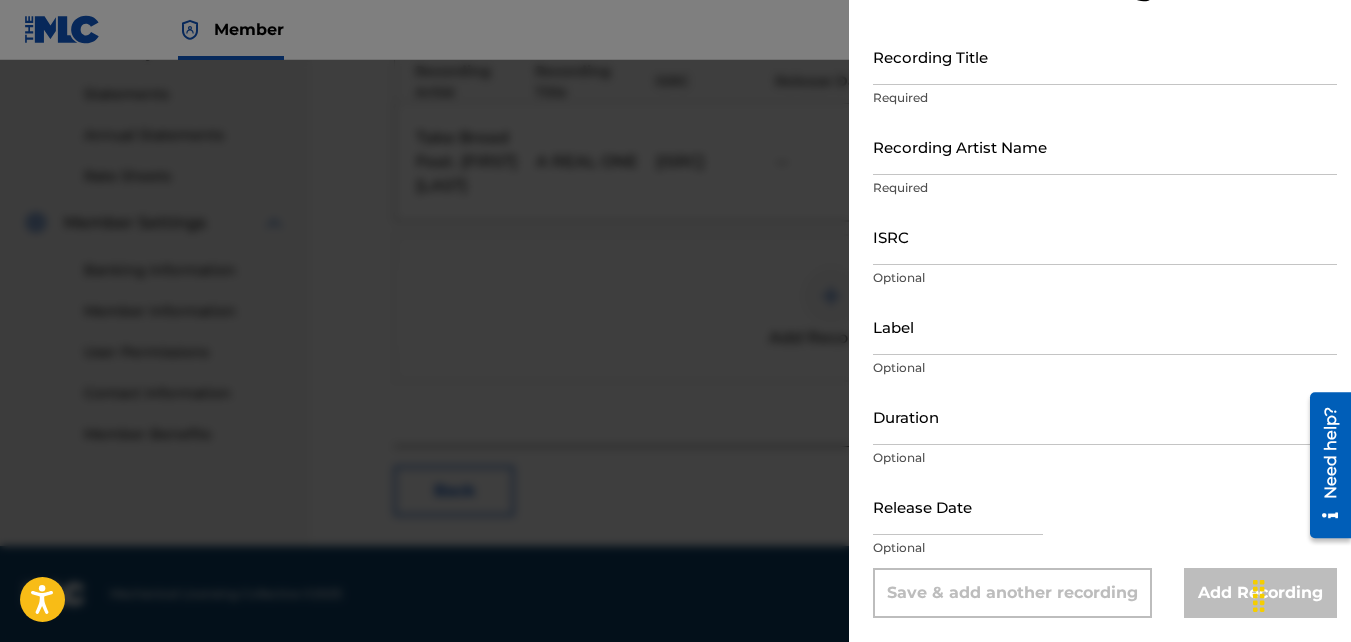 click at bounding box center [958, 506] 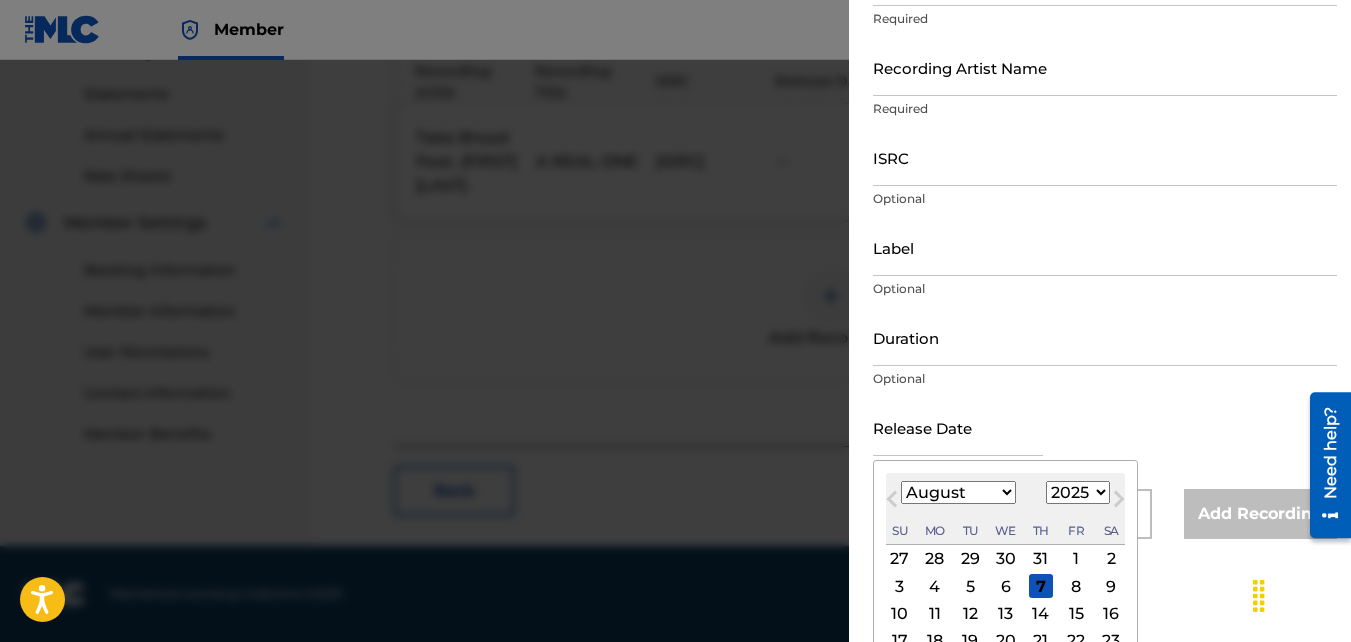 scroll, scrollTop: 276, scrollLeft: 0, axis: vertical 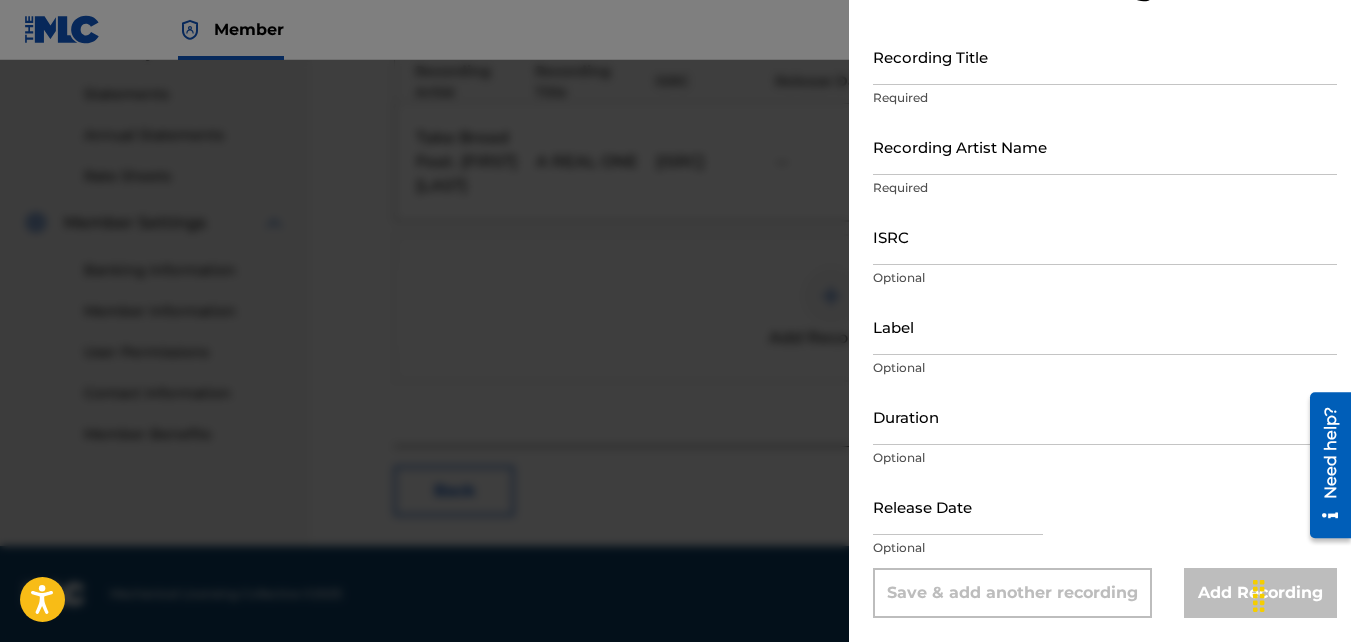 click at bounding box center [675, 381] 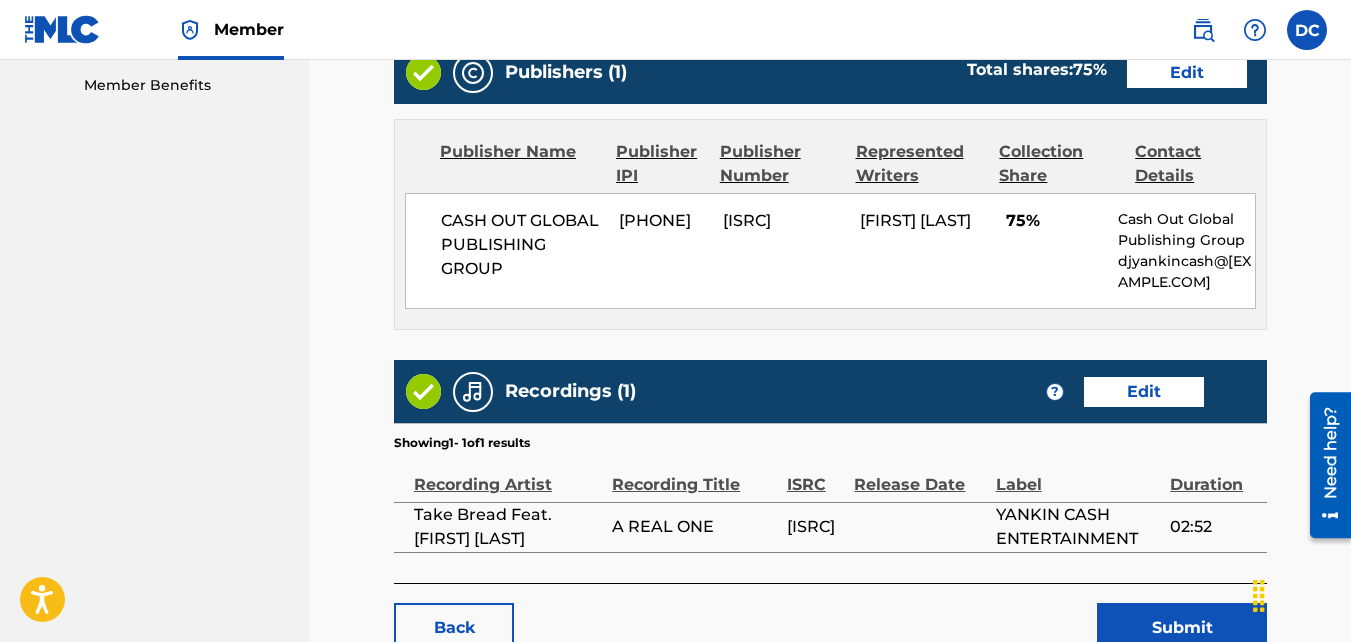 scroll, scrollTop: 1161, scrollLeft: 0, axis: vertical 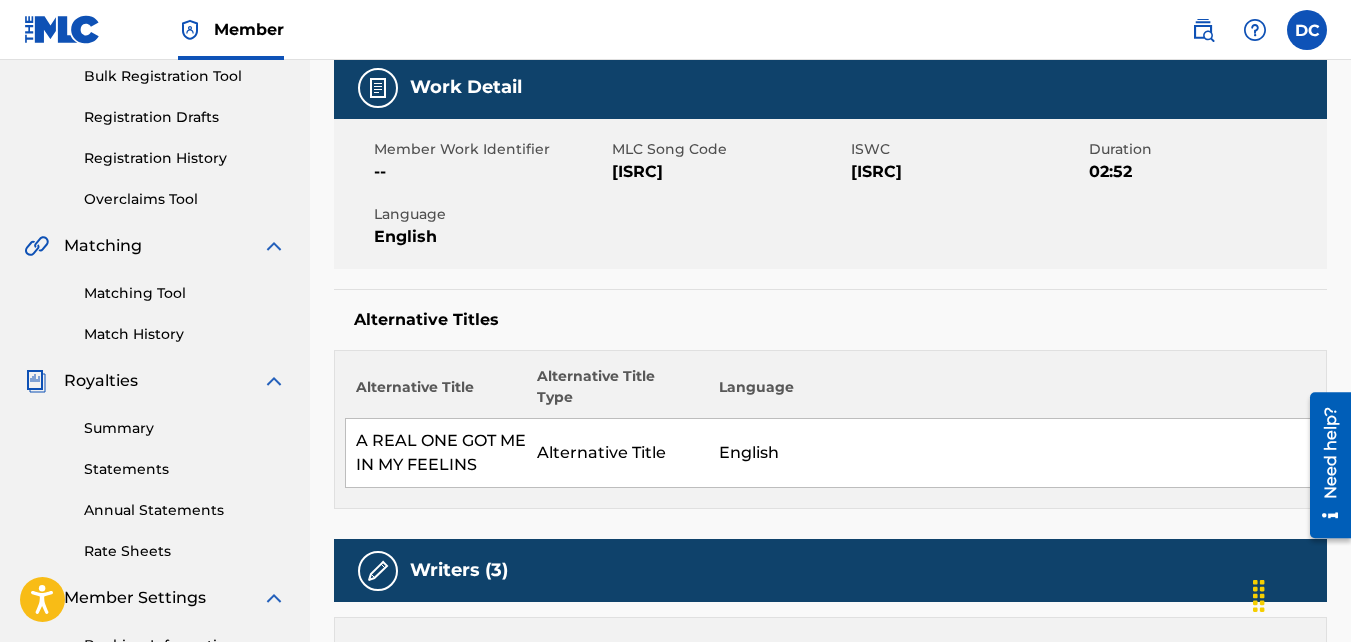 click on "Matching Tool" at bounding box center [185, 293] 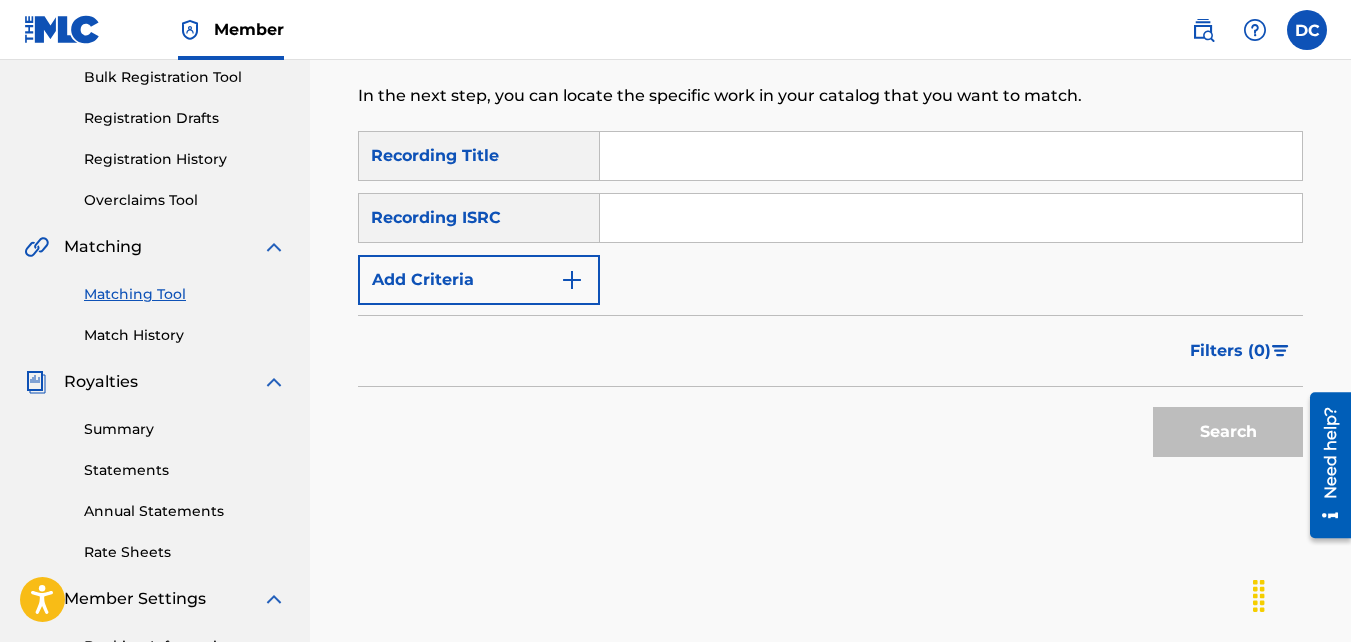 scroll, scrollTop: 300, scrollLeft: 0, axis: vertical 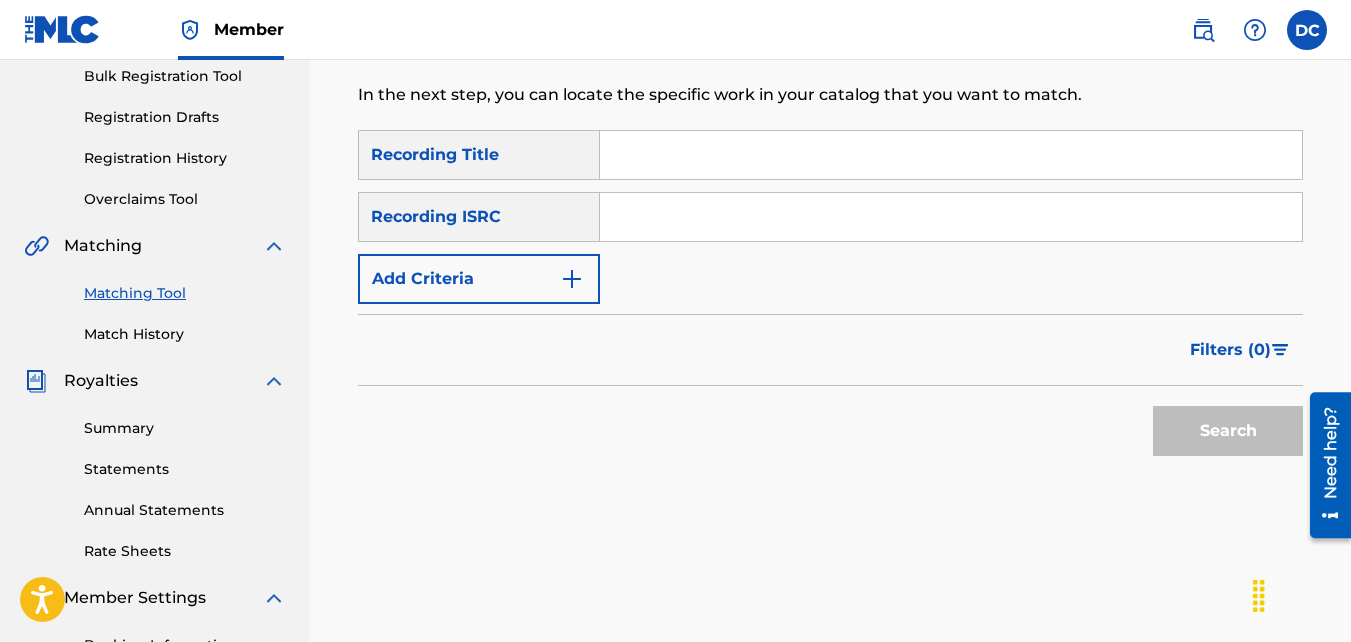 click at bounding box center [572, 279] 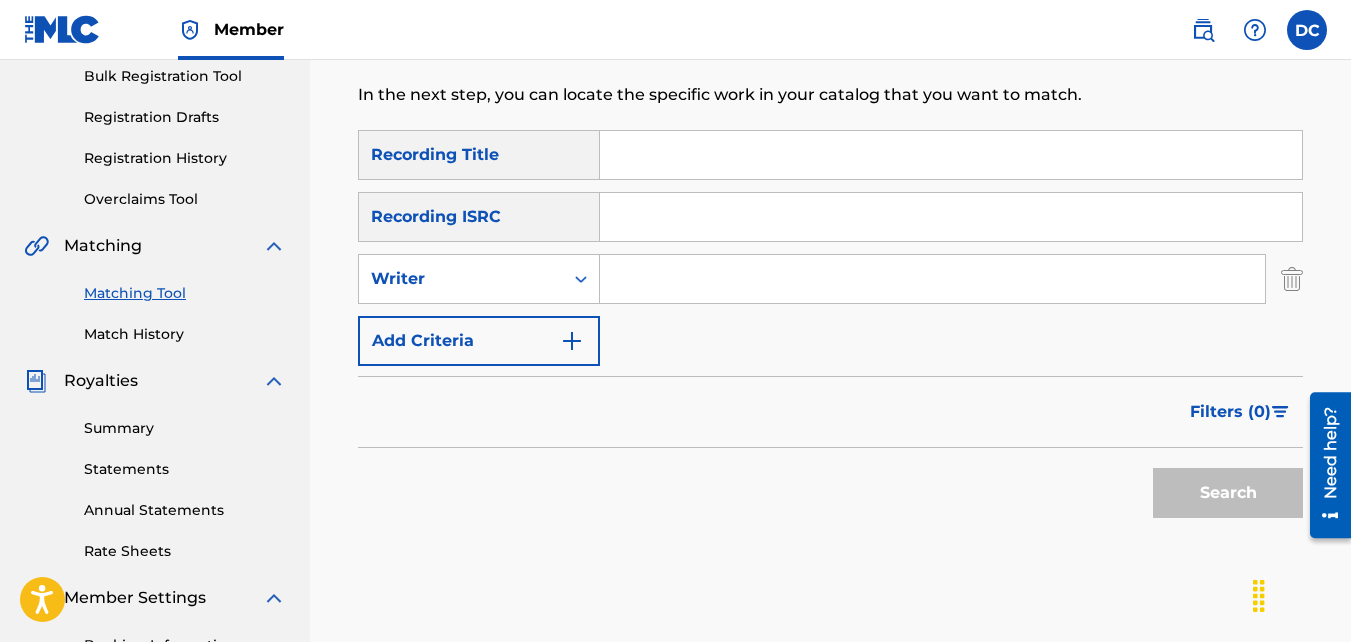click on "Add Criteria" at bounding box center [479, 341] 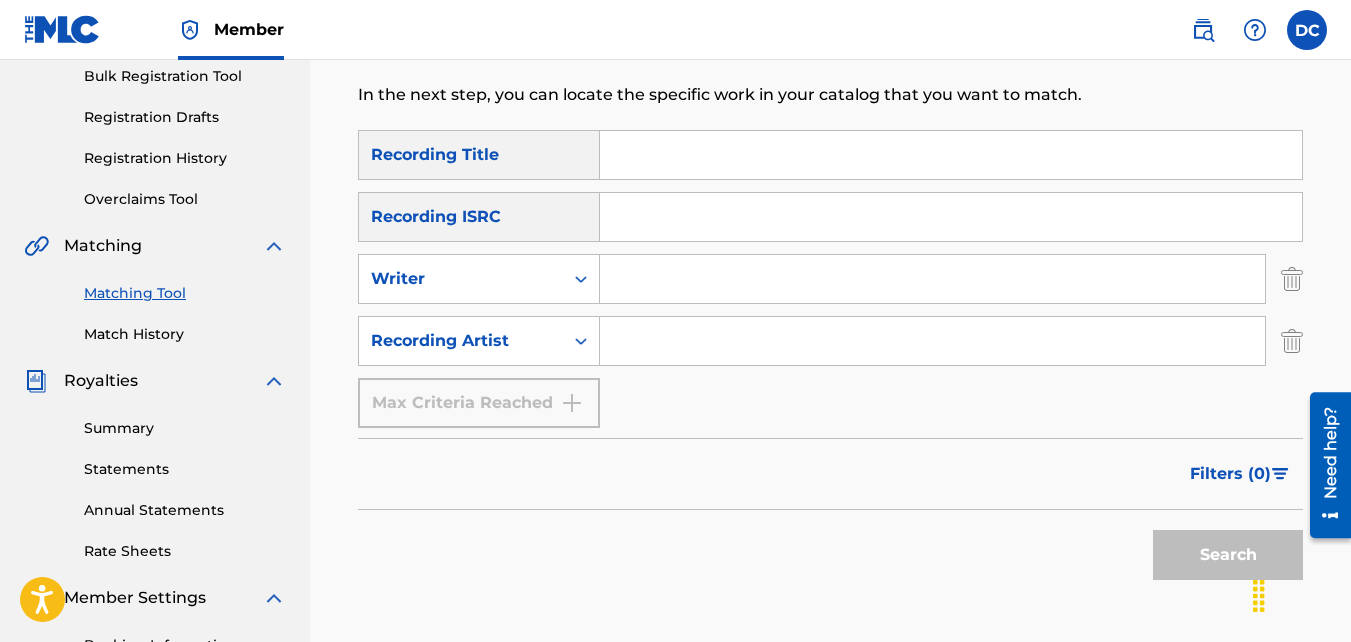 click at bounding box center [932, 341] 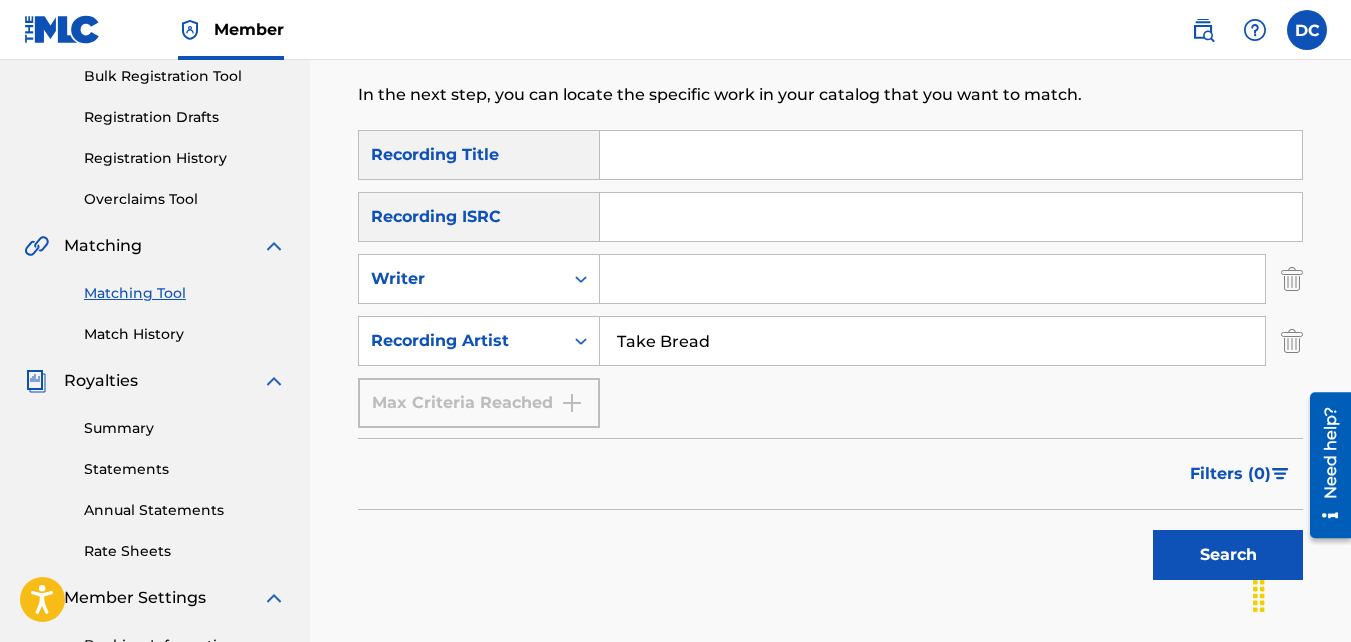 type on "Take Bread" 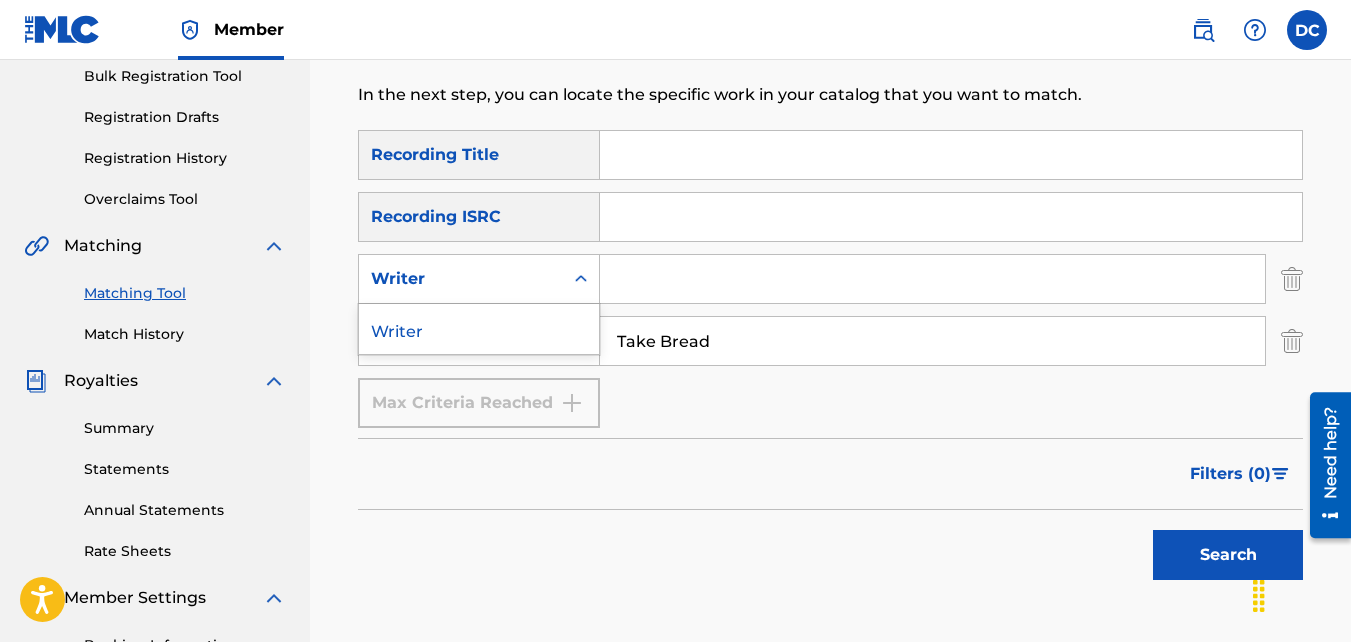 click 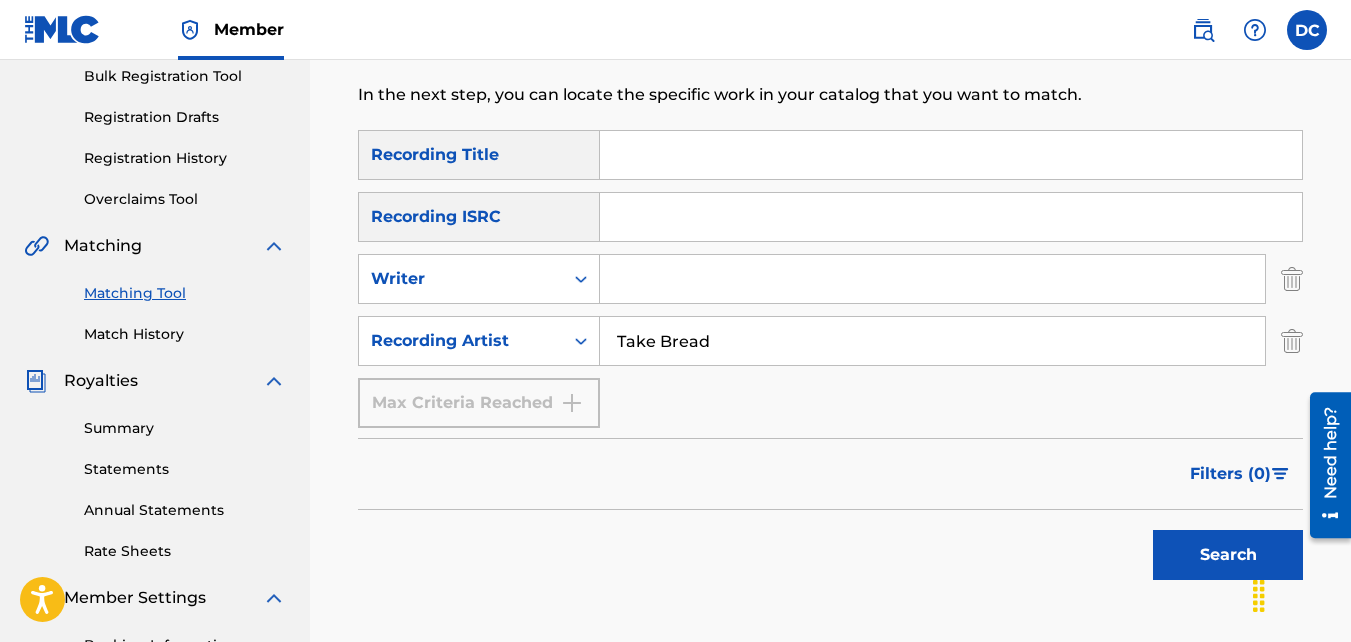 click 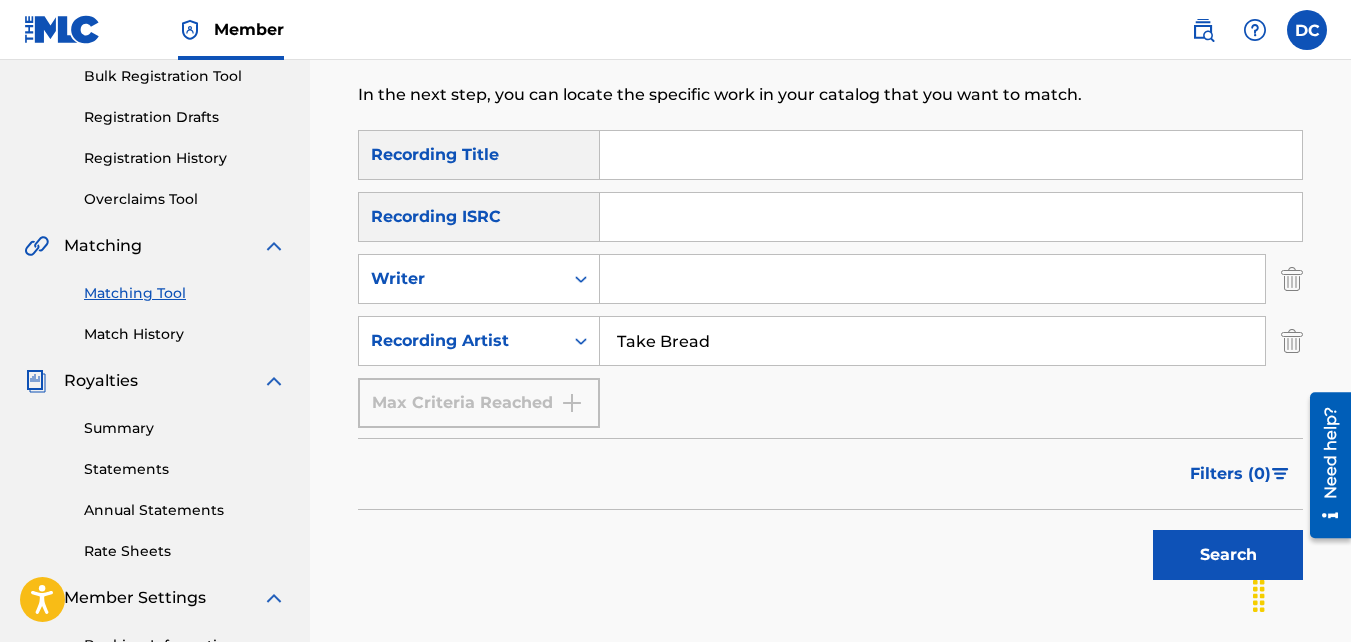 type on "[PHONE]" 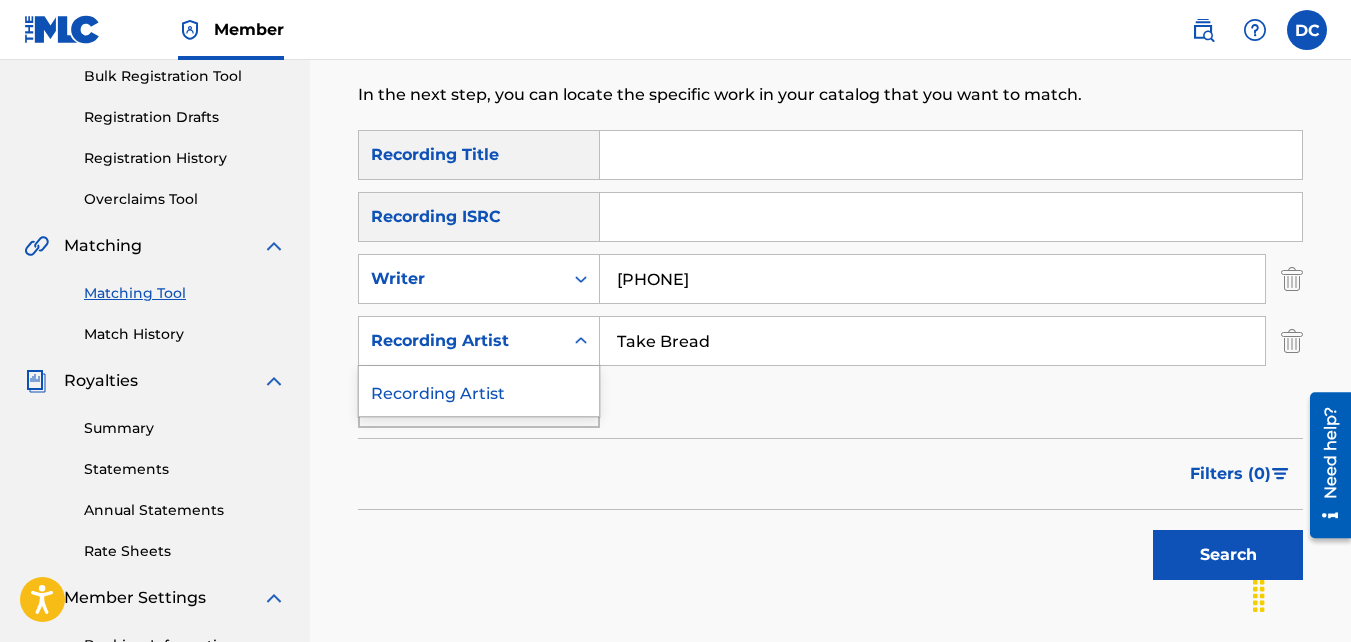 click at bounding box center [581, 341] 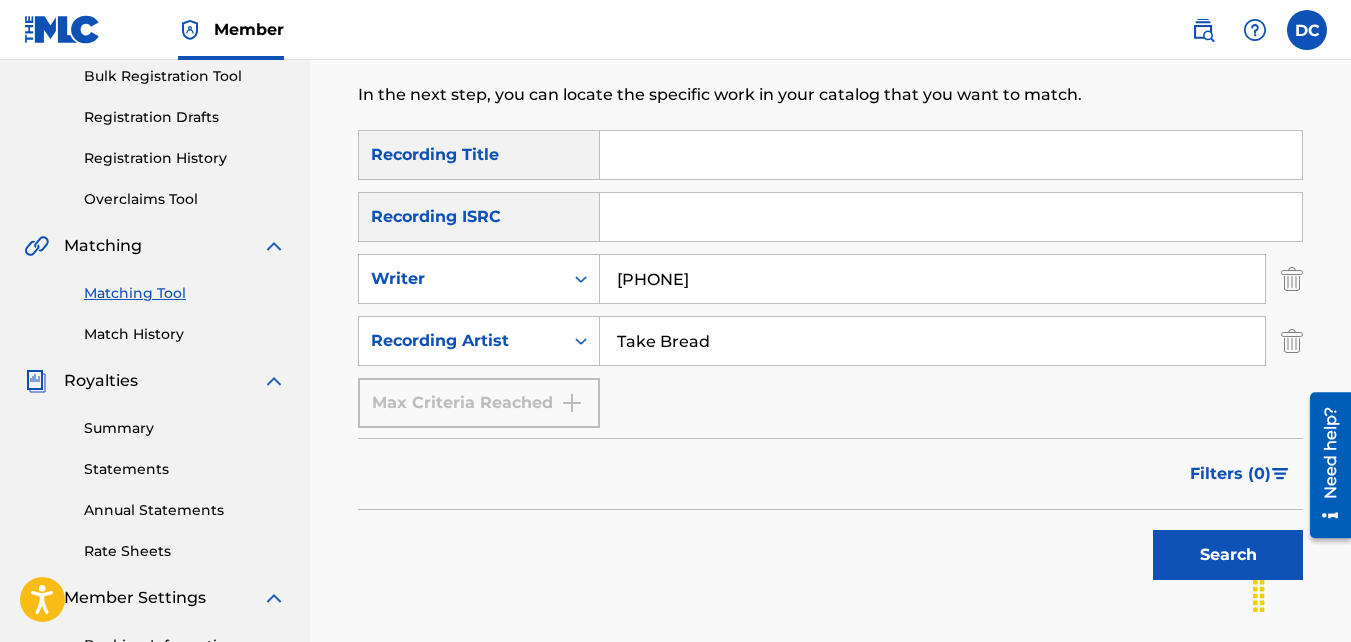 click 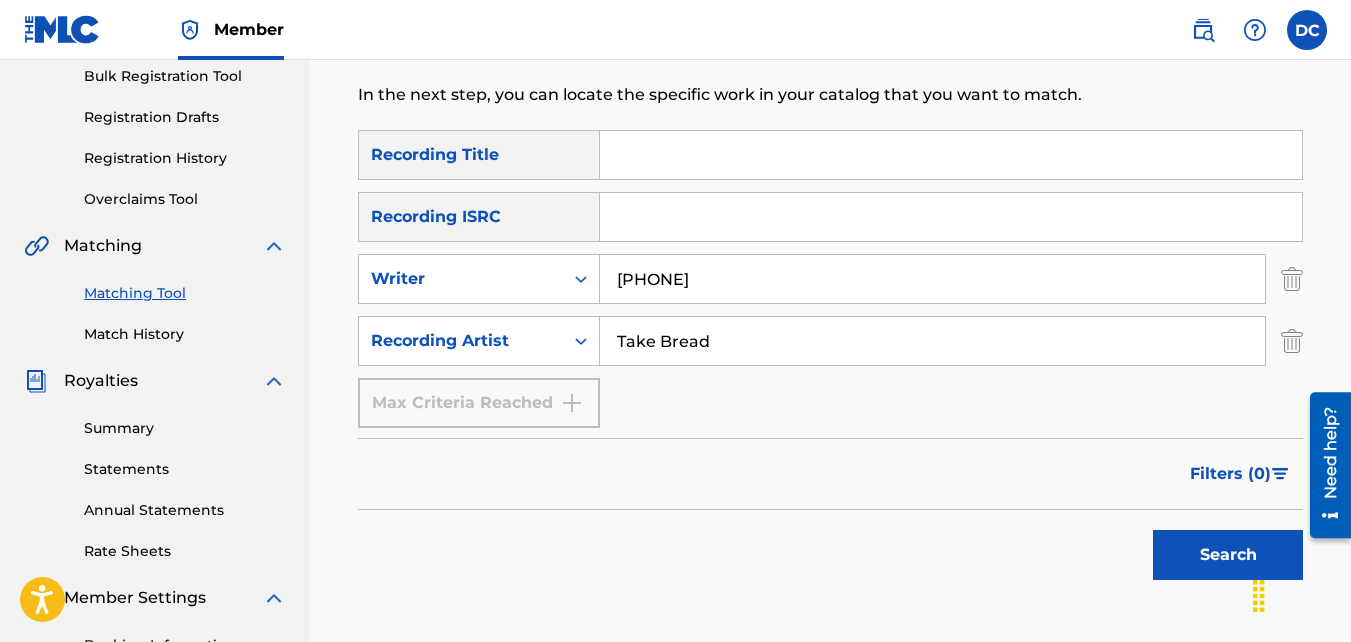type on "[ISRC]" 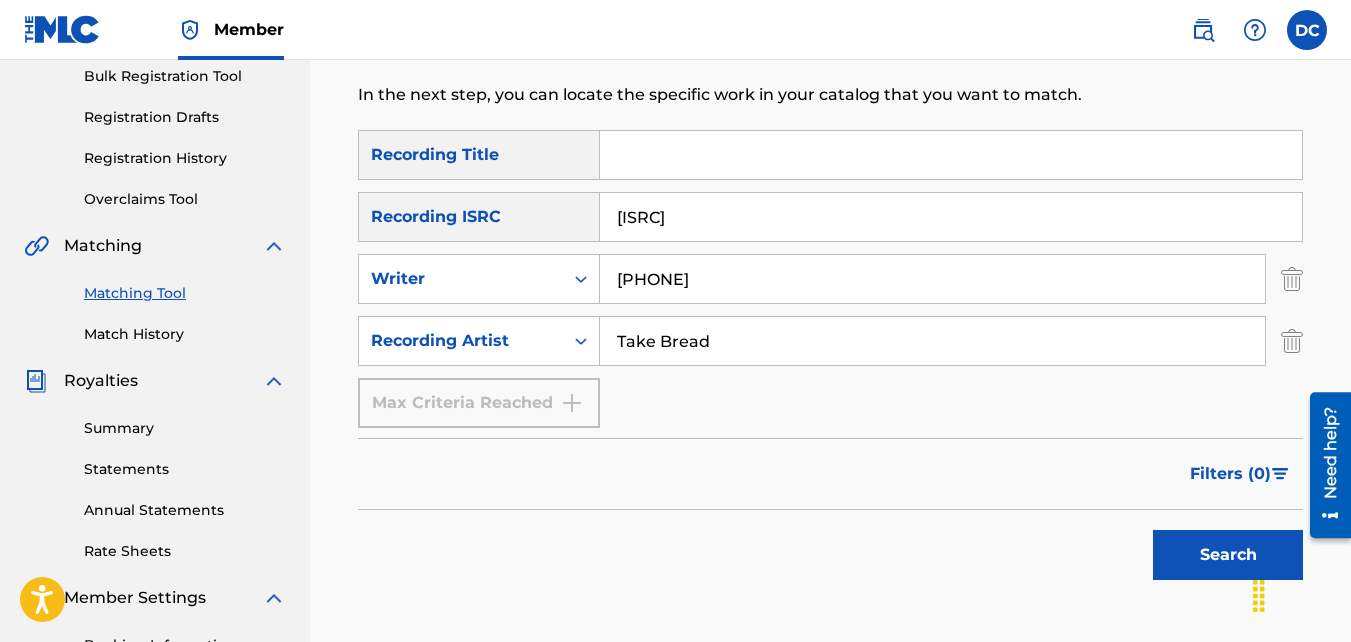 click at bounding box center (951, 155) 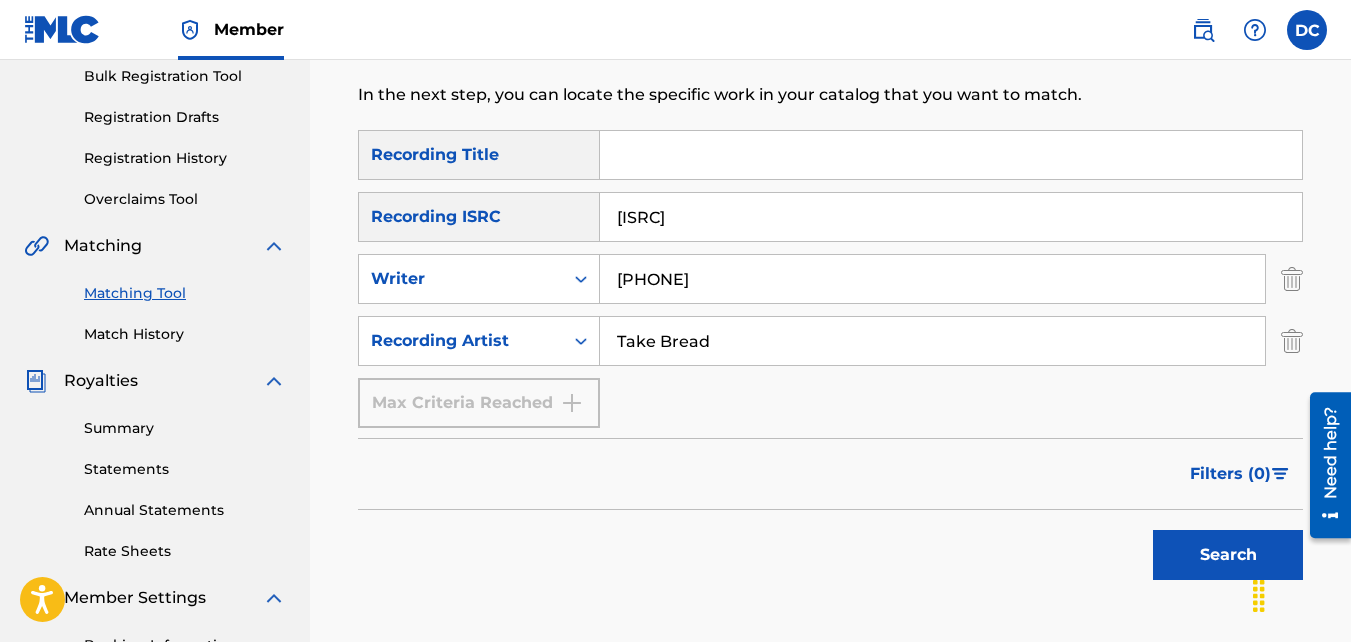 type on "Real One" 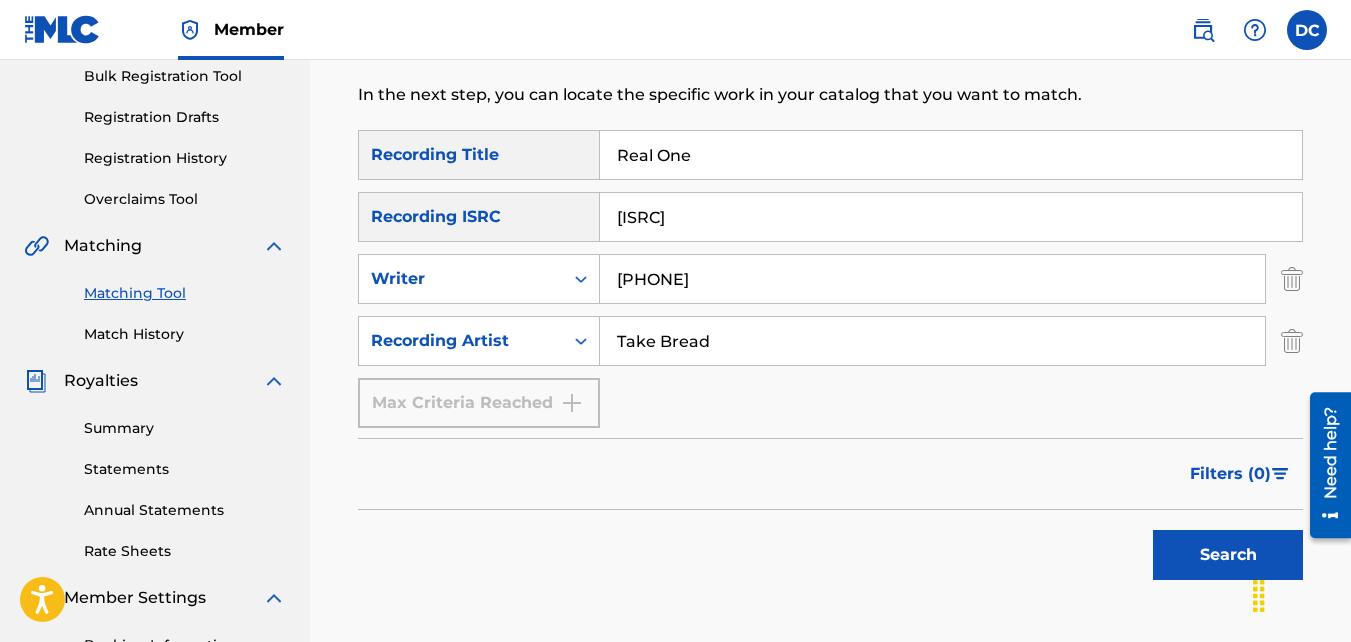 click on "Search" at bounding box center [1228, 555] 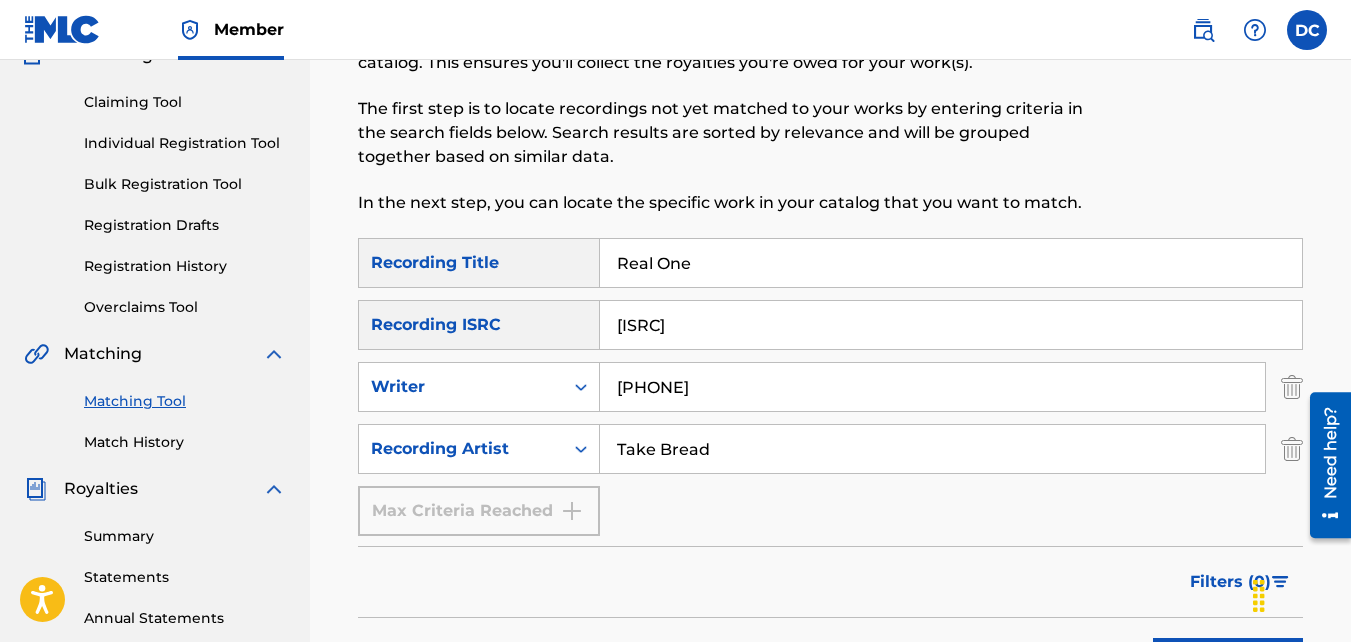 scroll, scrollTop: 172, scrollLeft: 0, axis: vertical 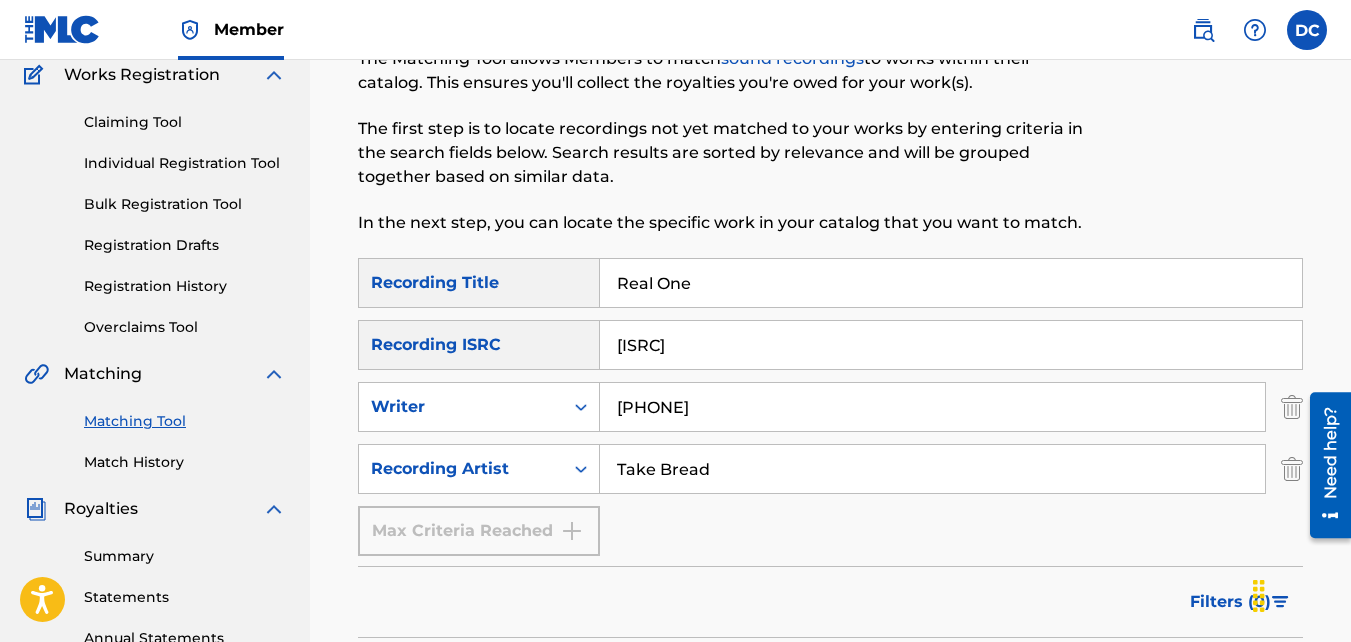 drag, startPoint x: 740, startPoint y: 415, endPoint x: 616, endPoint y: 420, distance: 124.10077 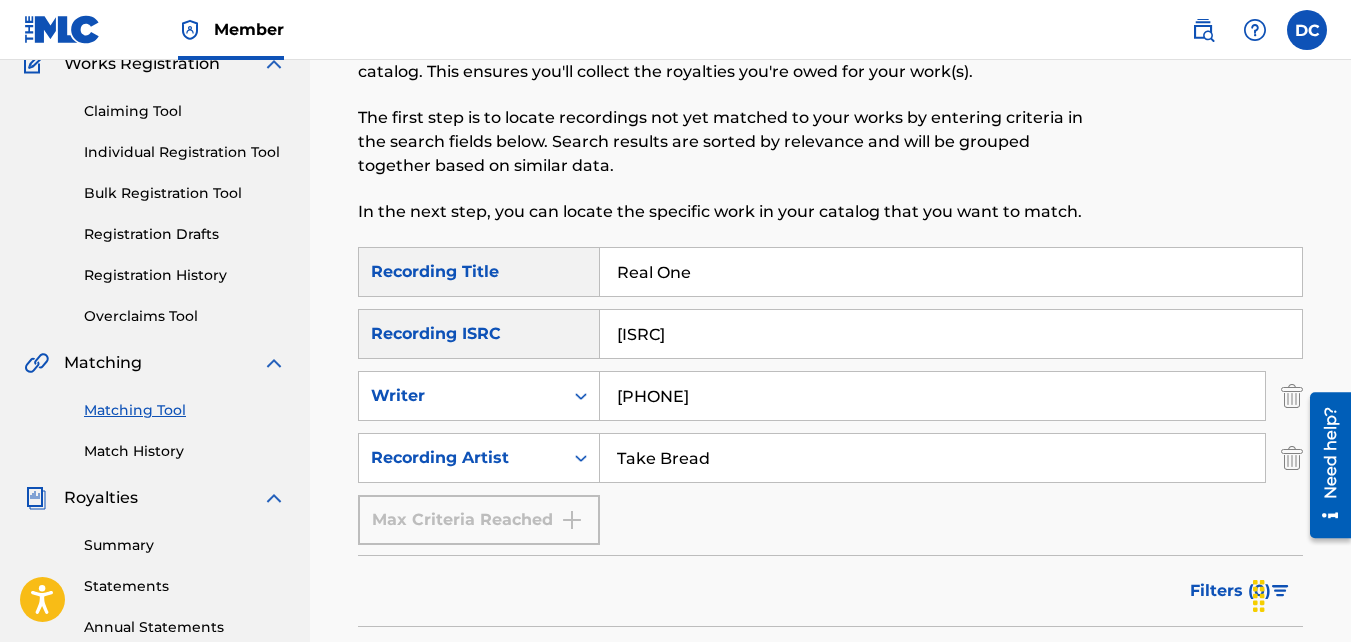 scroll, scrollTop: 200, scrollLeft: 0, axis: vertical 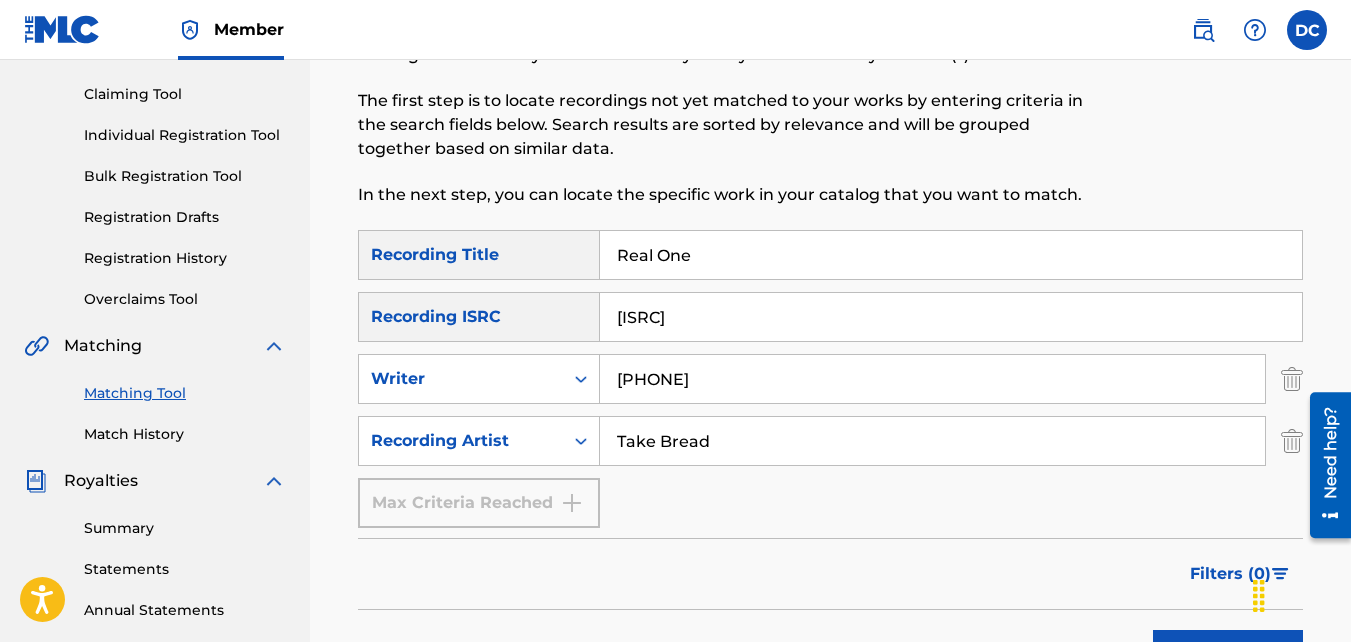 drag, startPoint x: 778, startPoint y: 316, endPoint x: 596, endPoint y: 302, distance: 182.53767 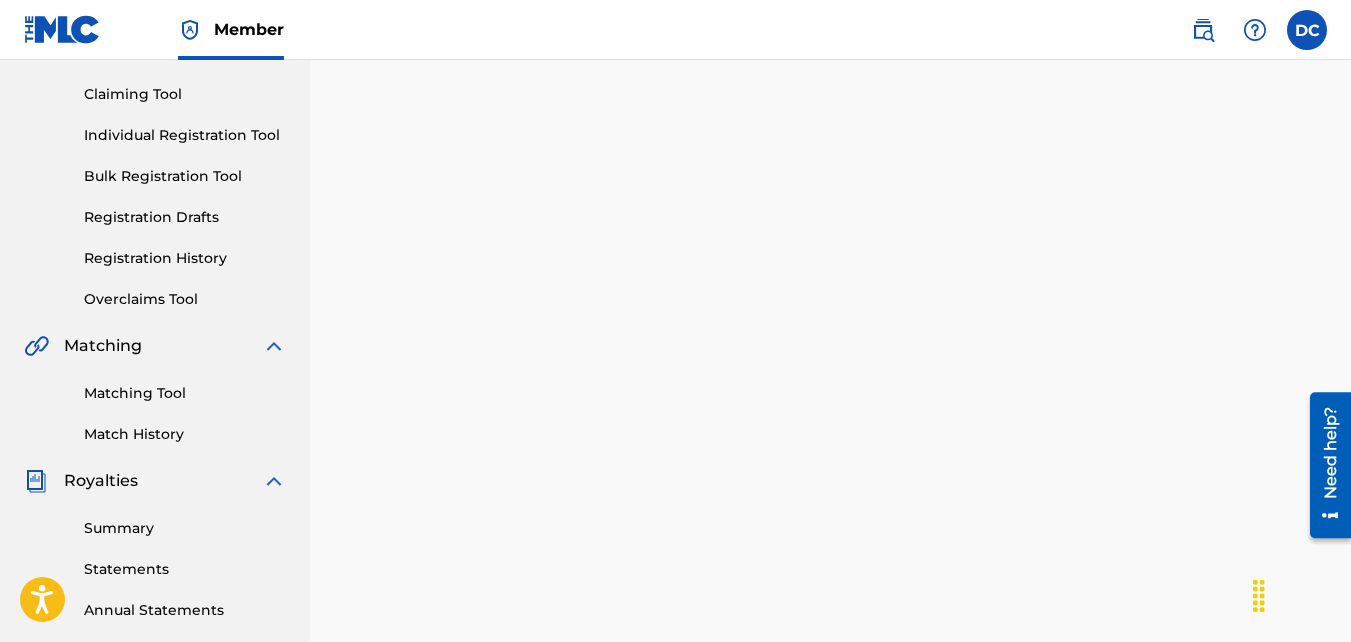 scroll, scrollTop: 300, scrollLeft: 0, axis: vertical 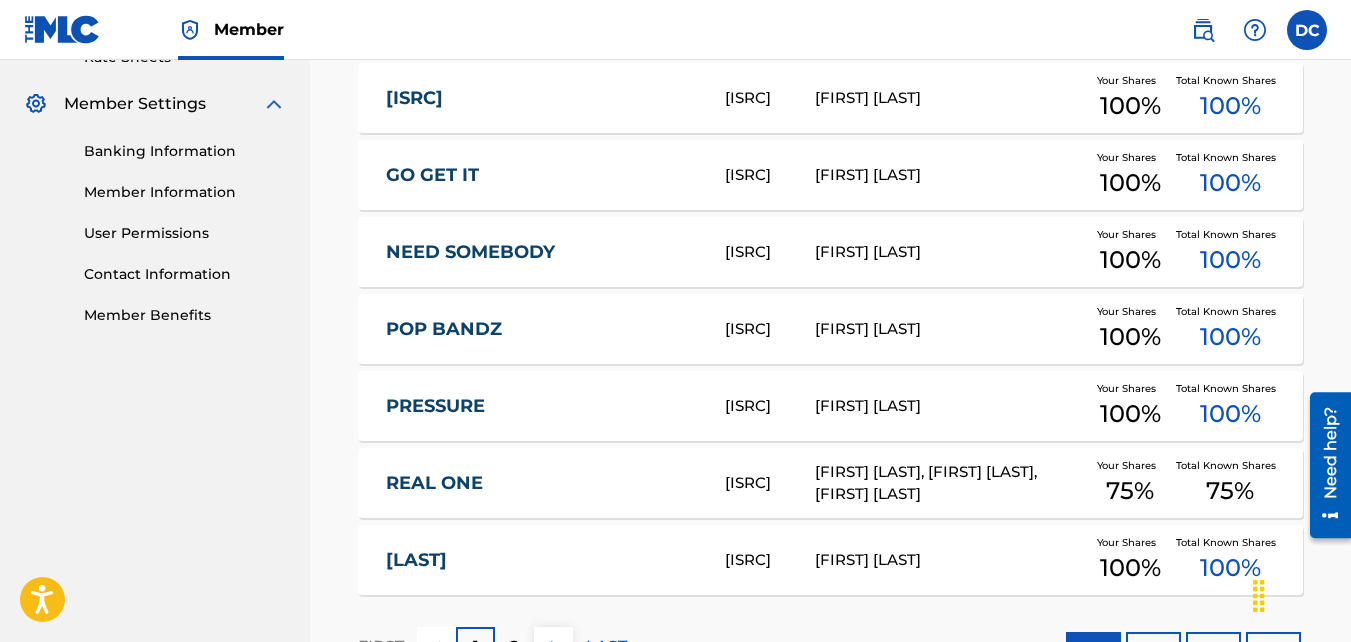 click on "[ISRC]" at bounding box center [770, 252] 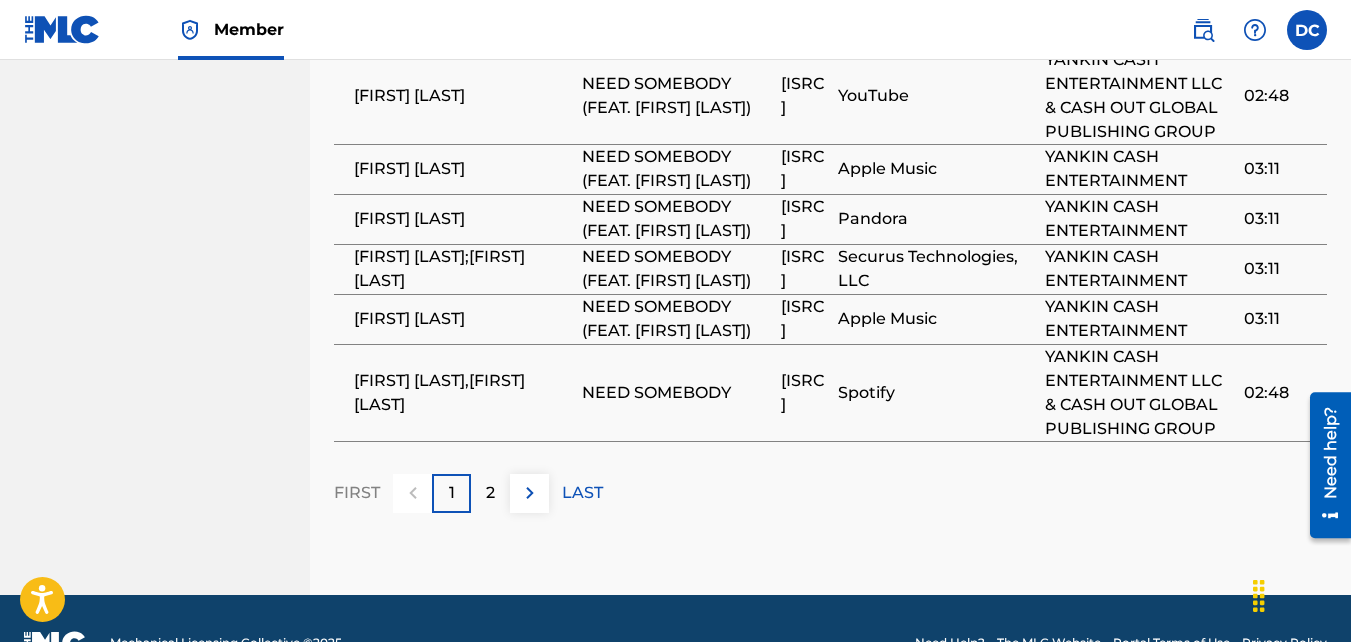 scroll, scrollTop: 1700, scrollLeft: 0, axis: vertical 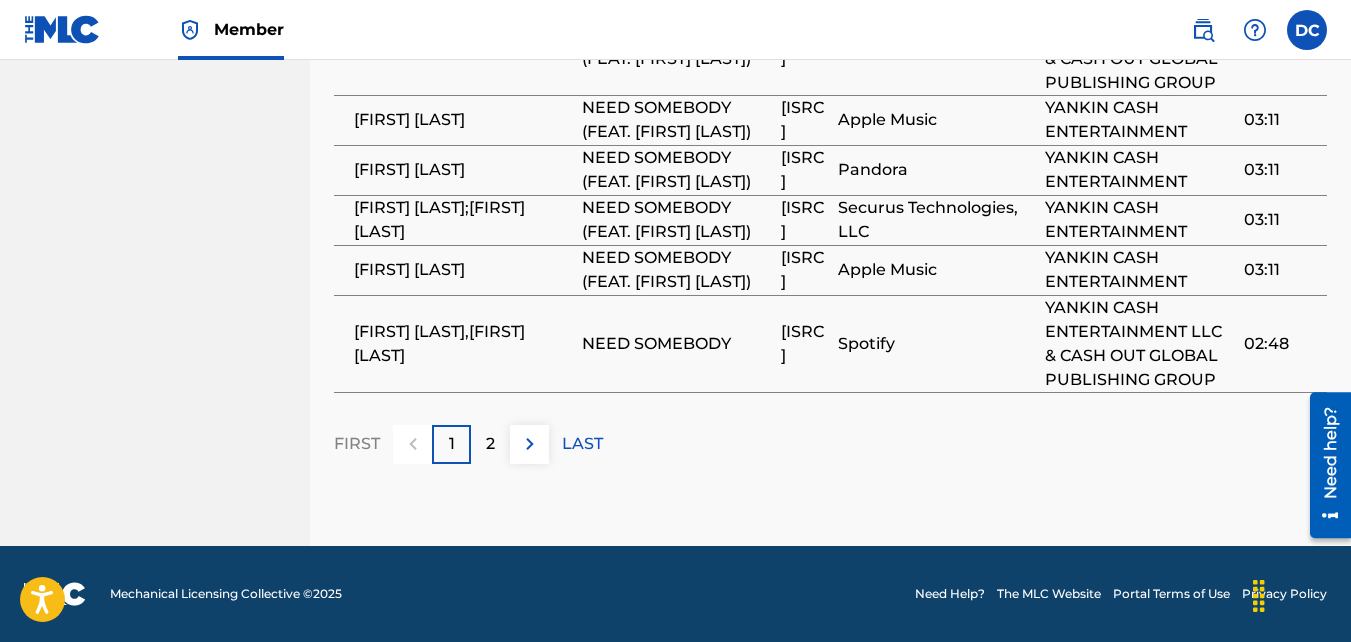 click on "2" at bounding box center [490, 444] 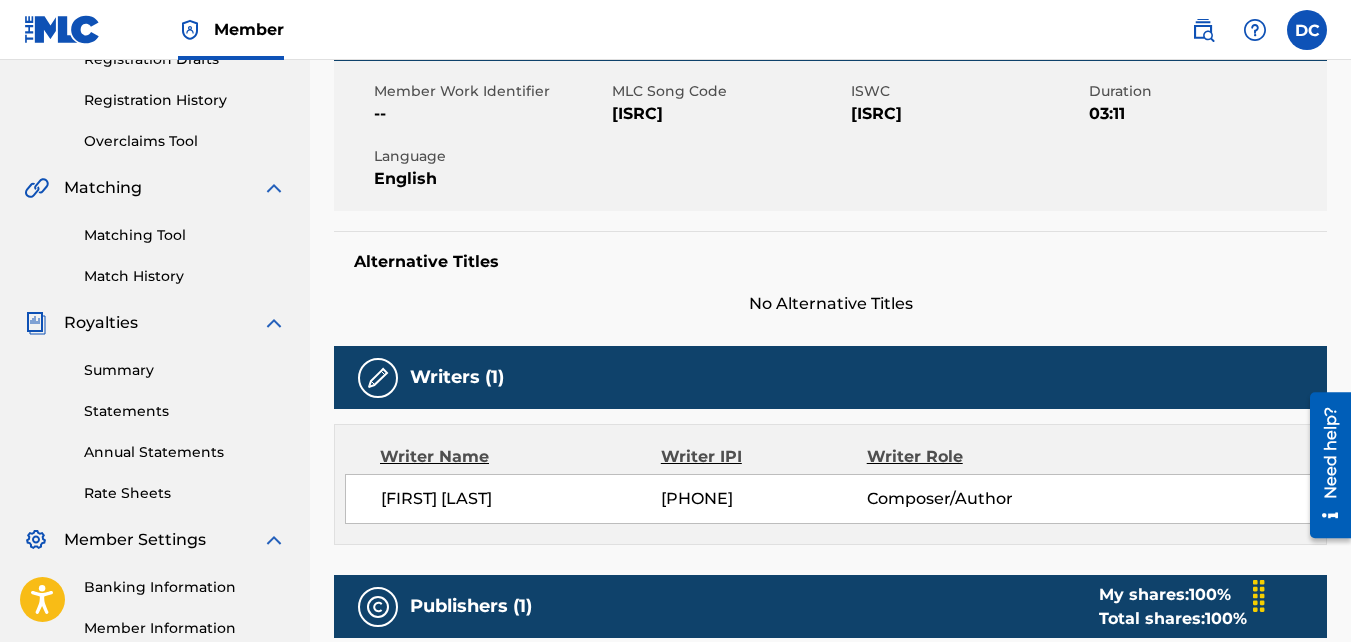 scroll, scrollTop: 352, scrollLeft: 0, axis: vertical 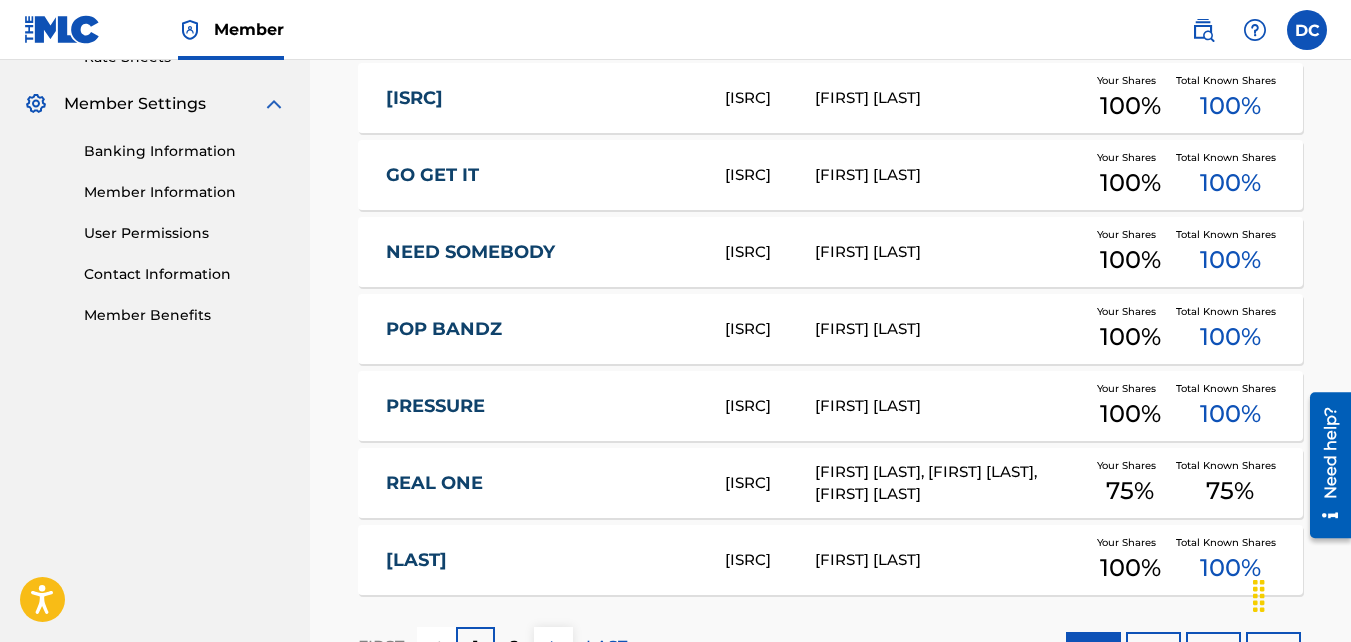 click on "POP BANDZ" at bounding box center [542, 329] 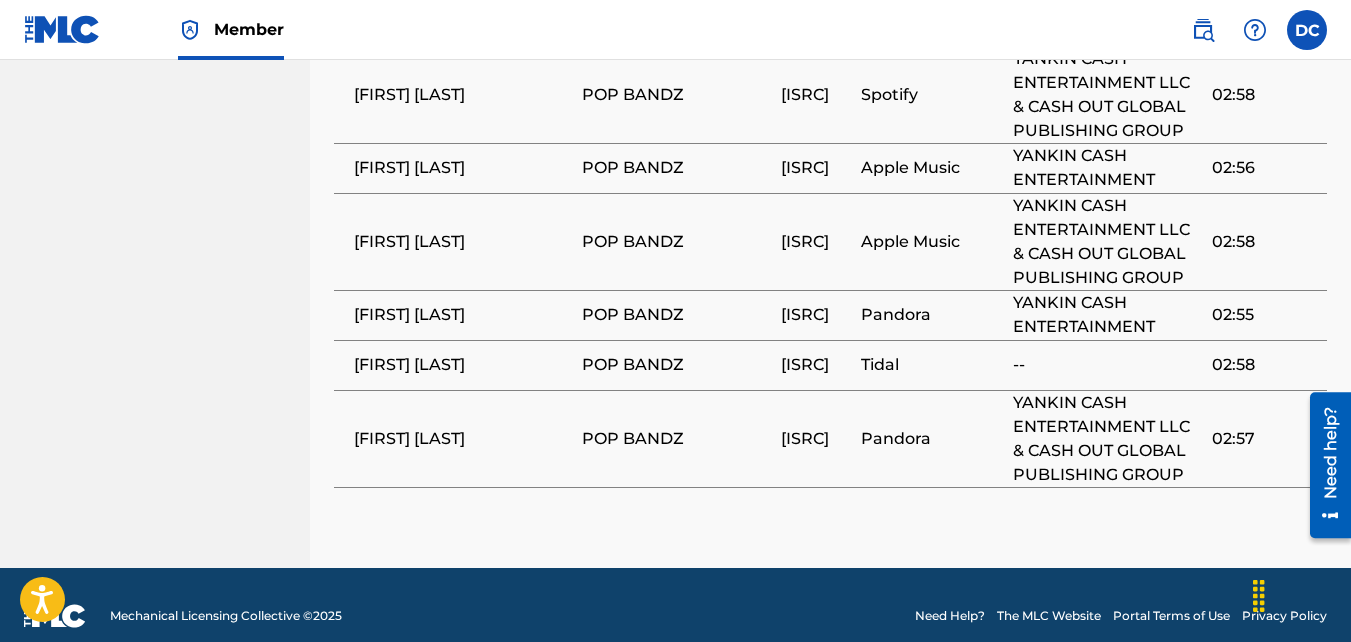 scroll, scrollTop: 1470, scrollLeft: 0, axis: vertical 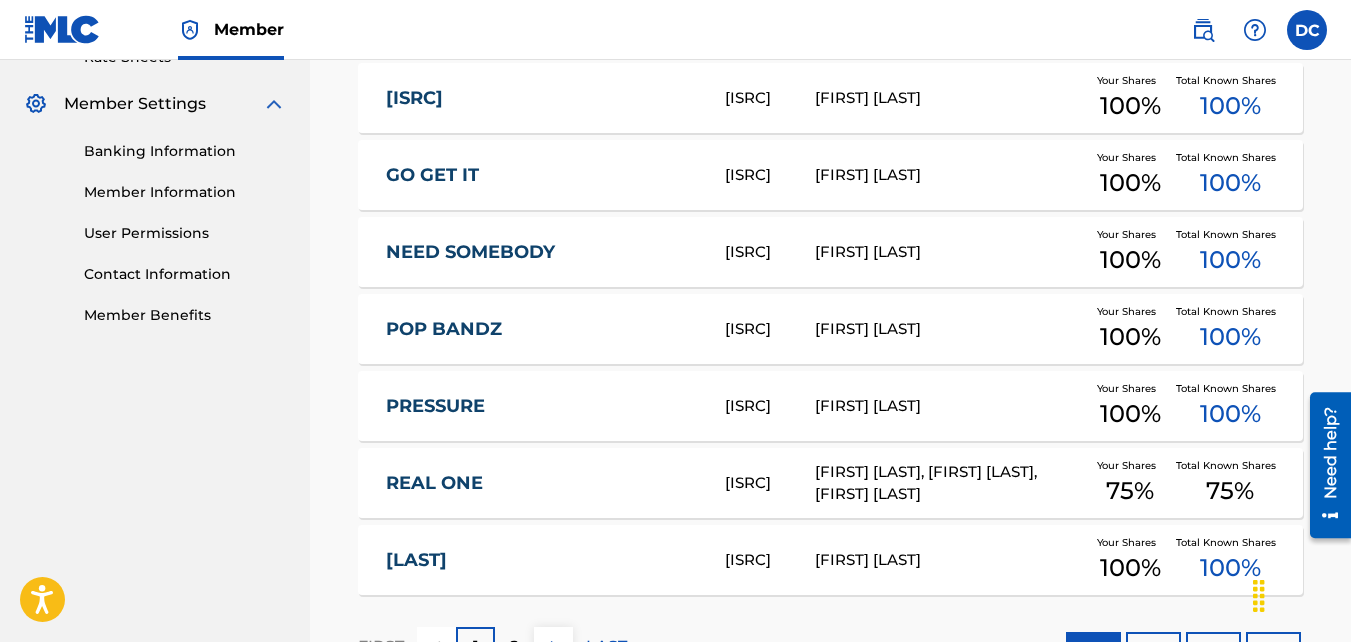 click on "PRESSURE PF00NQ TAKE [NAME] Your Shares 100 % Total Known Shares 100 %" at bounding box center (830, 406) 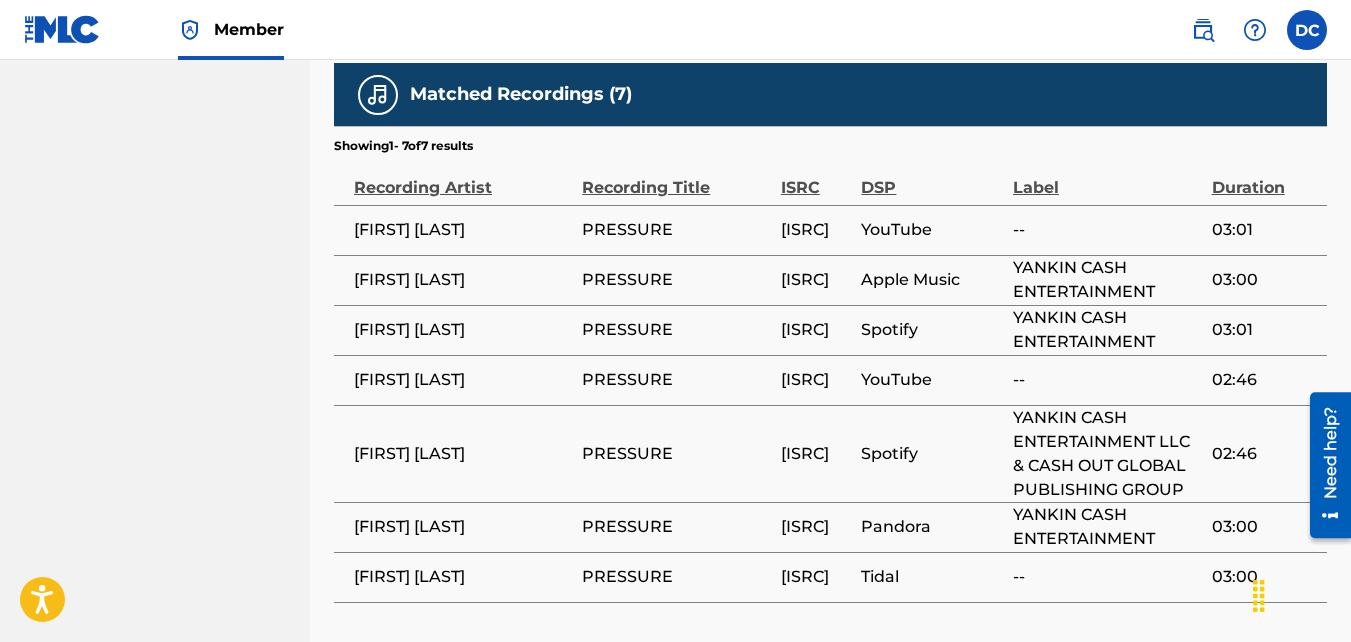 scroll, scrollTop: 1400, scrollLeft: 0, axis: vertical 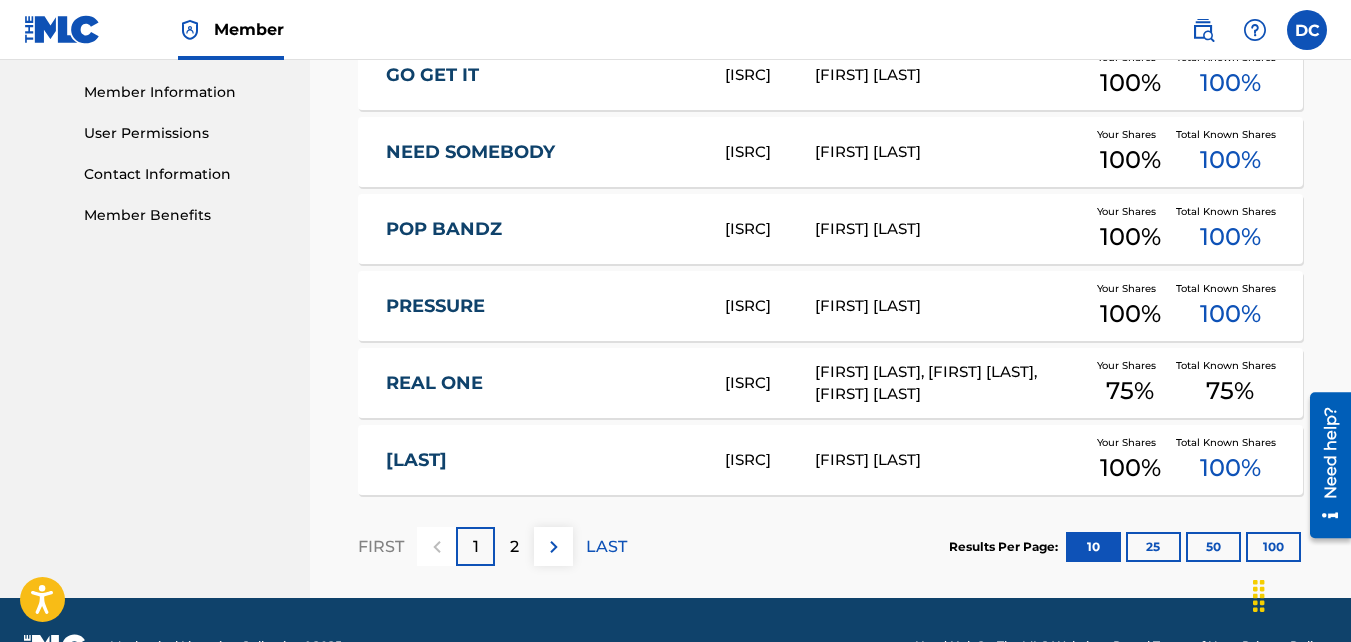 click on "[LAST]" at bounding box center [542, 460] 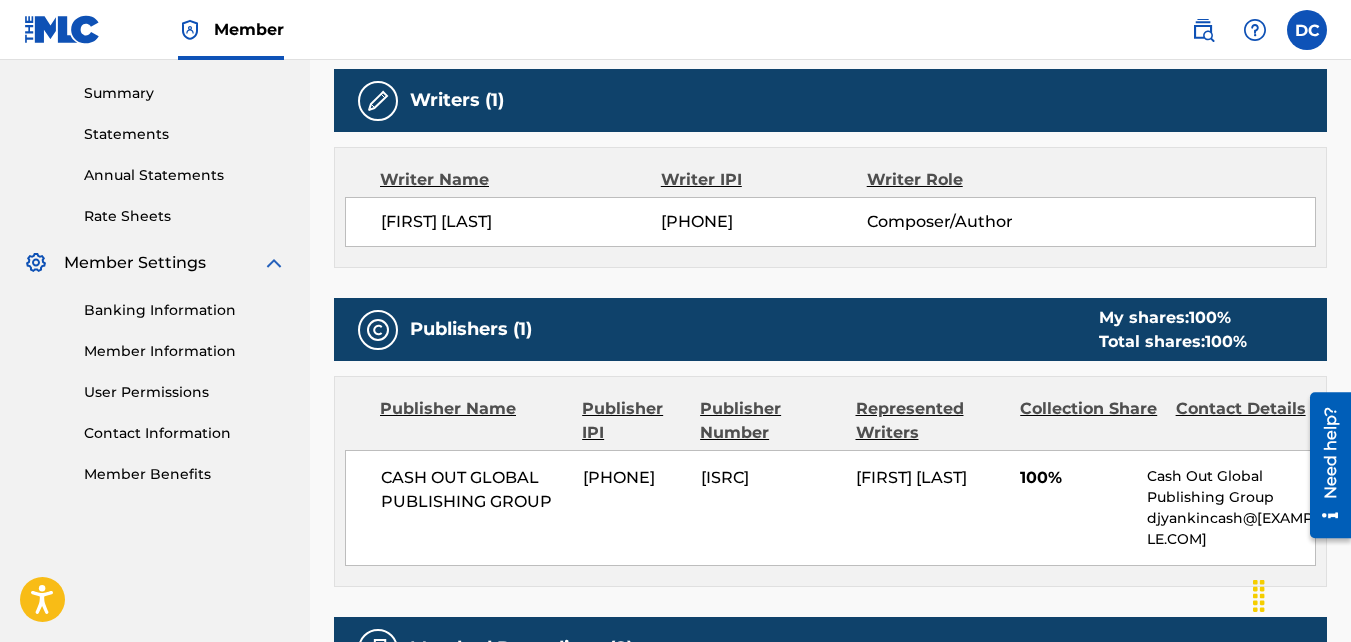 scroll, scrollTop: 600, scrollLeft: 0, axis: vertical 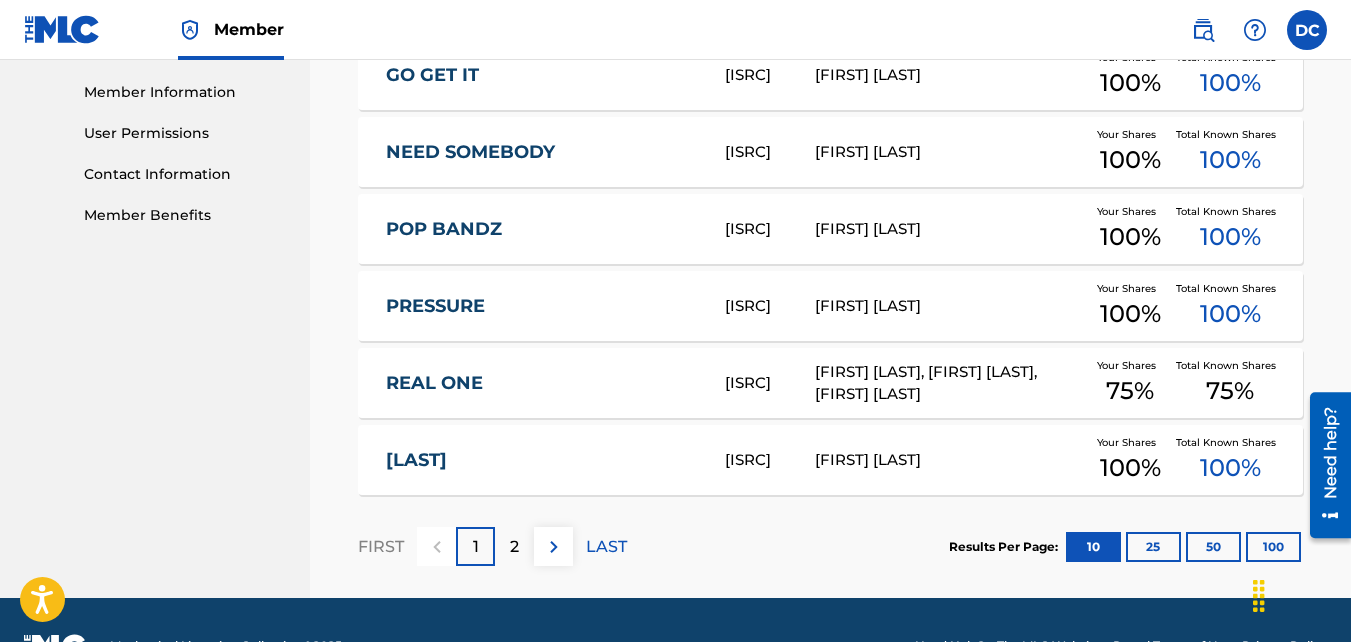 click on "2" at bounding box center (514, 547) 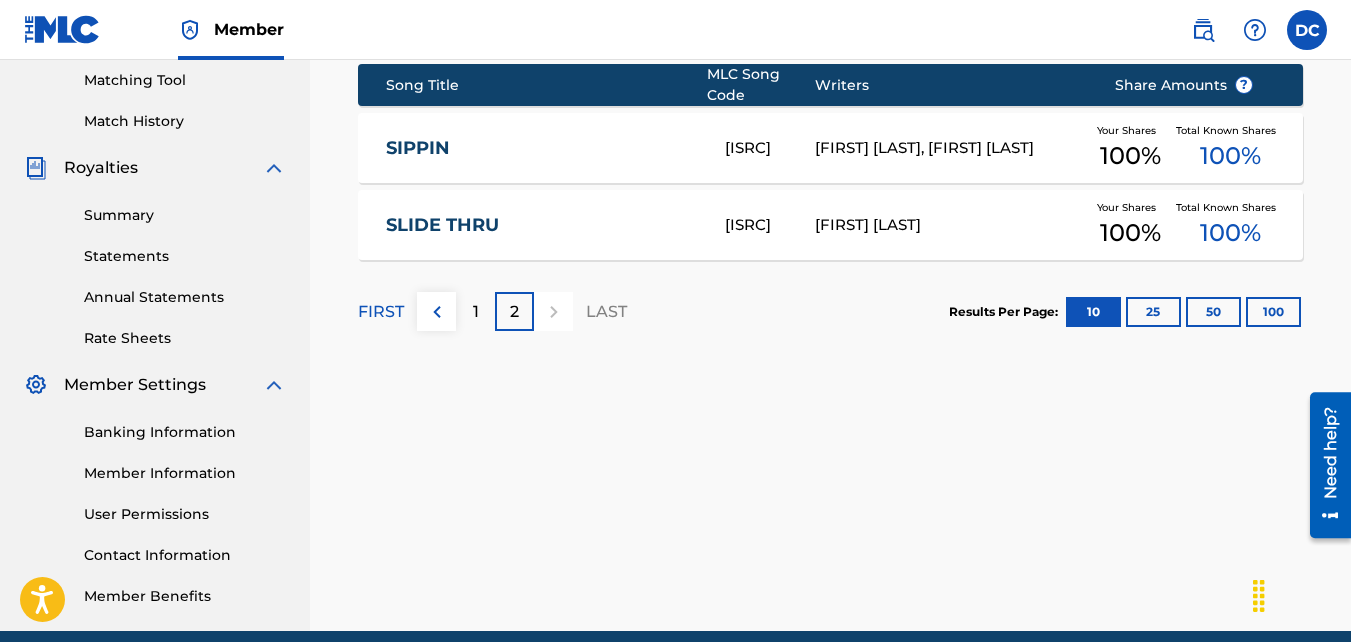 scroll, scrollTop: 398, scrollLeft: 0, axis: vertical 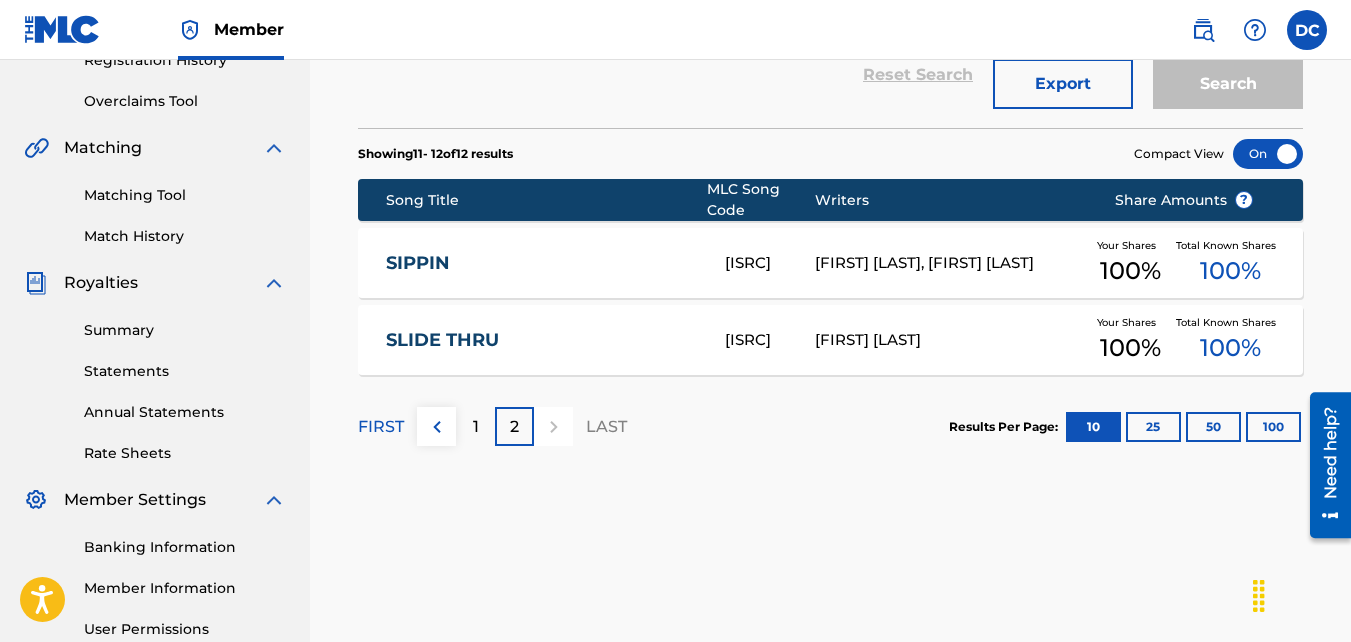 click on "SIPPIN" at bounding box center [542, 263] 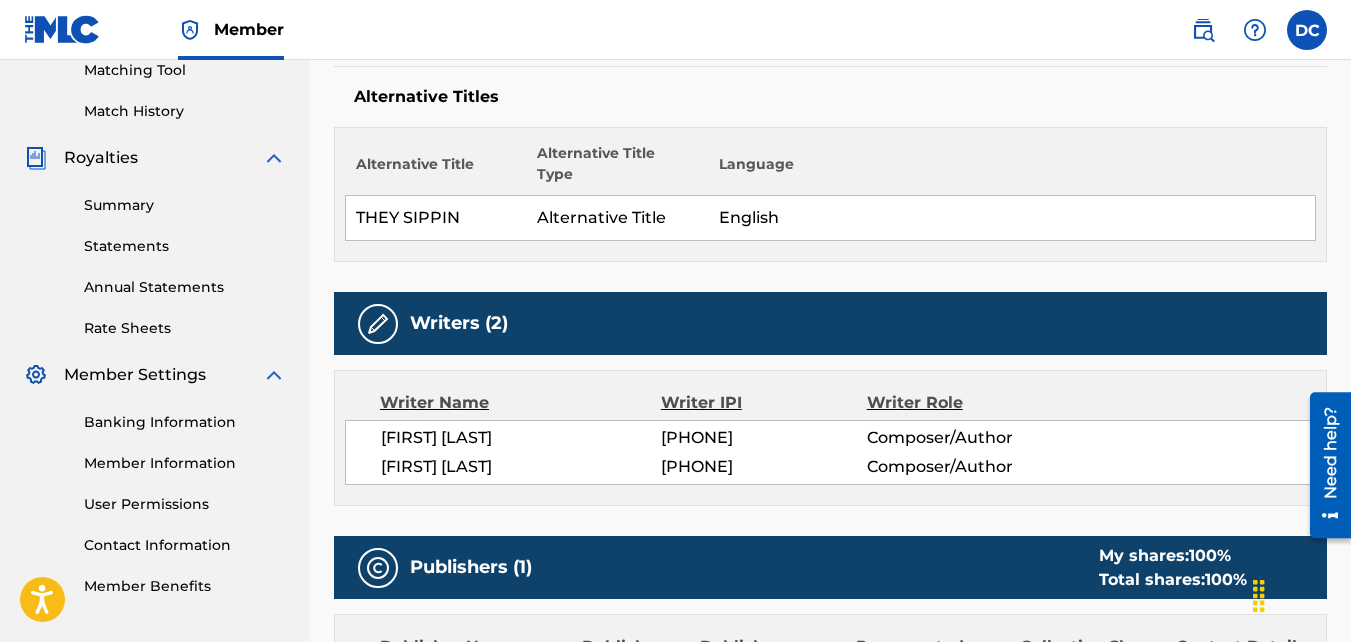 scroll, scrollTop: 487, scrollLeft: 0, axis: vertical 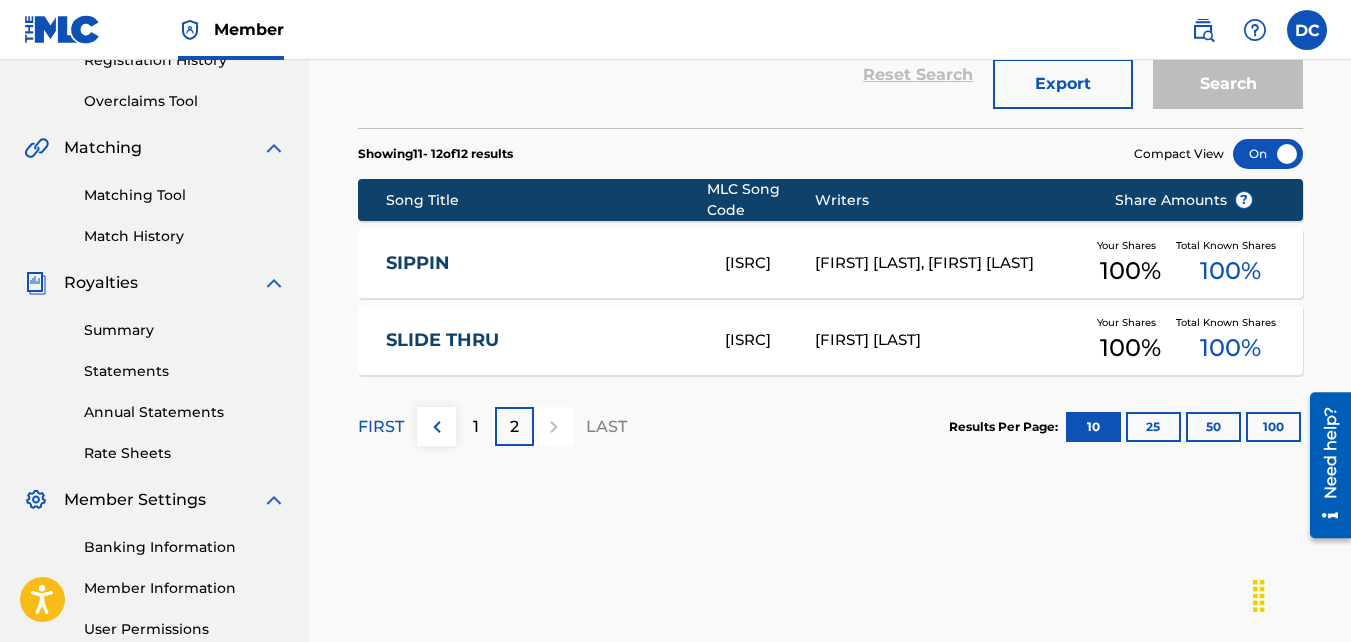 click at bounding box center (437, 427) 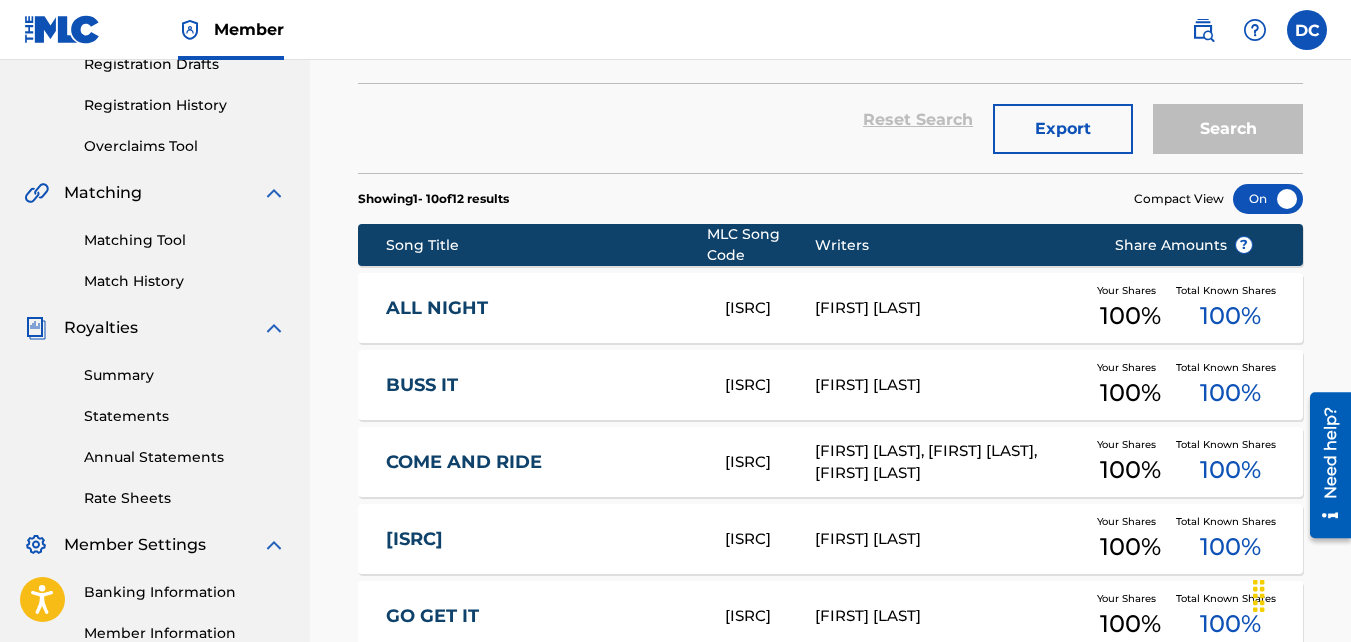 scroll, scrollTop: 346, scrollLeft: 0, axis: vertical 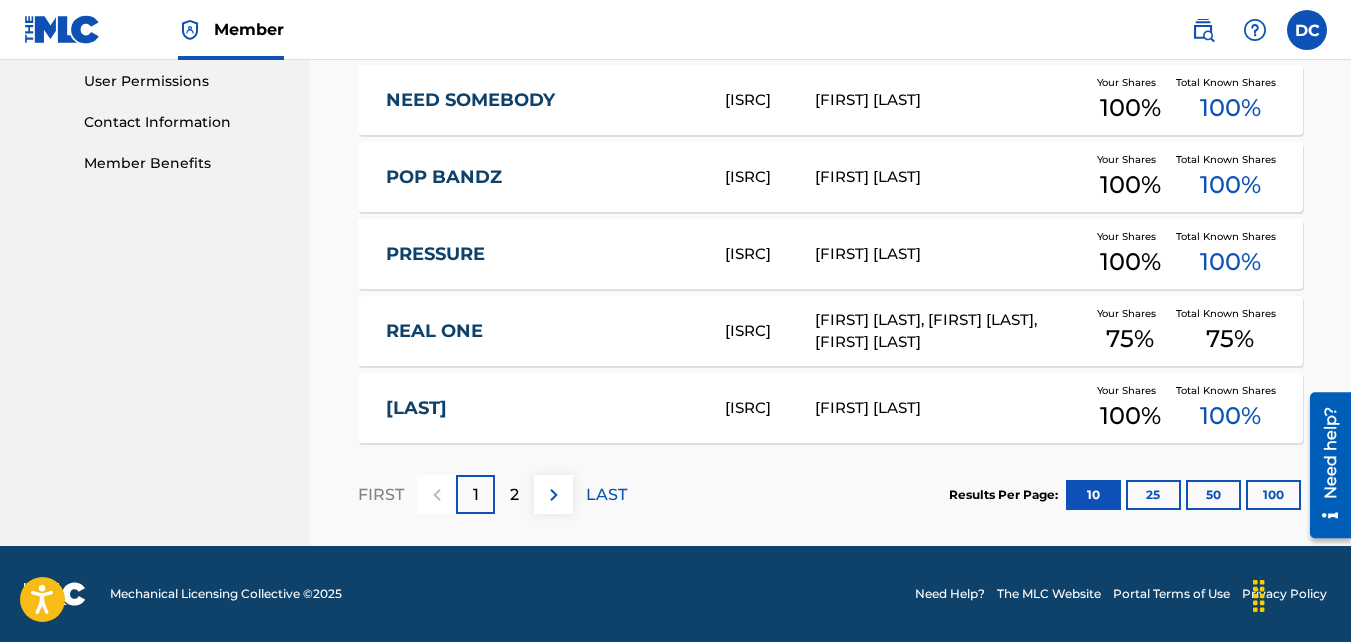 click on "2" at bounding box center [514, 495] 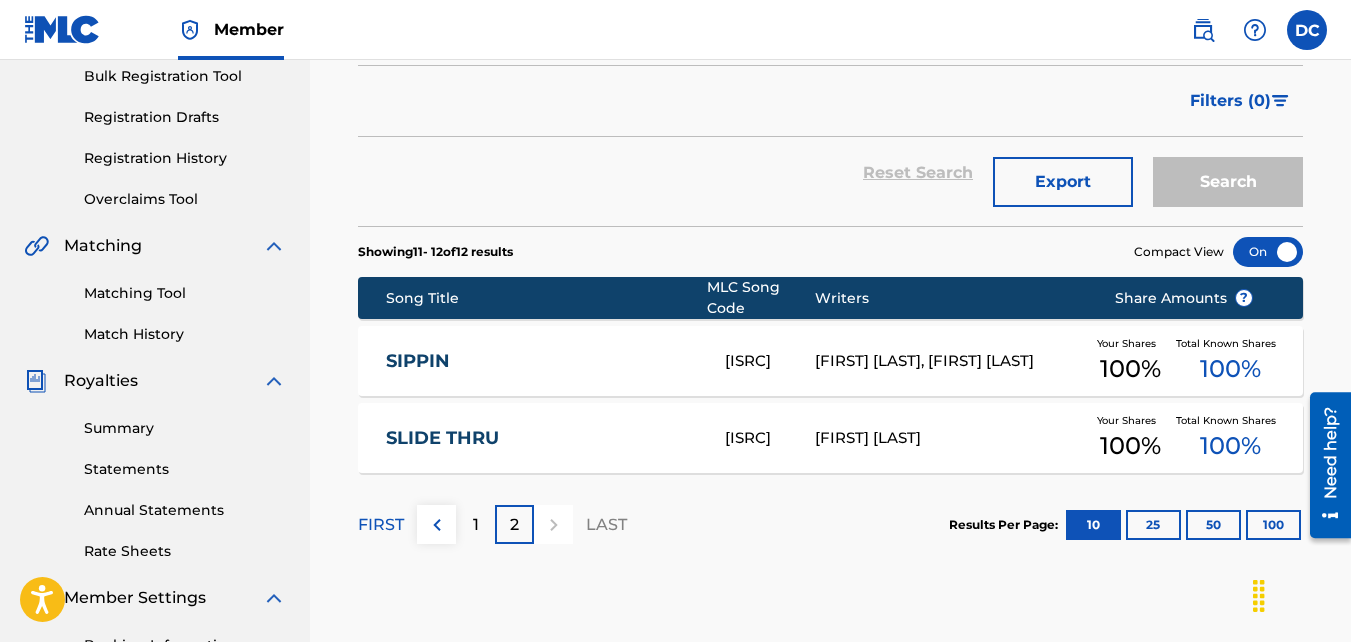 scroll, scrollTop: 298, scrollLeft: 0, axis: vertical 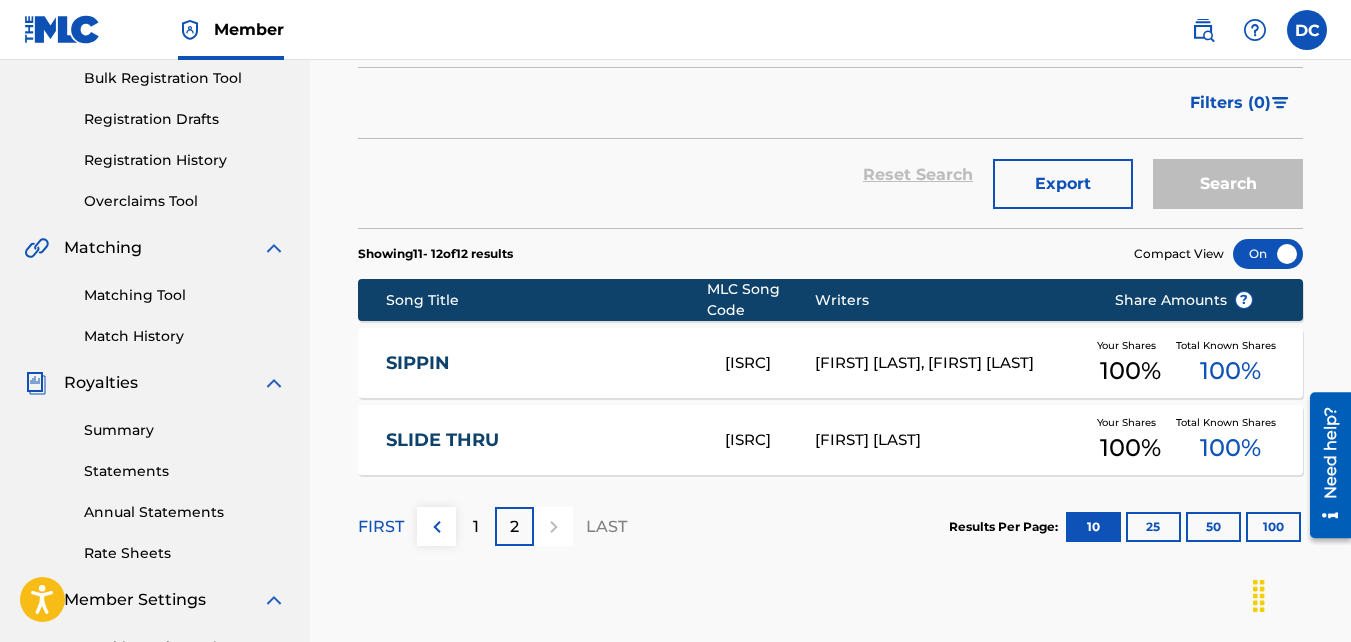 click on "1" at bounding box center [475, 526] 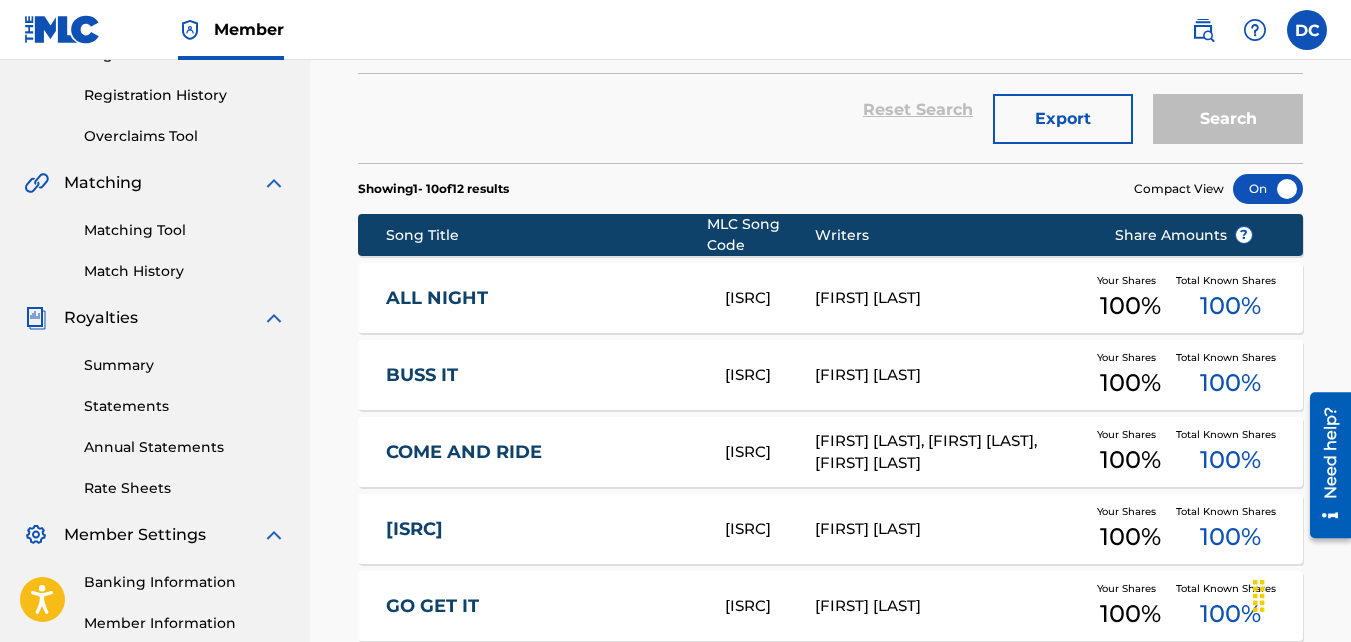 scroll, scrollTop: 398, scrollLeft: 0, axis: vertical 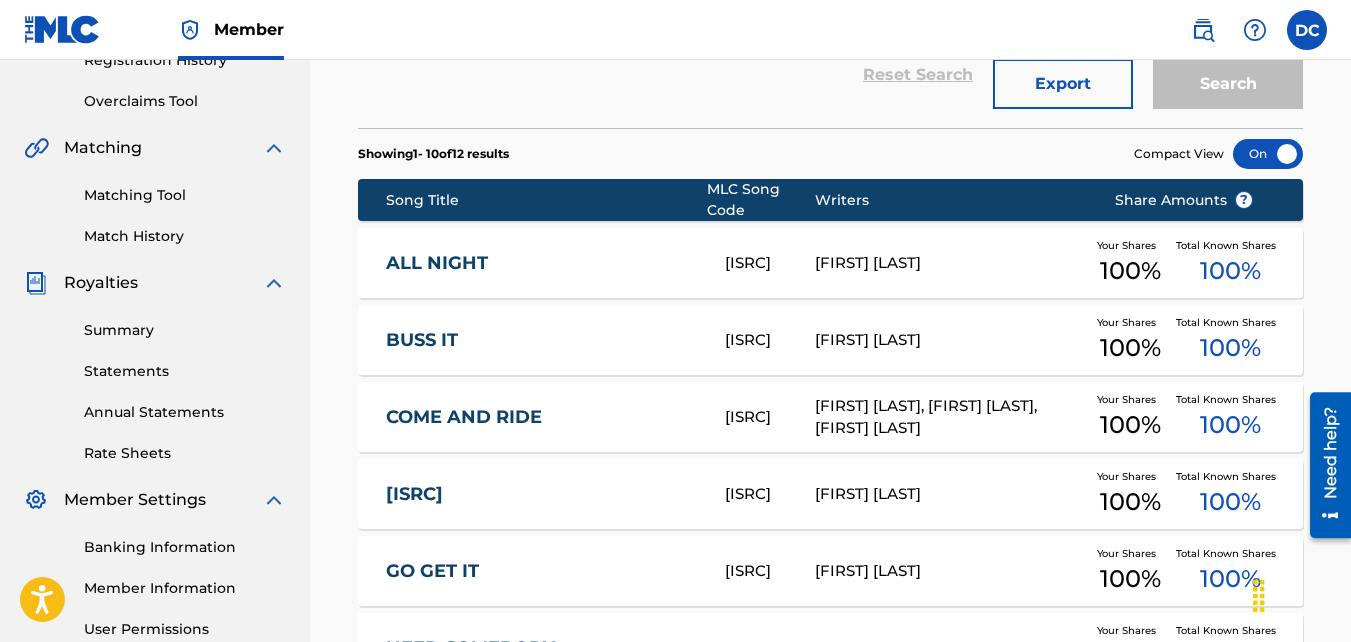 click on "[FIRST] [LAST]" at bounding box center (949, 340) 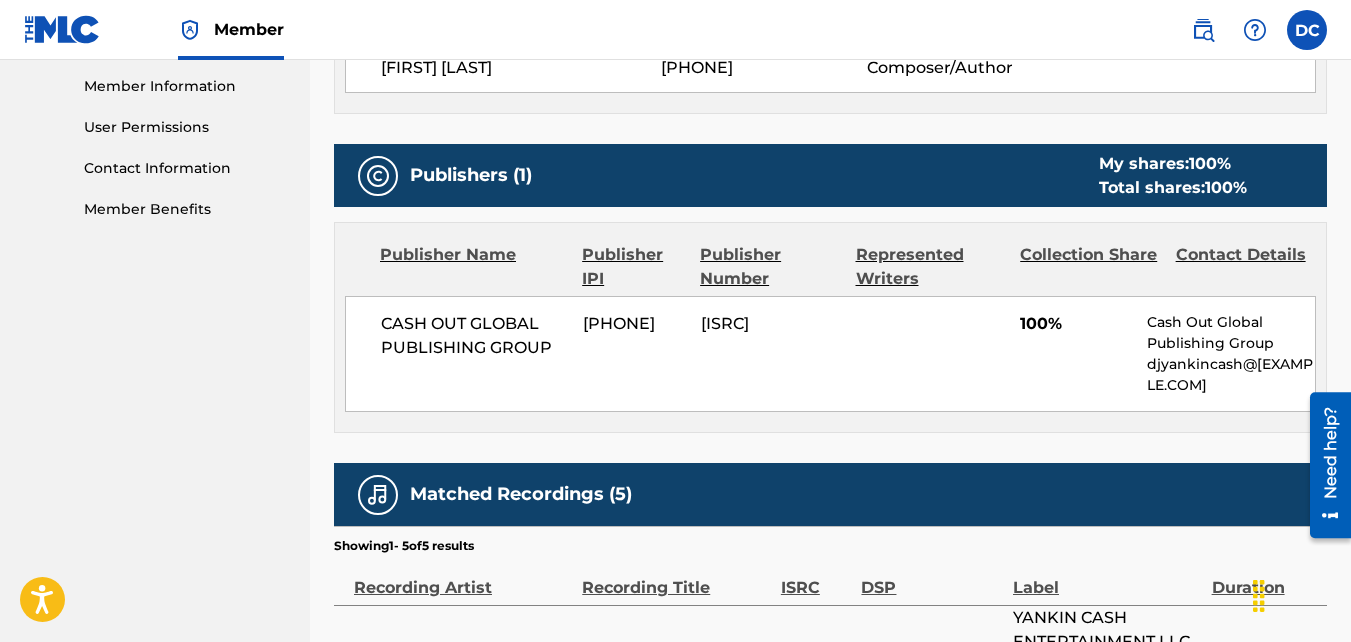 scroll, scrollTop: 831, scrollLeft: 0, axis: vertical 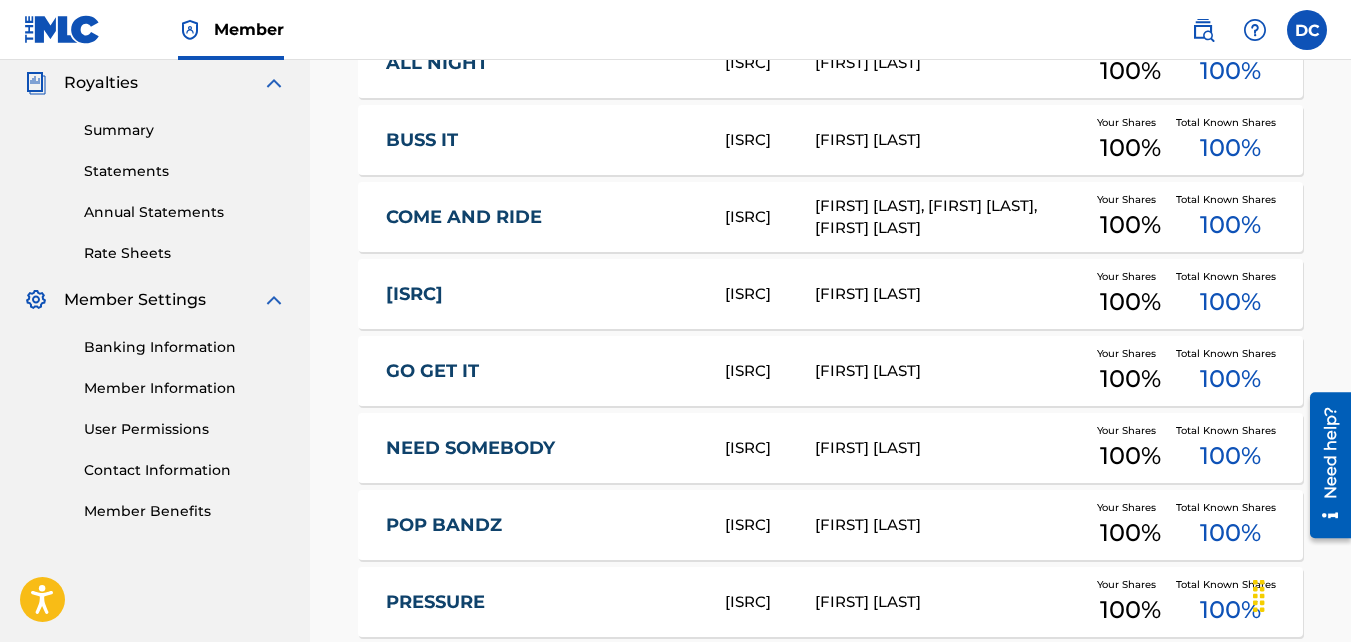 click on "[ISRC]" at bounding box center (542, 294) 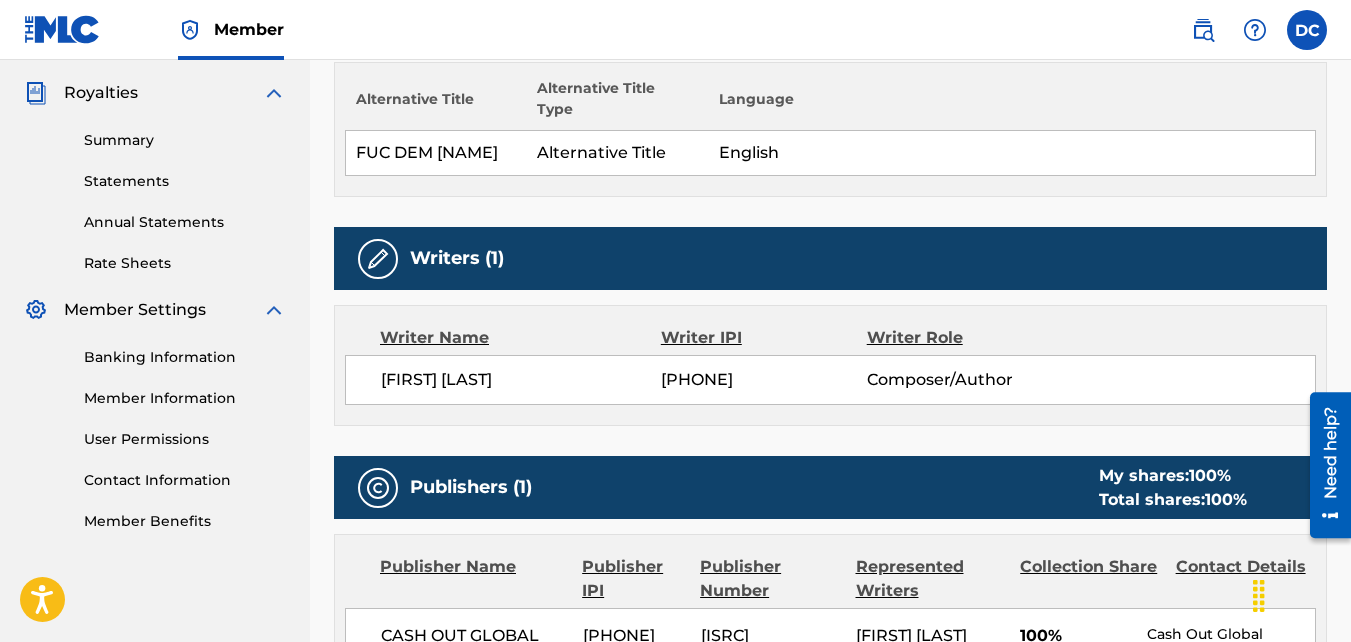 scroll, scrollTop: 524, scrollLeft: 0, axis: vertical 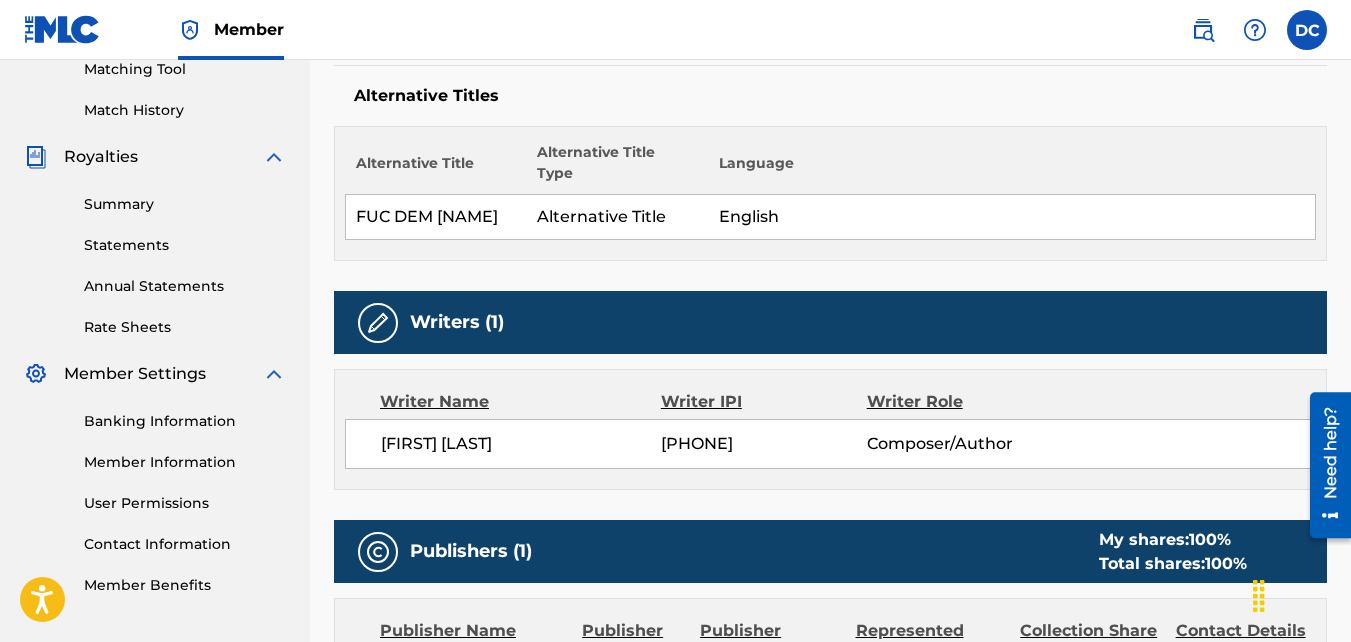 drag, startPoint x: 772, startPoint y: 444, endPoint x: 652, endPoint y: 433, distance: 120.50311 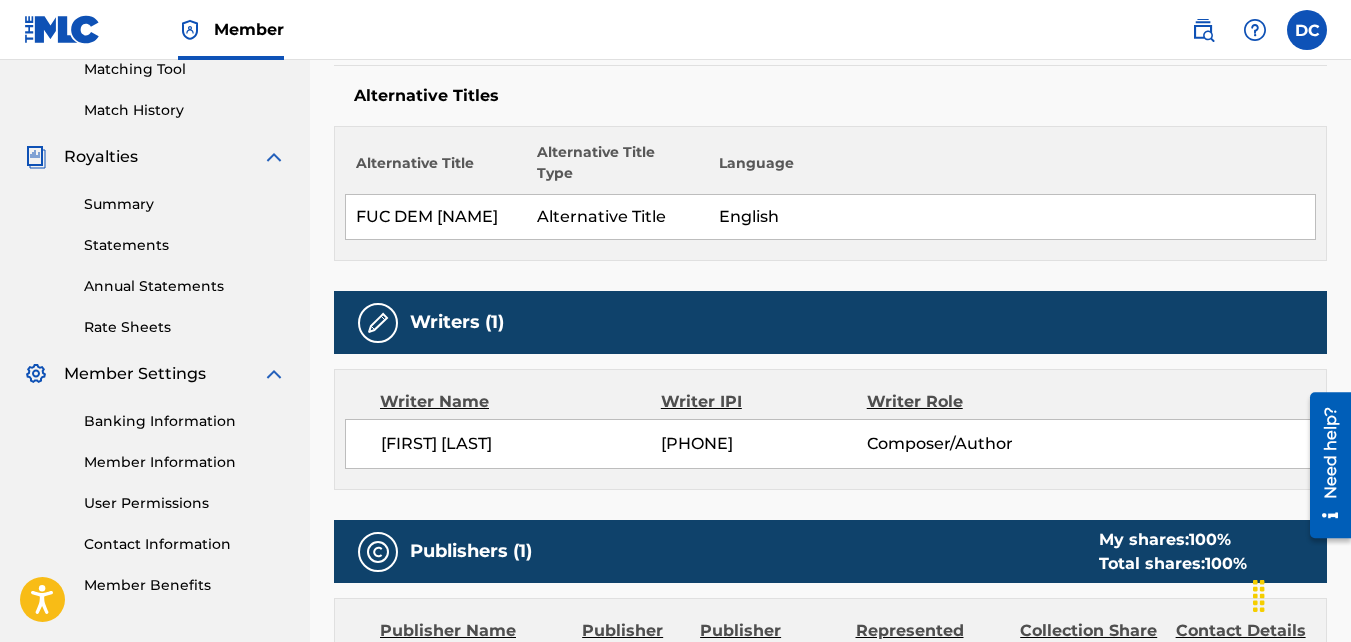 copy on "[PHONE]" 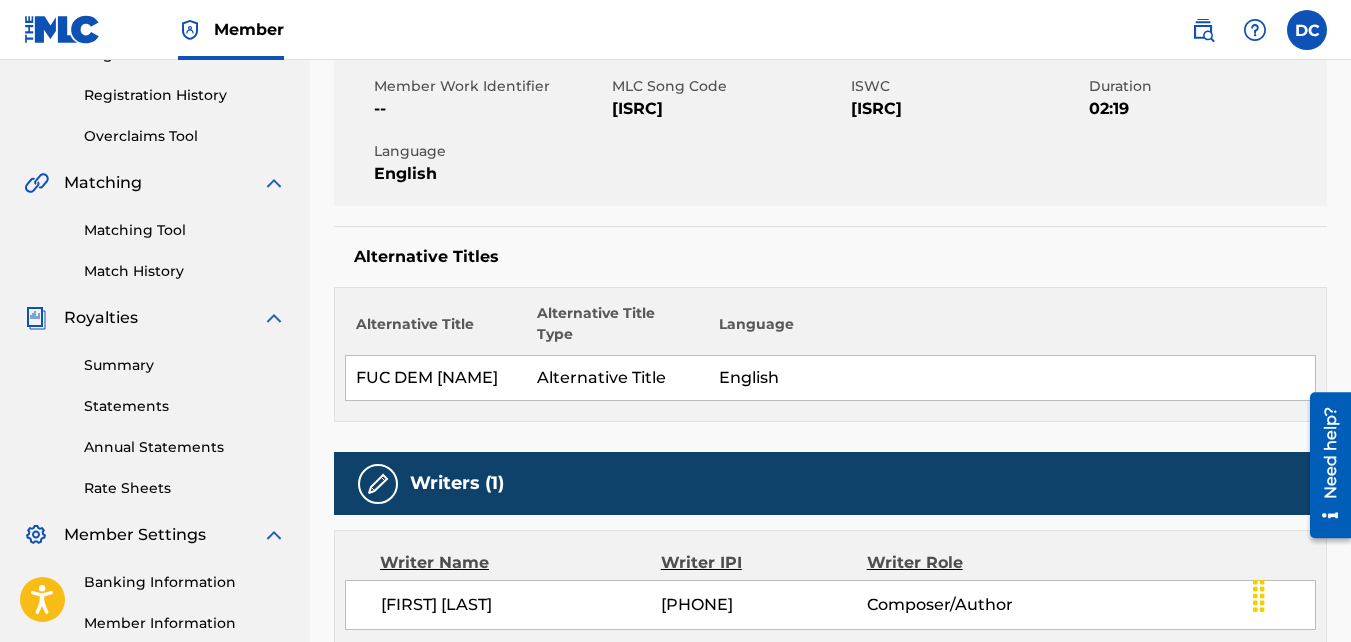 scroll, scrollTop: 324, scrollLeft: 0, axis: vertical 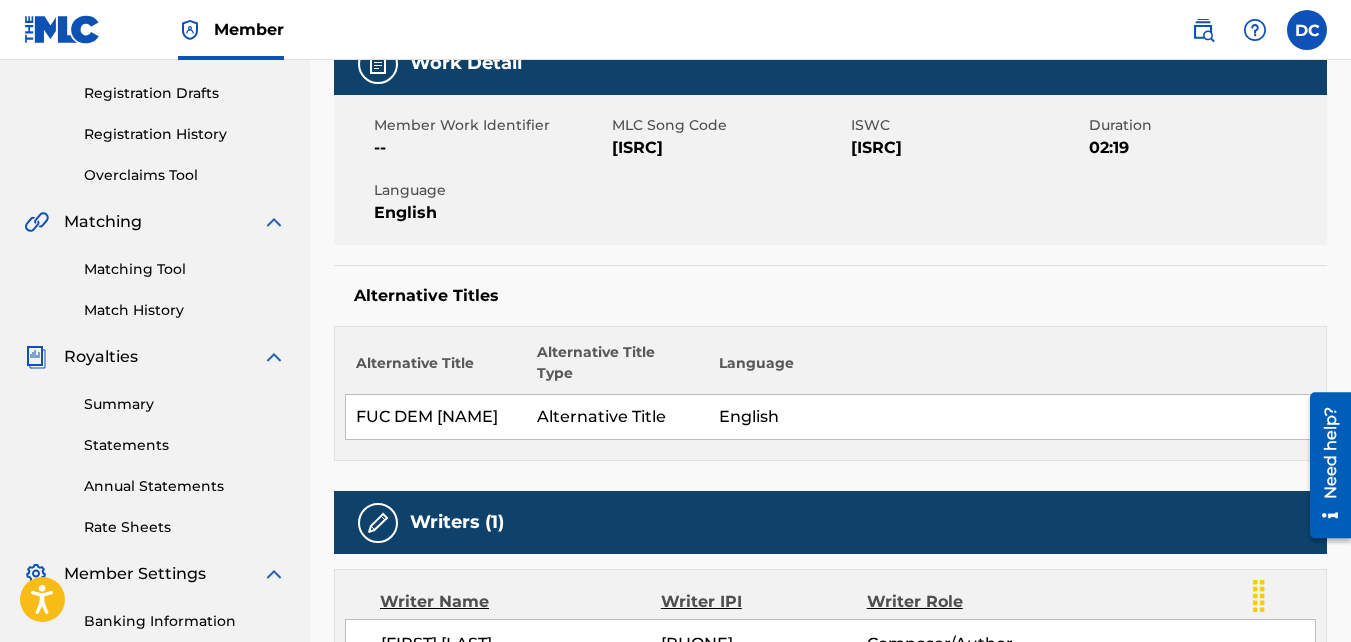 click on "Matching Tool" at bounding box center [185, 269] 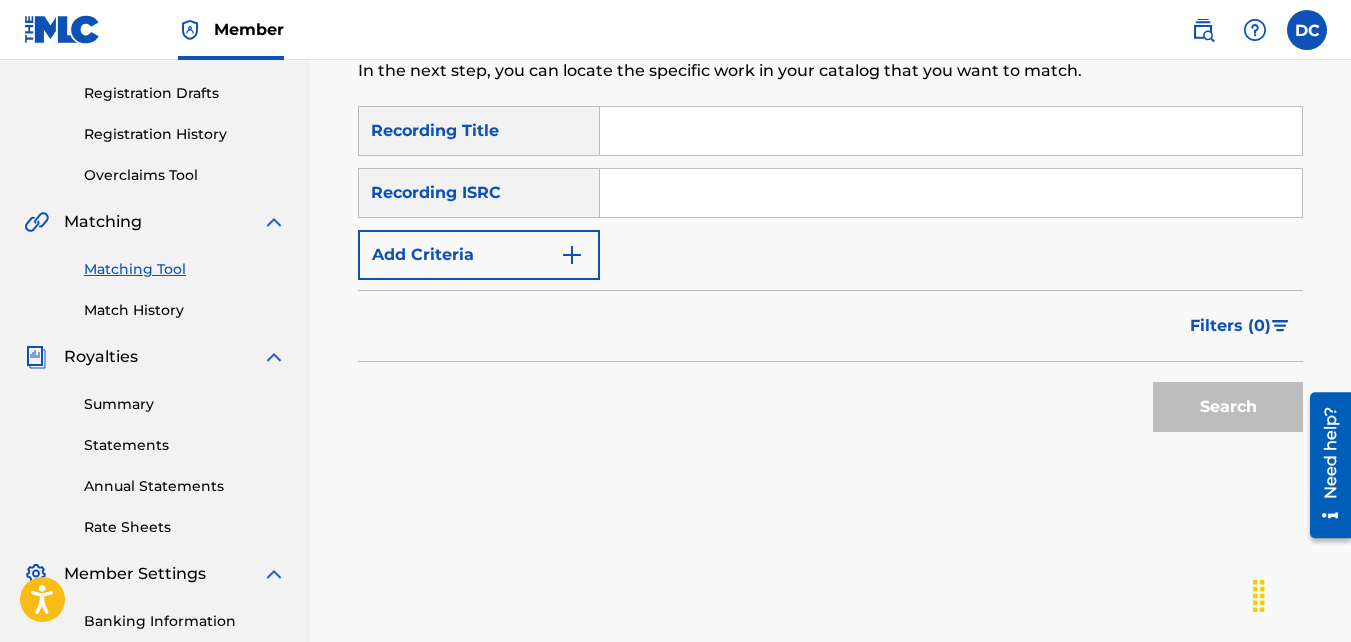 scroll, scrollTop: 0, scrollLeft: 0, axis: both 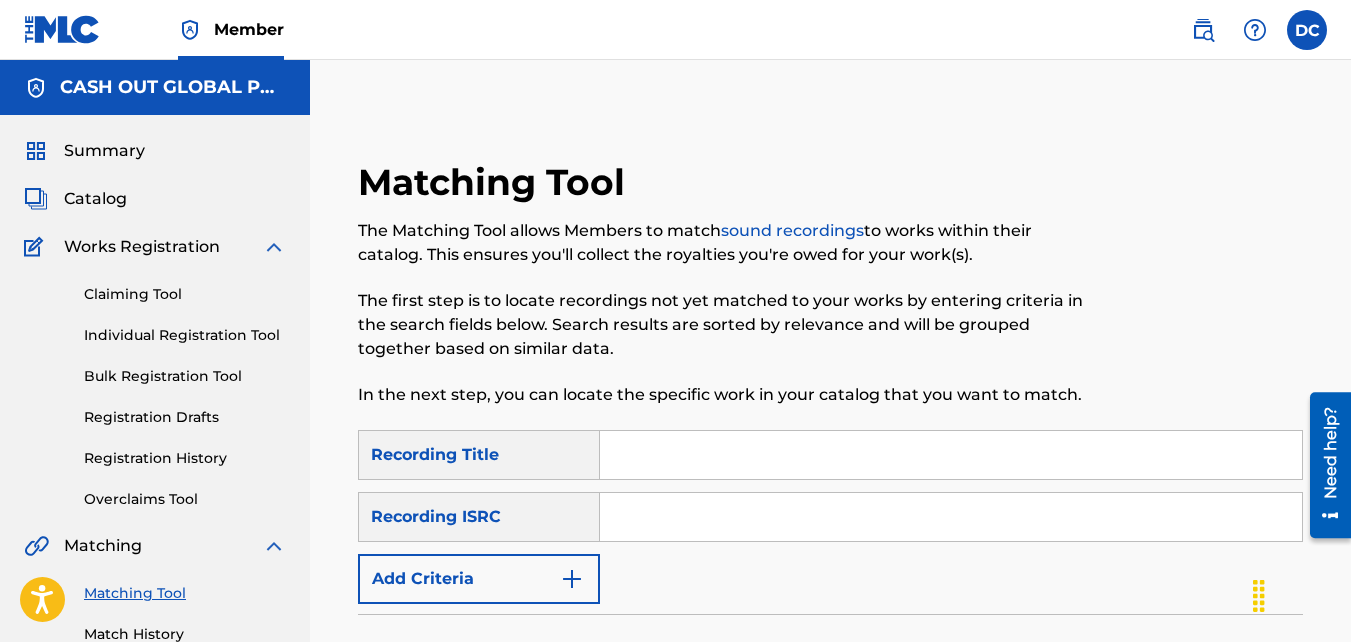 click at bounding box center [951, 455] 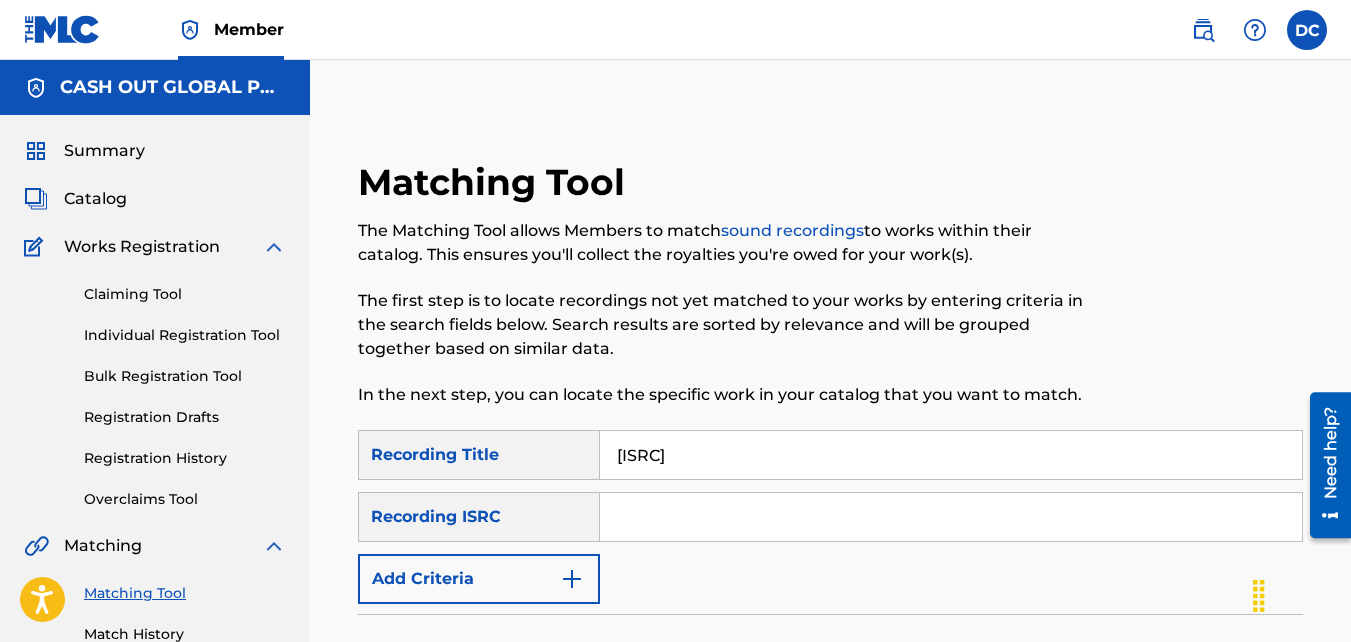 type on "[ISRC]" 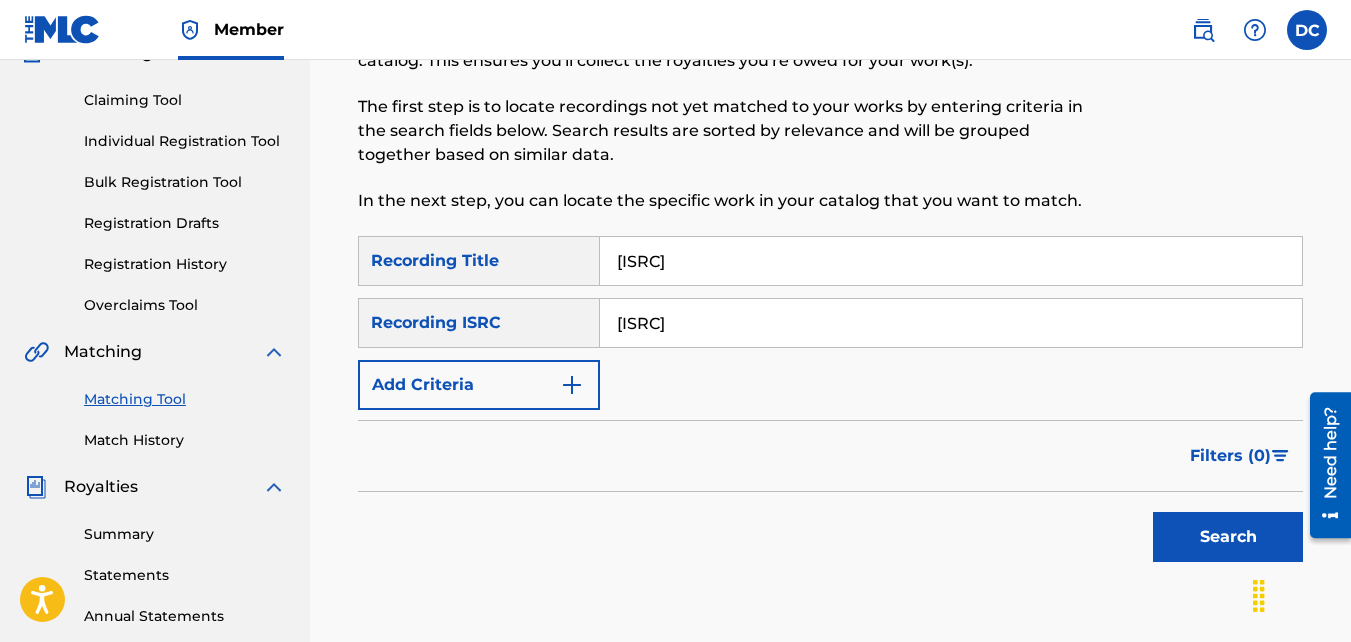scroll, scrollTop: 200, scrollLeft: 0, axis: vertical 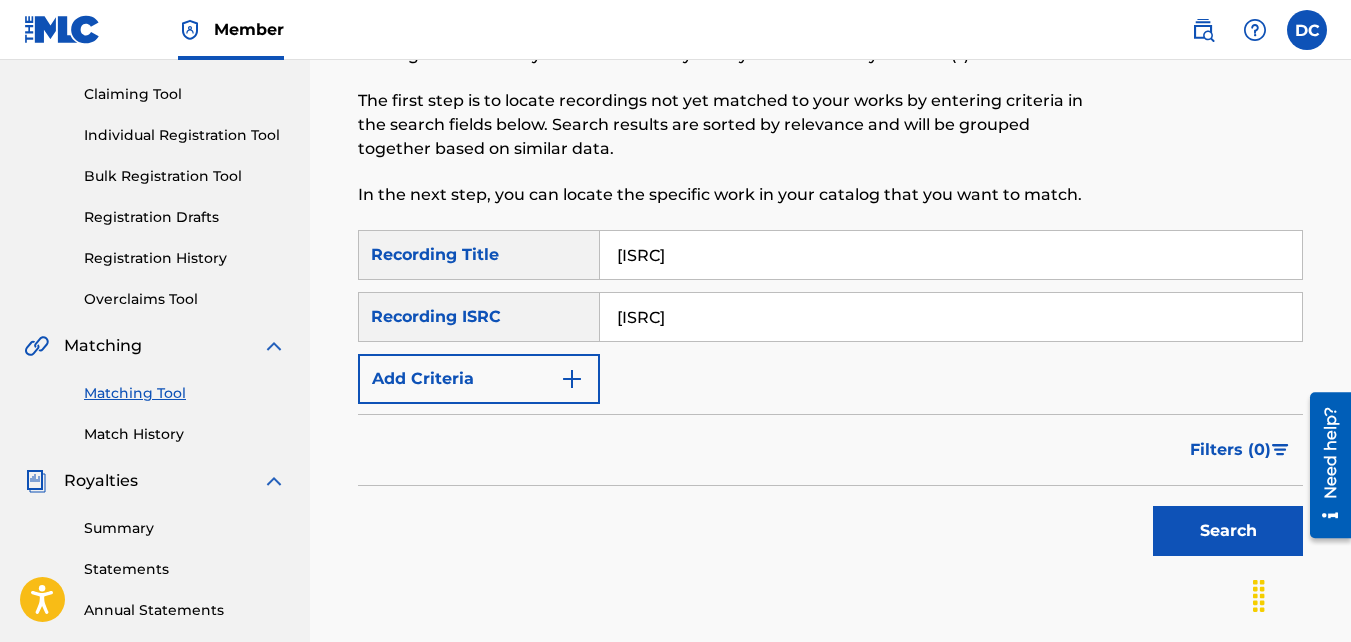 type on "[ISRC]" 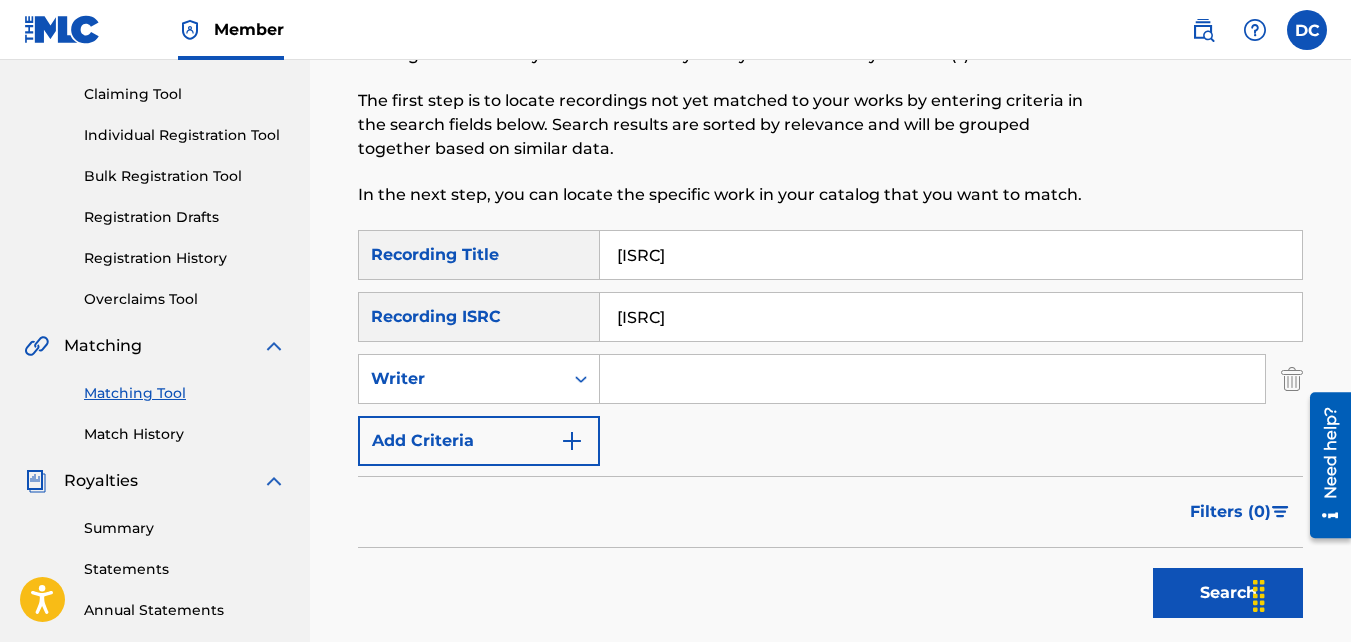 click at bounding box center [932, 379] 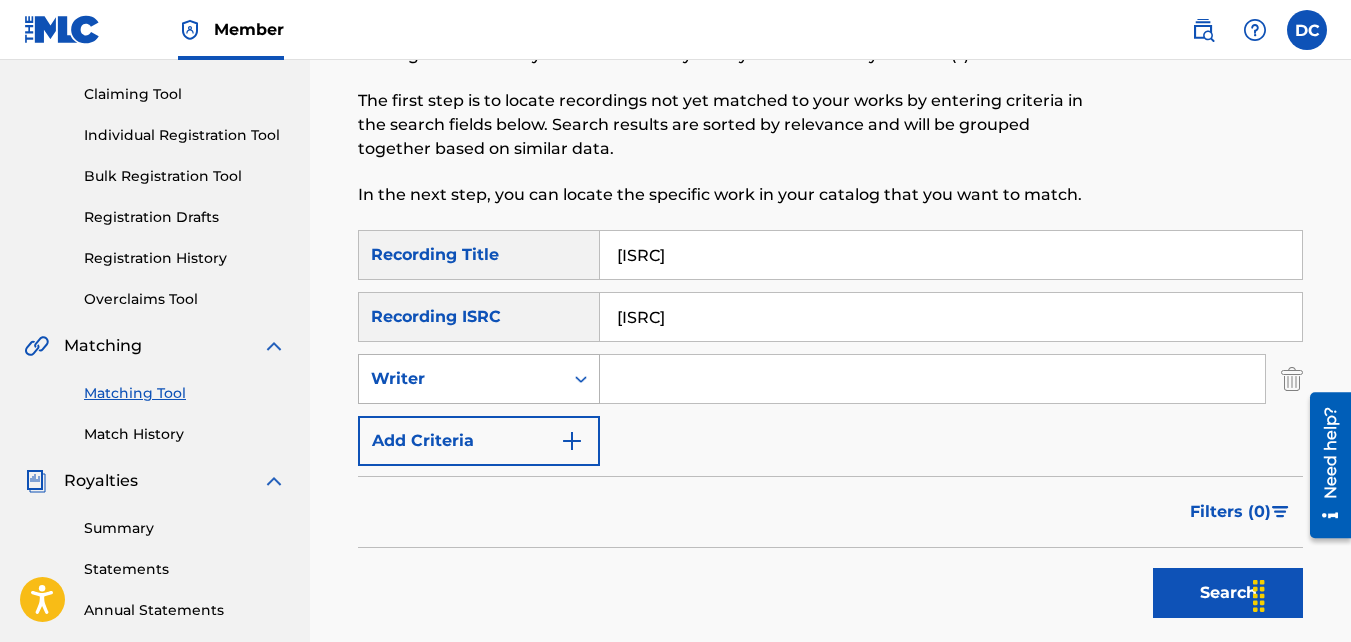 drag, startPoint x: 640, startPoint y: 385, endPoint x: 576, endPoint y: 384, distance: 64.00781 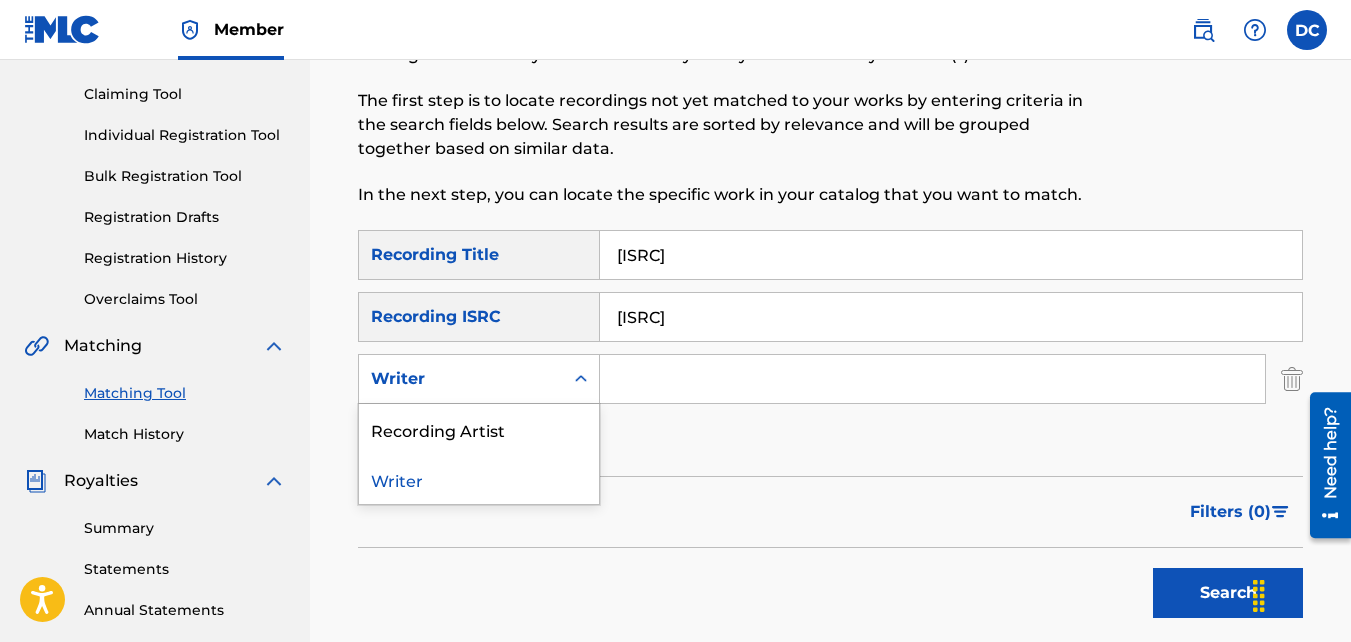 click 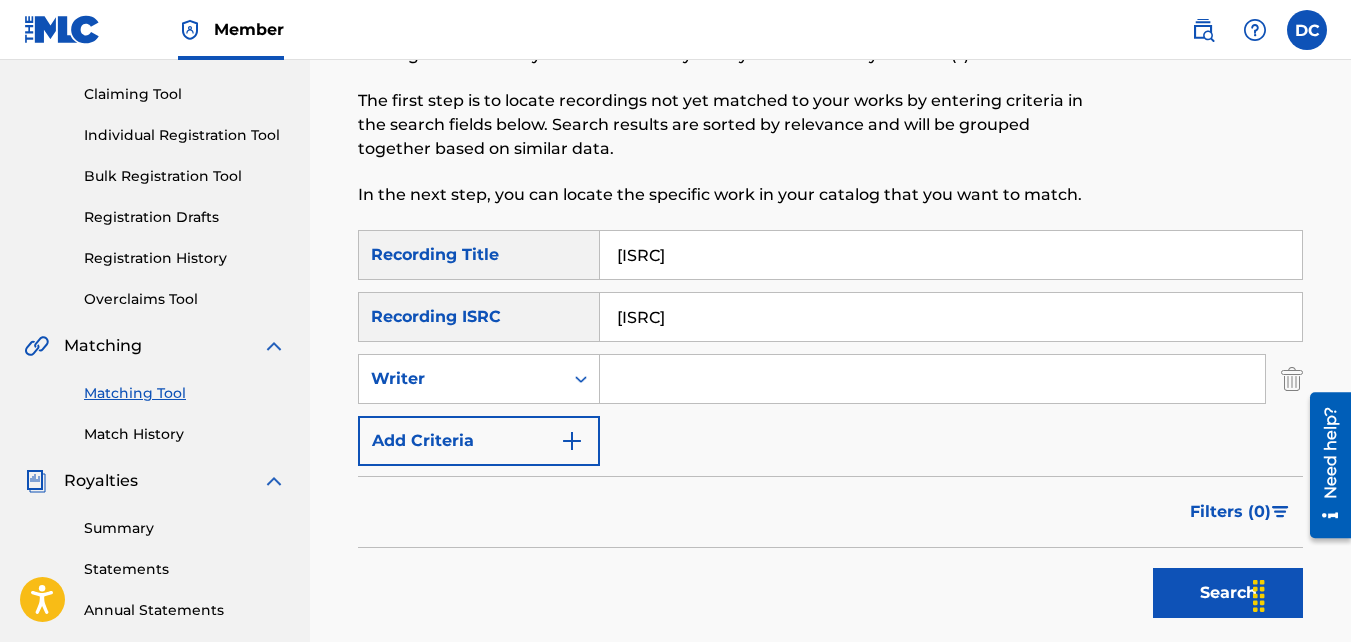 paste on "[PHONE]" 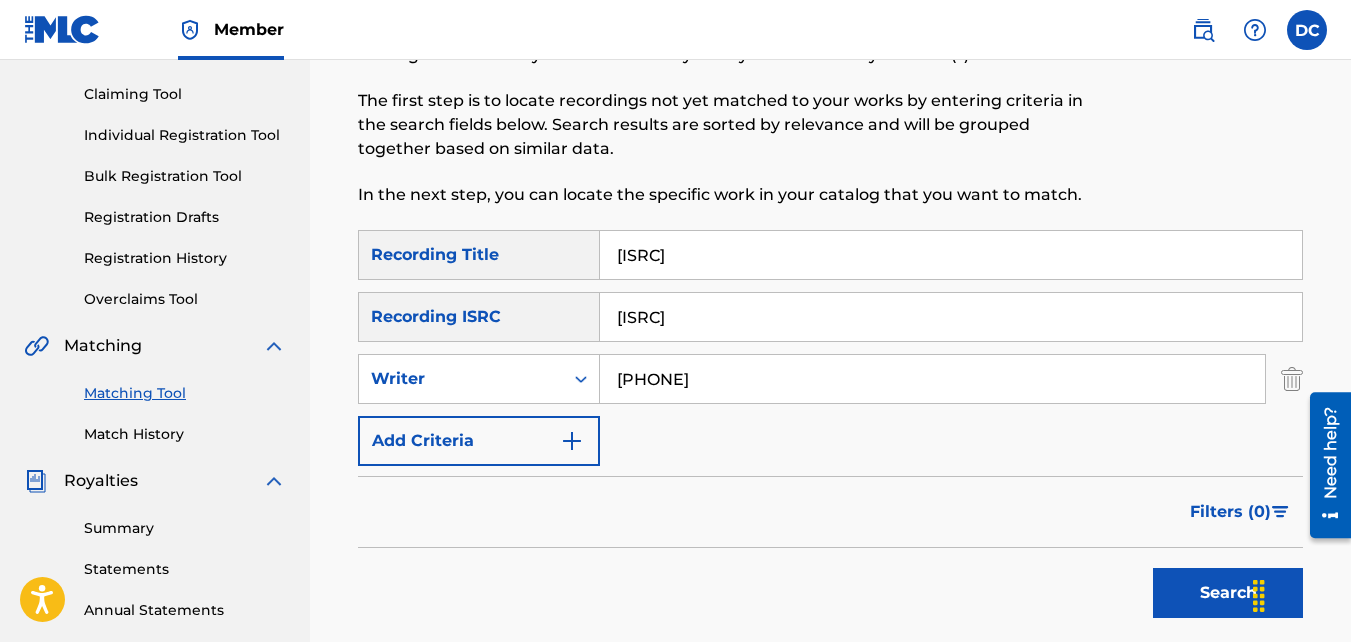type on "[PHONE]" 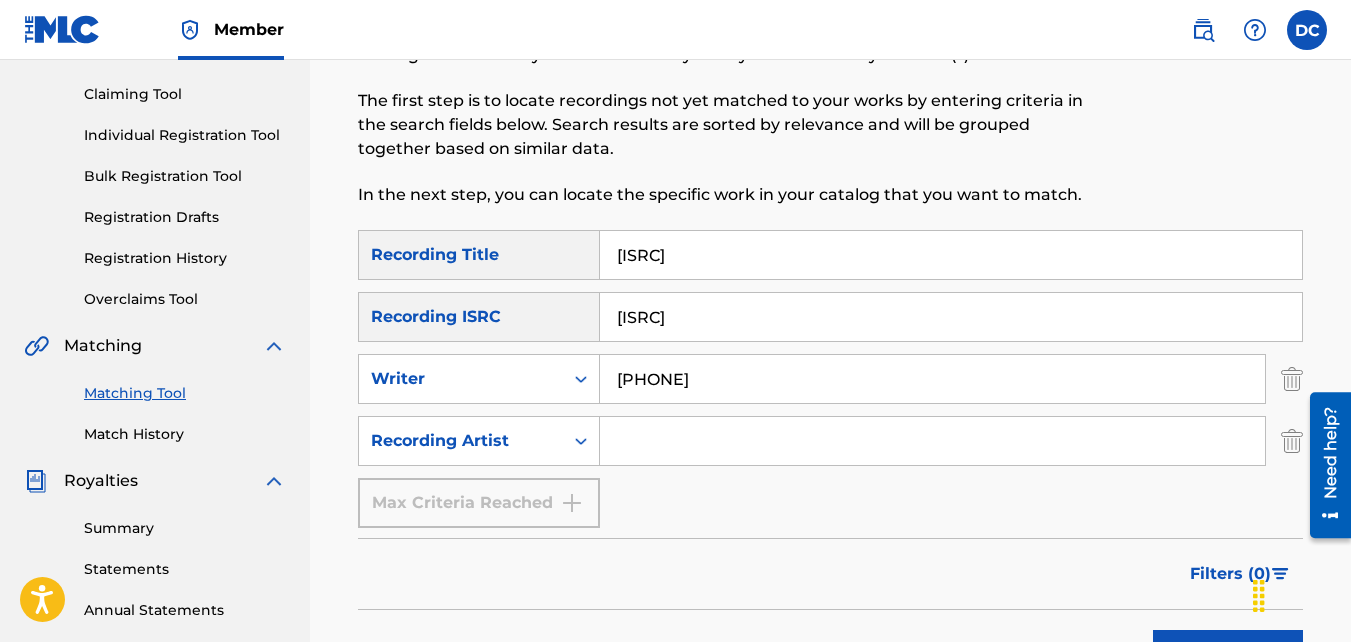click at bounding box center (932, 441) 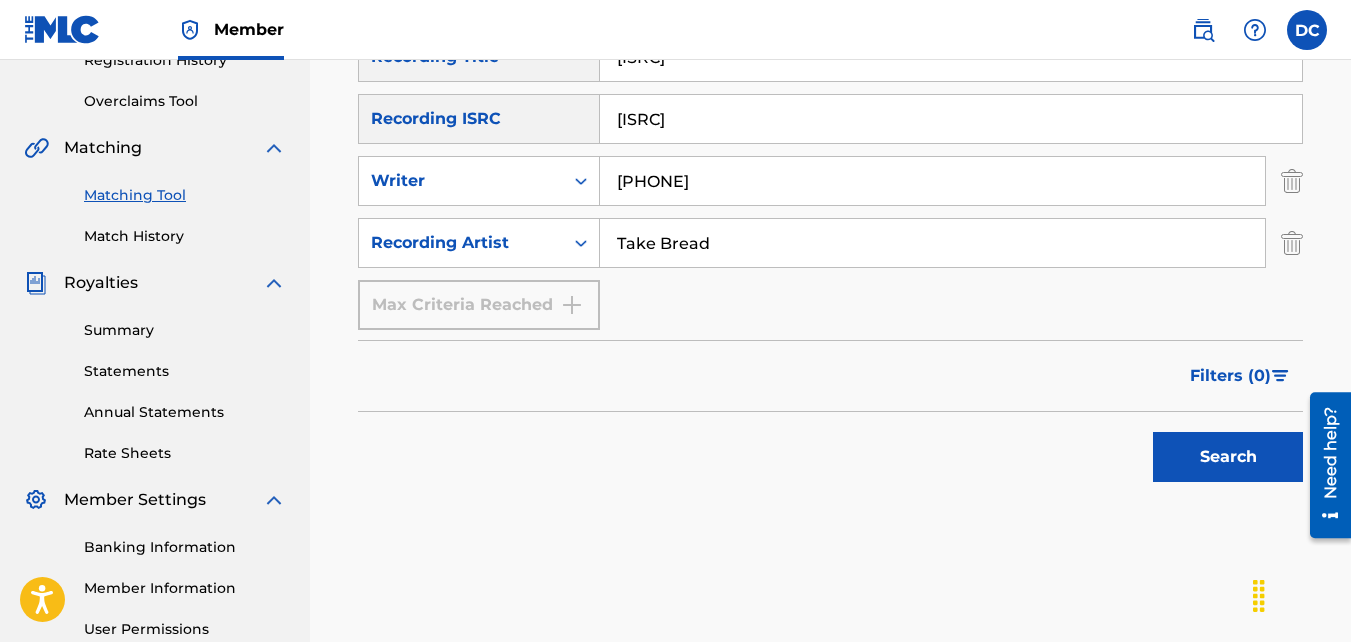 scroll, scrollTop: 400, scrollLeft: 0, axis: vertical 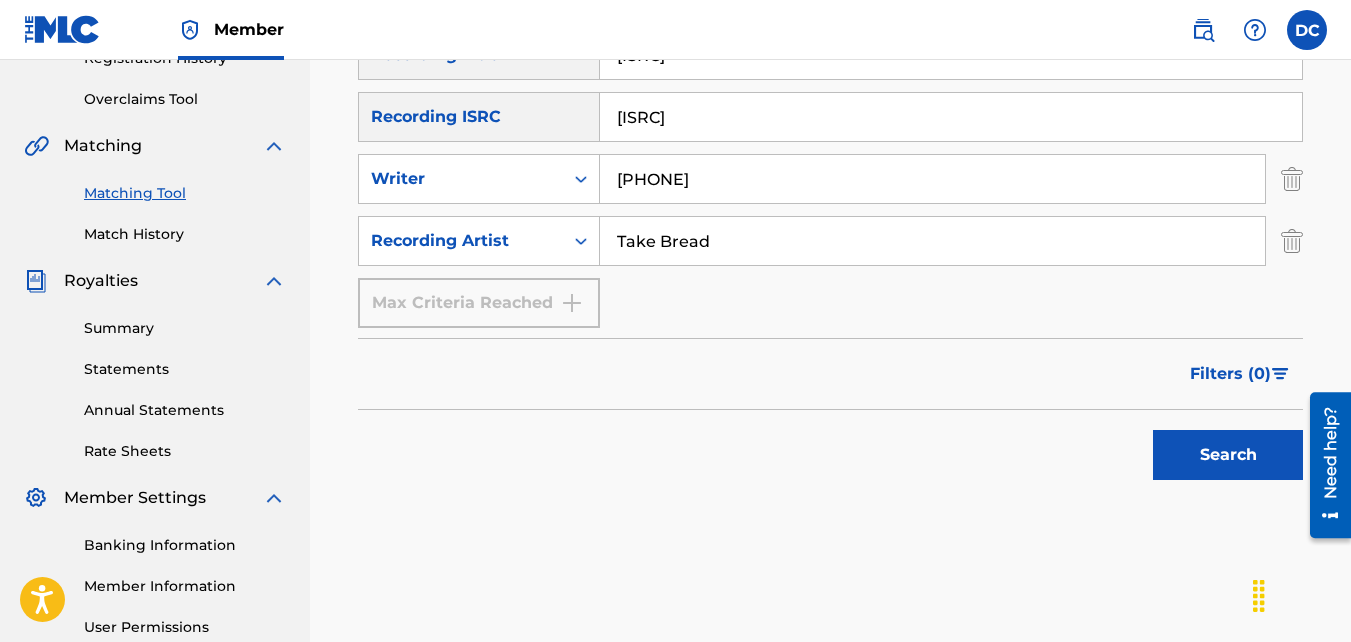 click on "Search" at bounding box center [1228, 455] 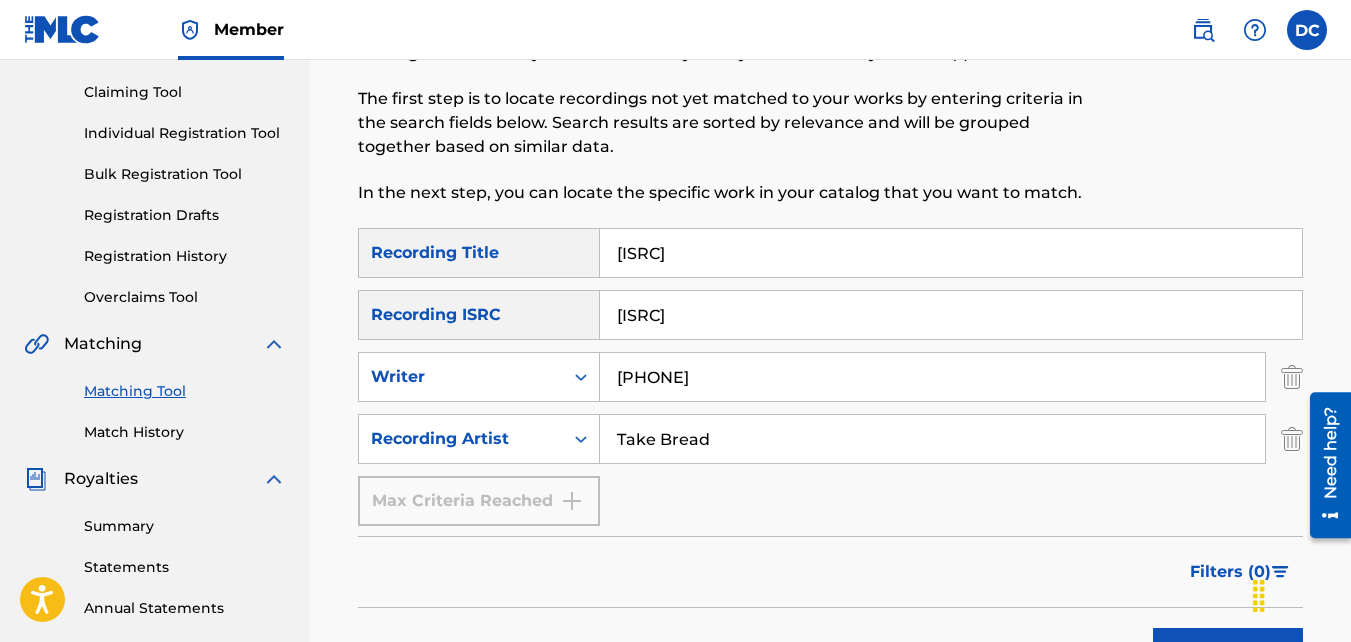 scroll, scrollTop: 200, scrollLeft: 0, axis: vertical 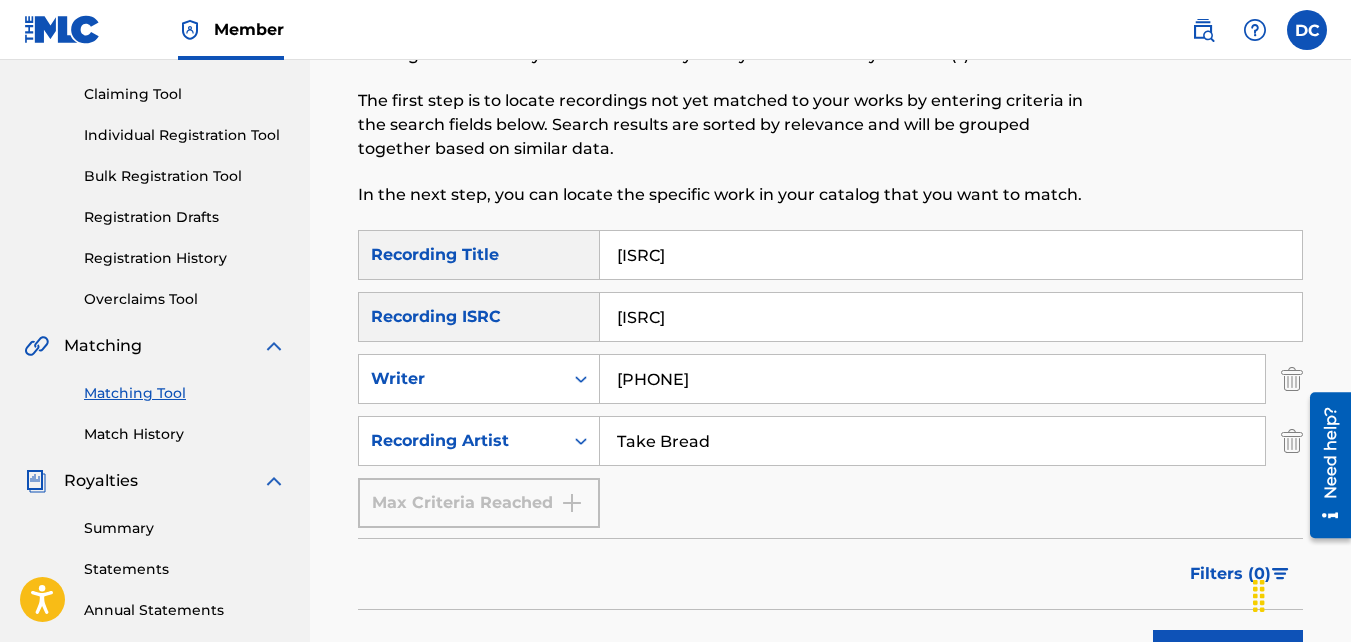 click on "[ISRC]" at bounding box center [951, 255] 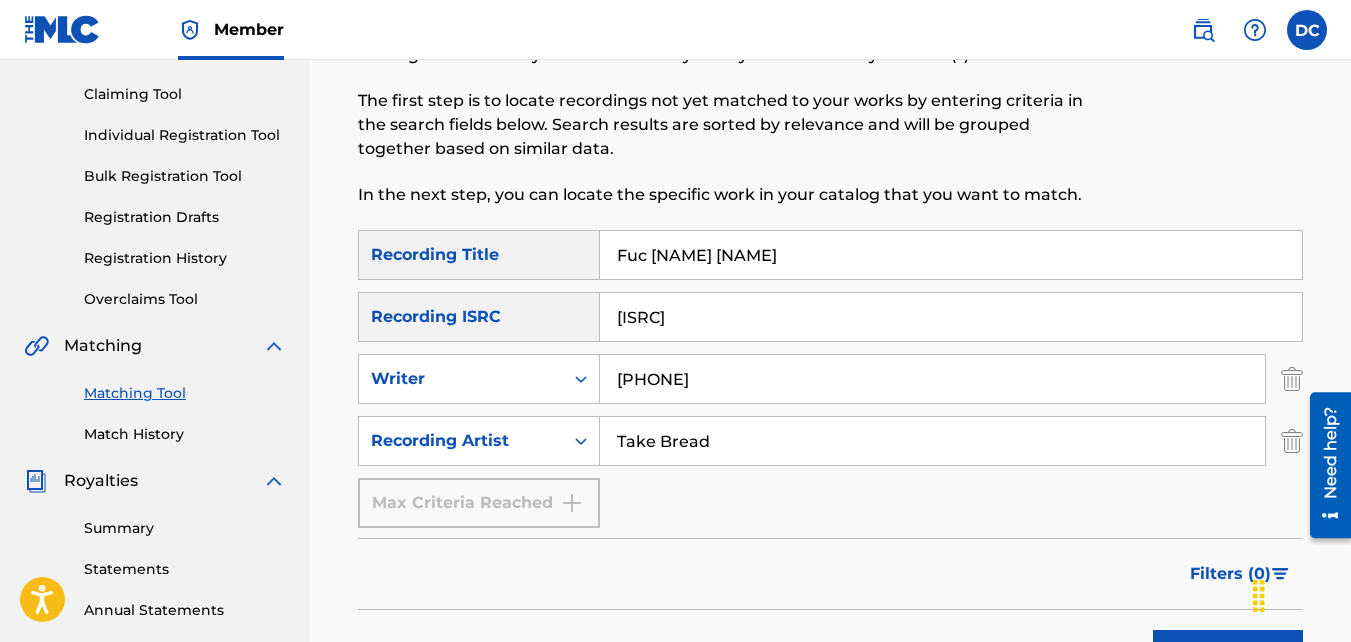 type on "Fuc [NAME] [NAME]" 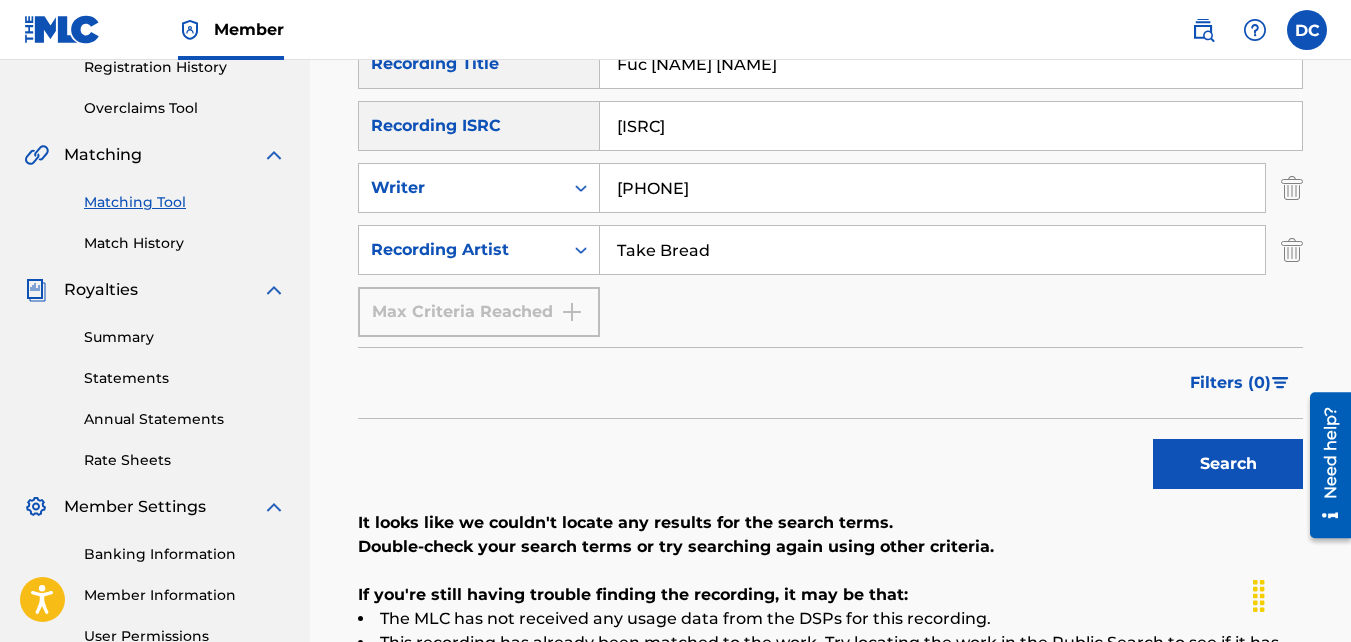 scroll, scrollTop: 400, scrollLeft: 0, axis: vertical 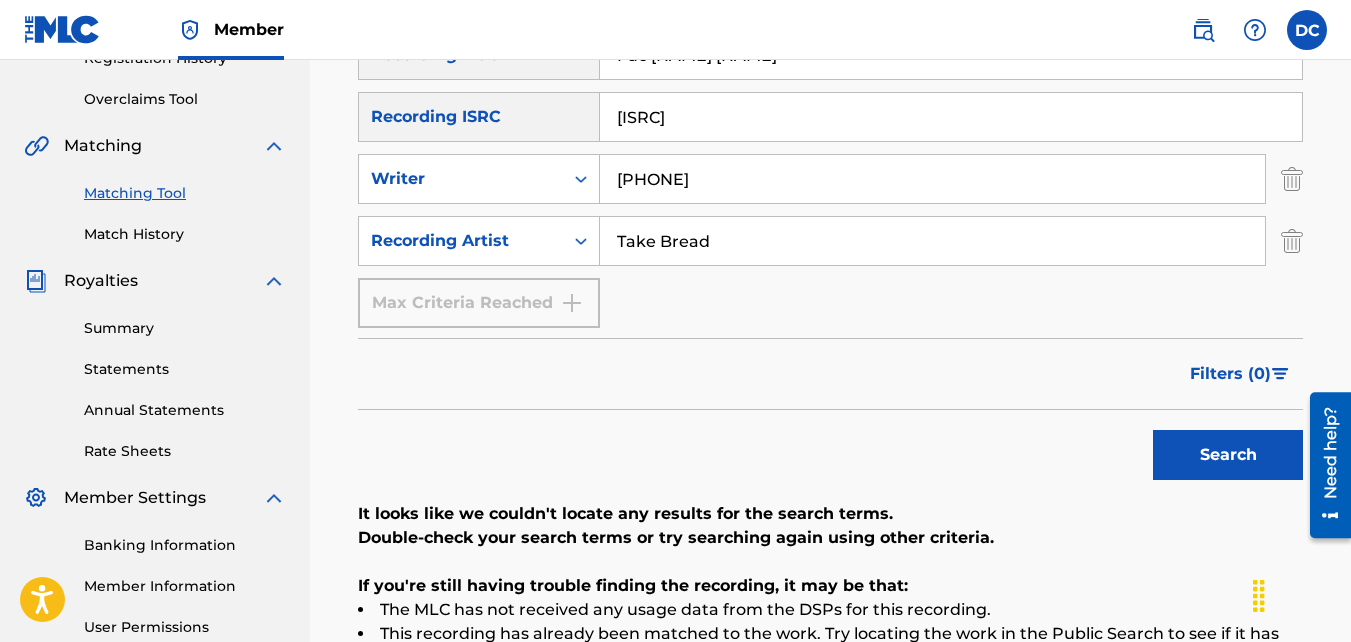 click on "Search" at bounding box center [1228, 455] 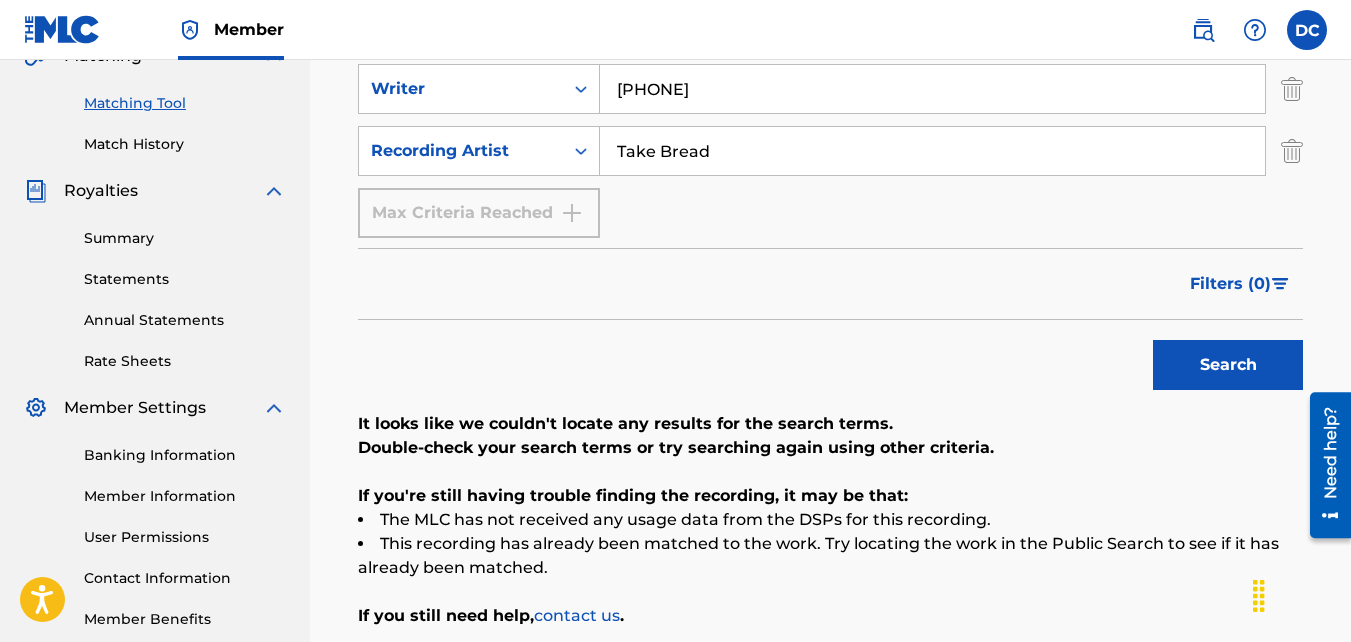 scroll, scrollTop: 500, scrollLeft: 0, axis: vertical 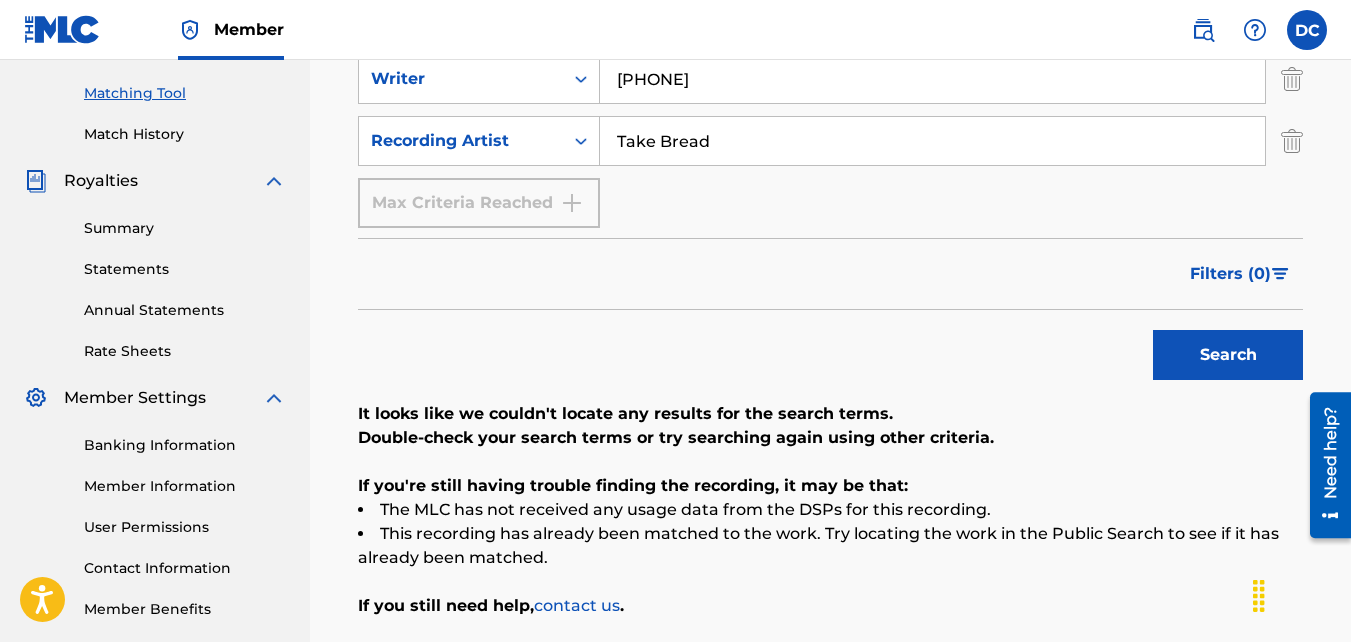 click on "Search" at bounding box center (1228, 355) 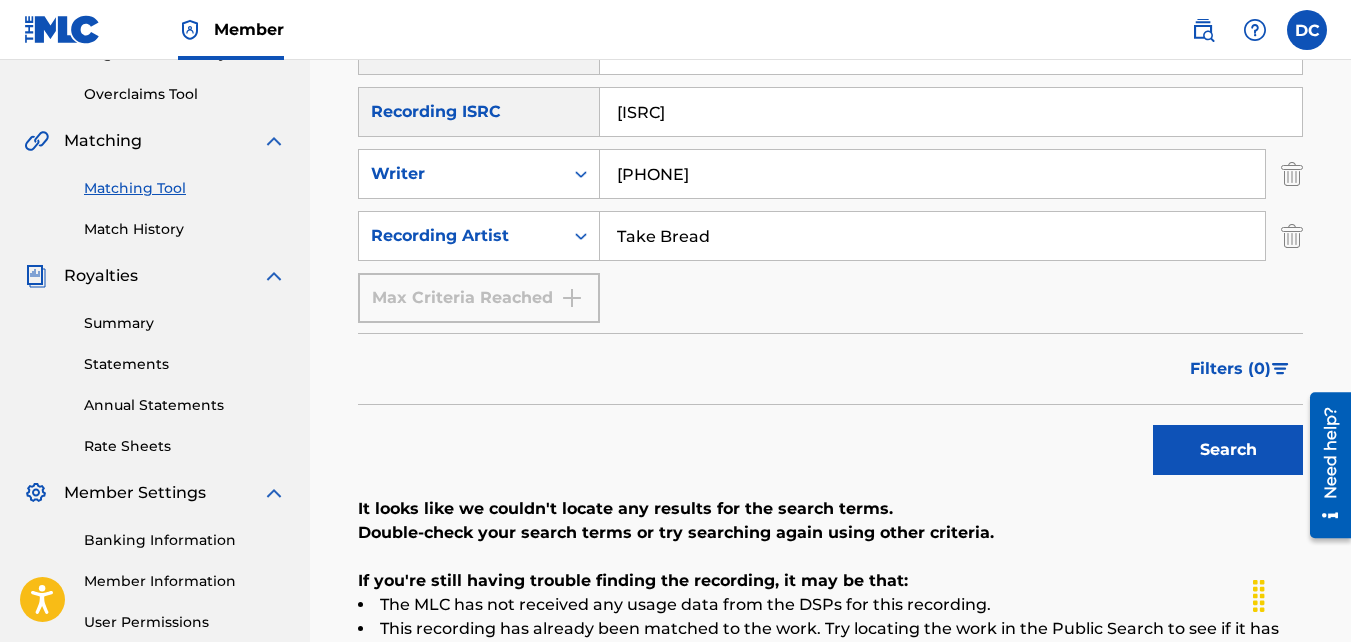 scroll, scrollTop: 300, scrollLeft: 0, axis: vertical 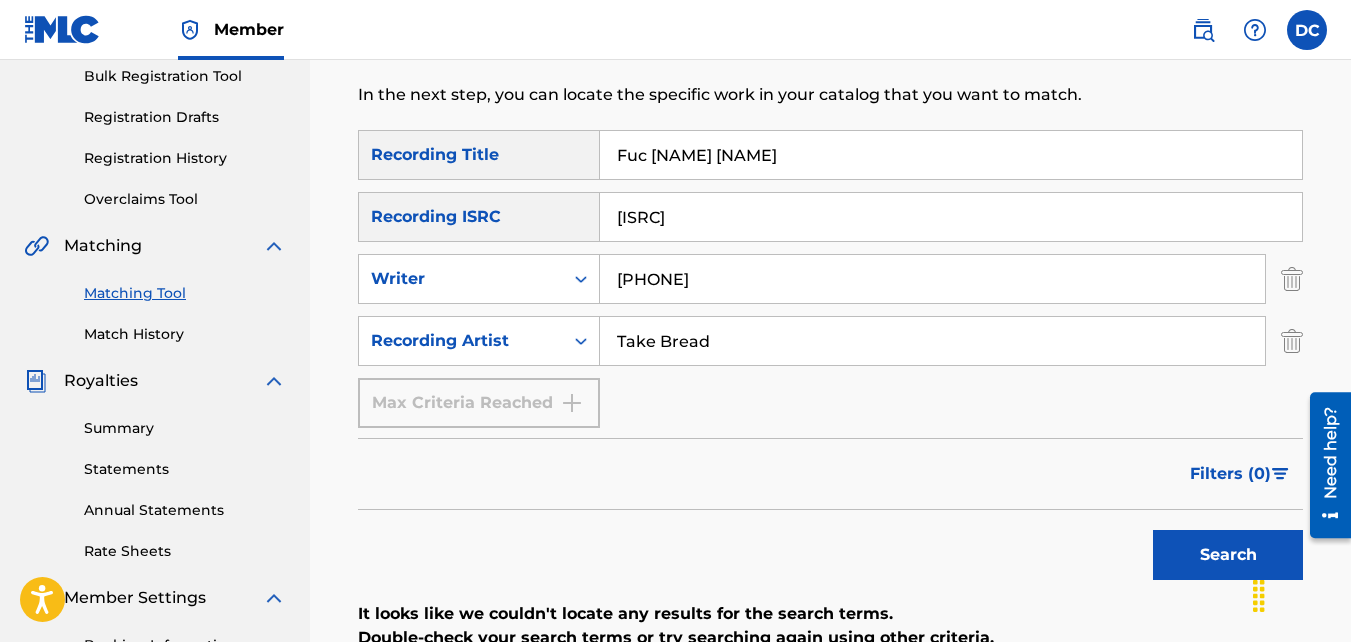 drag, startPoint x: 732, startPoint y: 279, endPoint x: 623, endPoint y: 291, distance: 109.65856 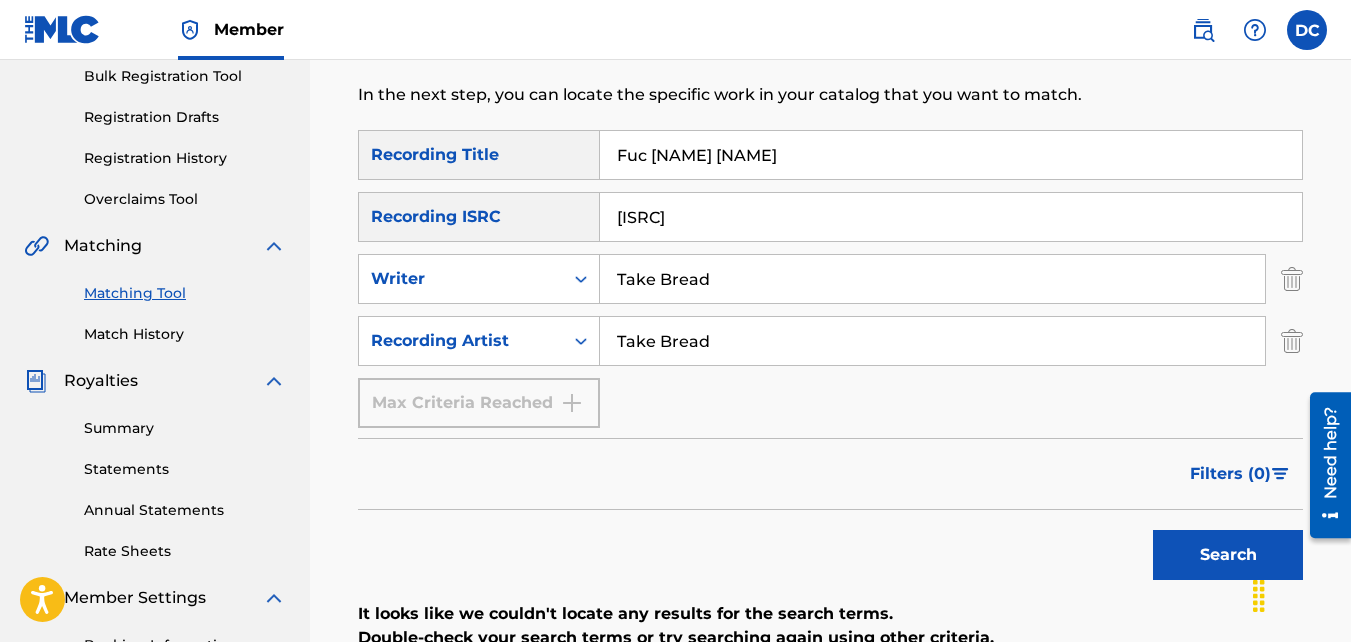 type on "Take Bread" 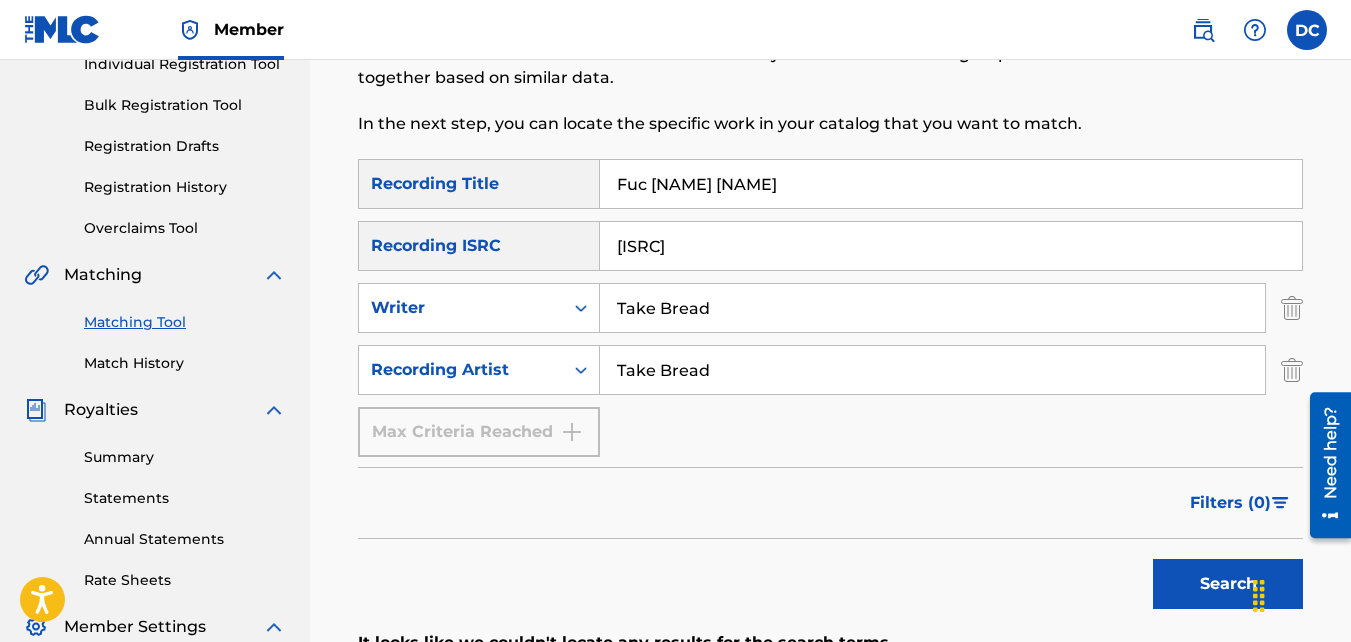 scroll, scrollTop: 272, scrollLeft: 0, axis: vertical 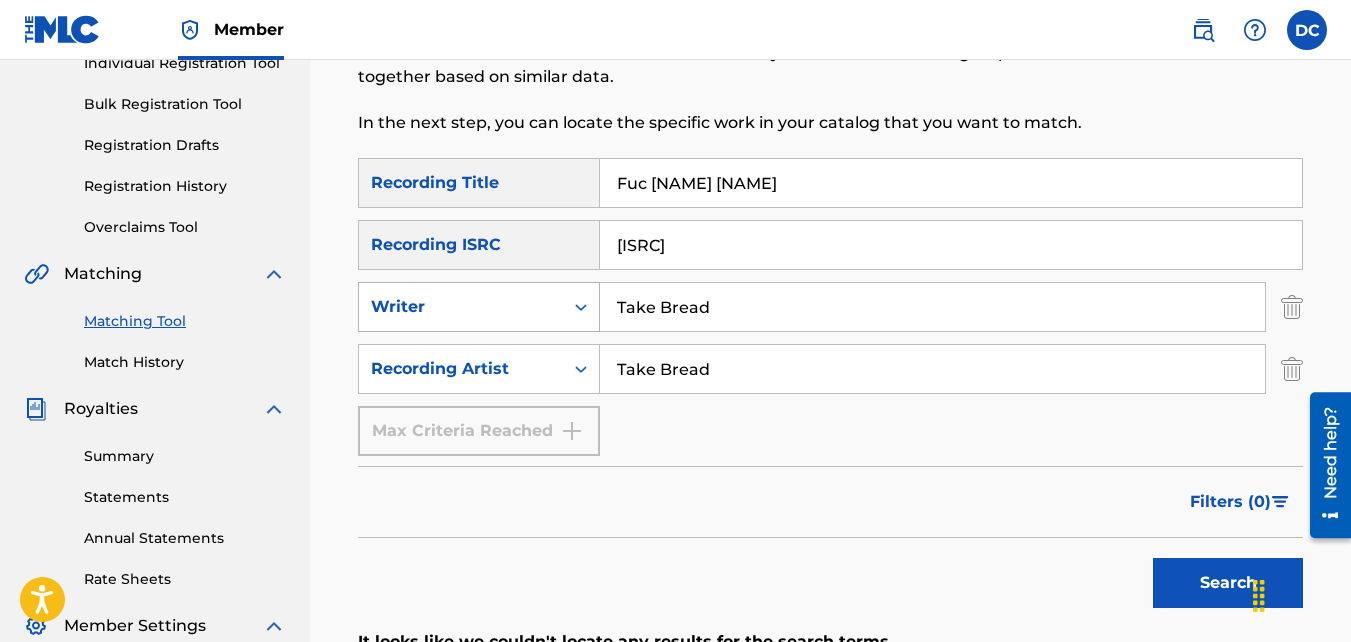 drag, startPoint x: 718, startPoint y: 309, endPoint x: 595, endPoint y: 299, distance: 123.40584 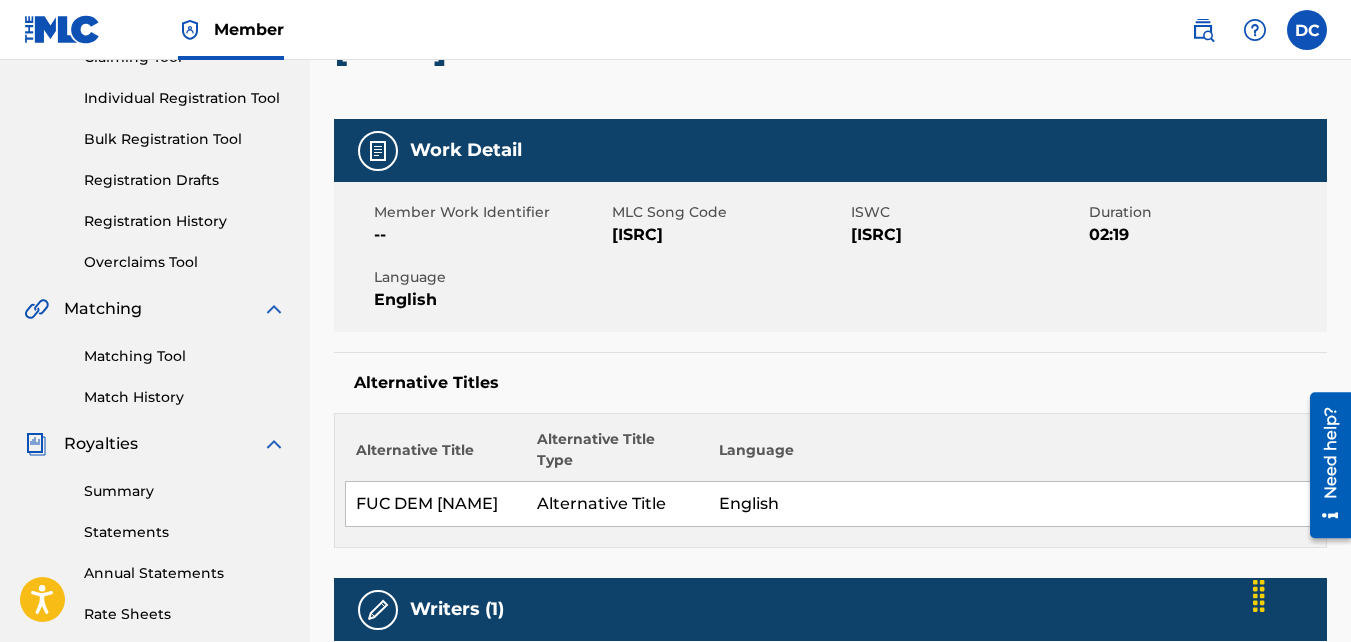 scroll, scrollTop: 124, scrollLeft: 0, axis: vertical 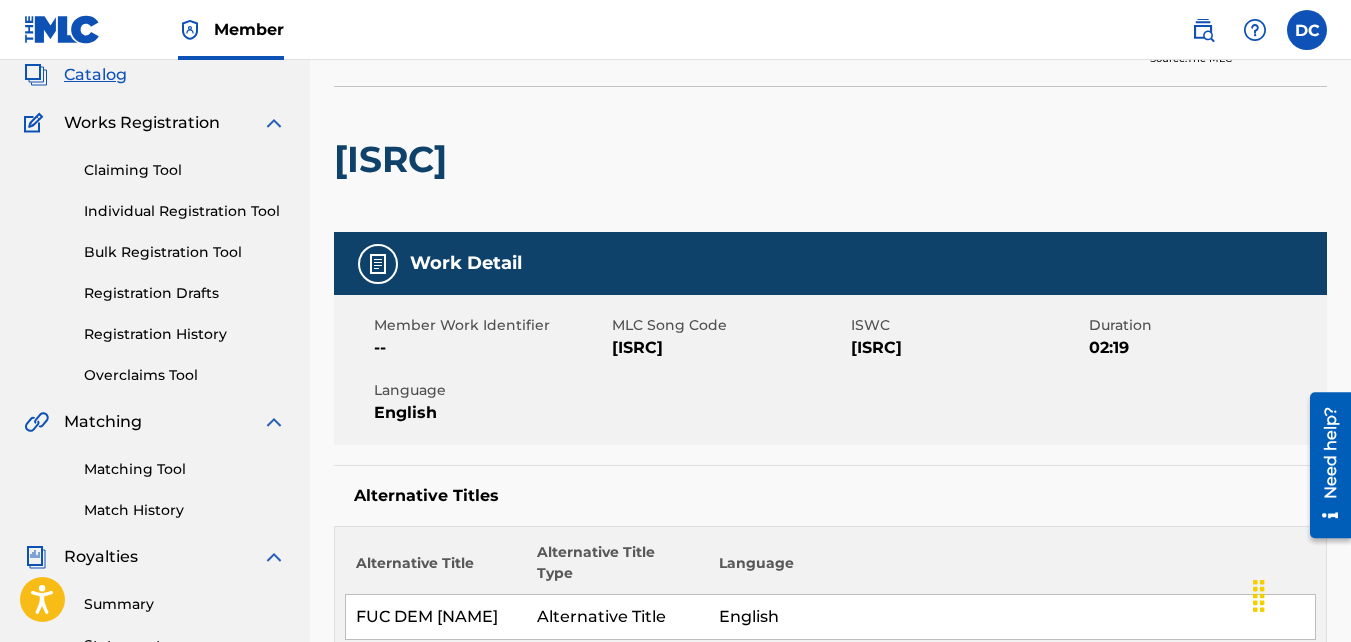 click on "Works Registration" at bounding box center (142, 123) 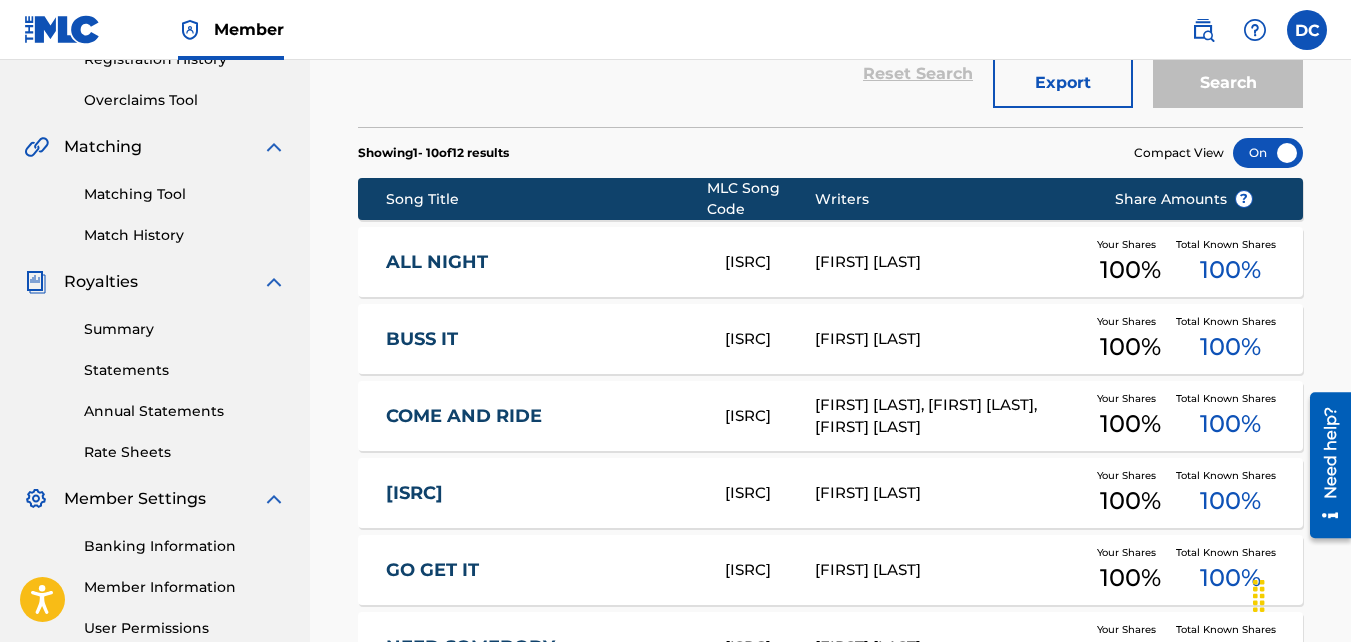 scroll, scrollTop: 400, scrollLeft: 0, axis: vertical 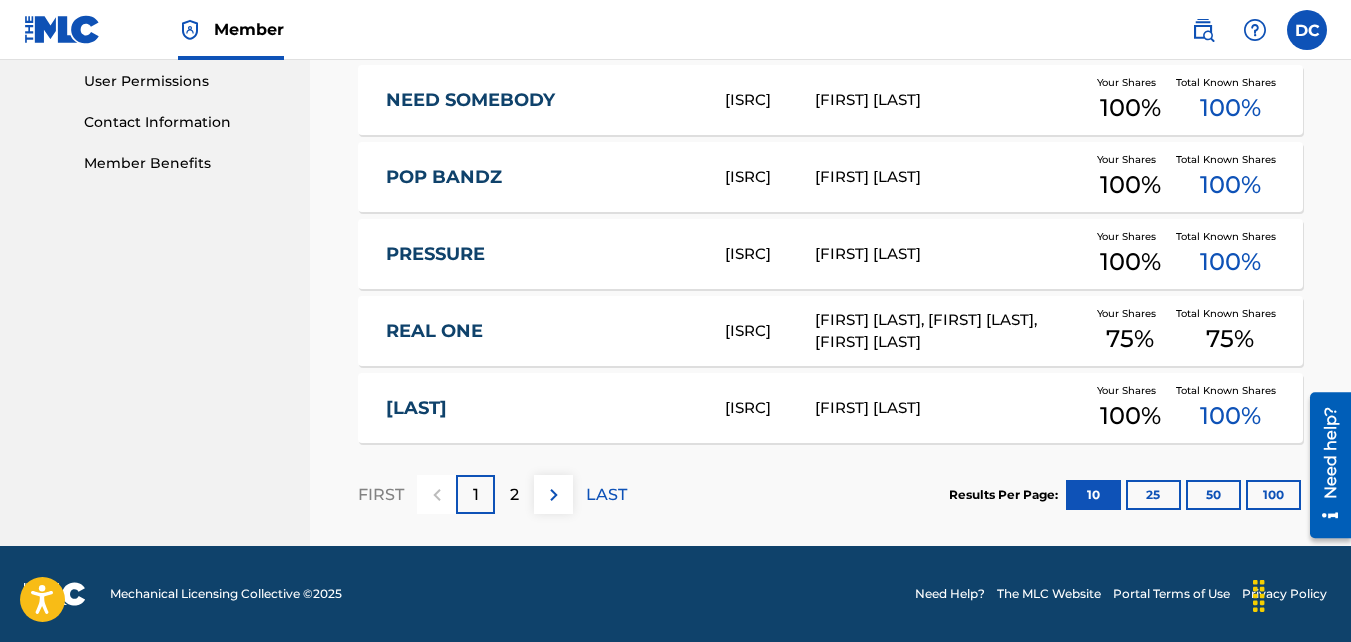 click on "2" at bounding box center [514, 494] 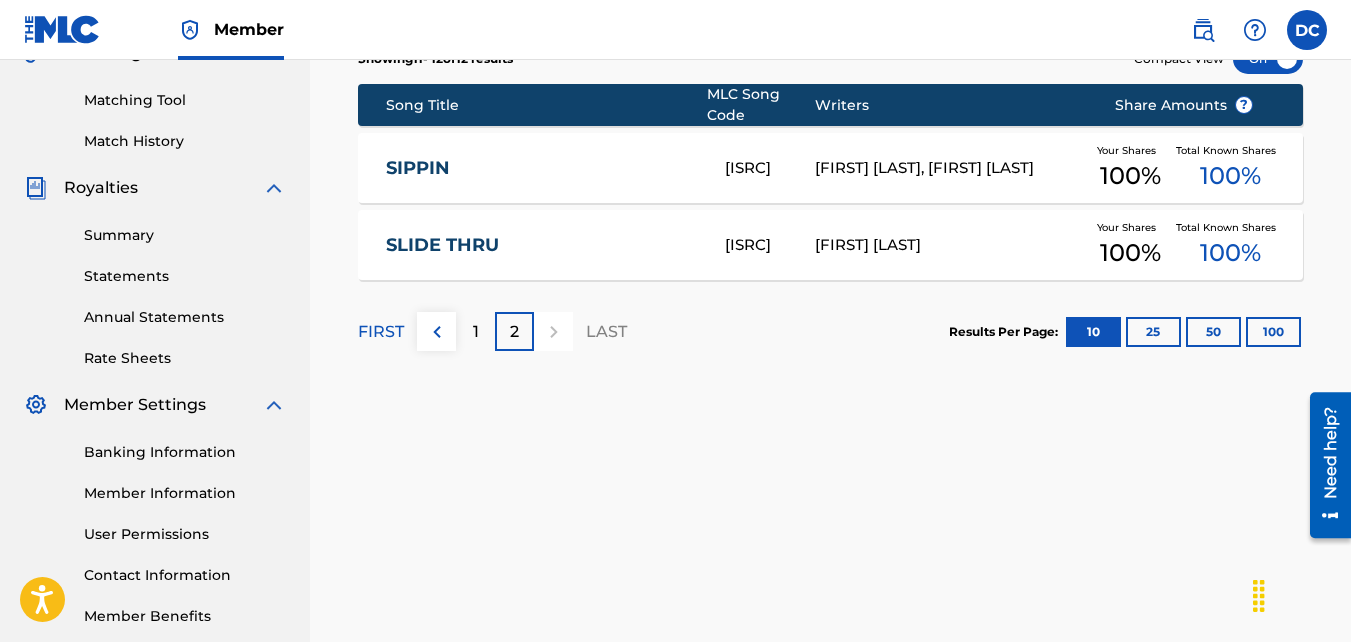 scroll, scrollTop: 298, scrollLeft: 0, axis: vertical 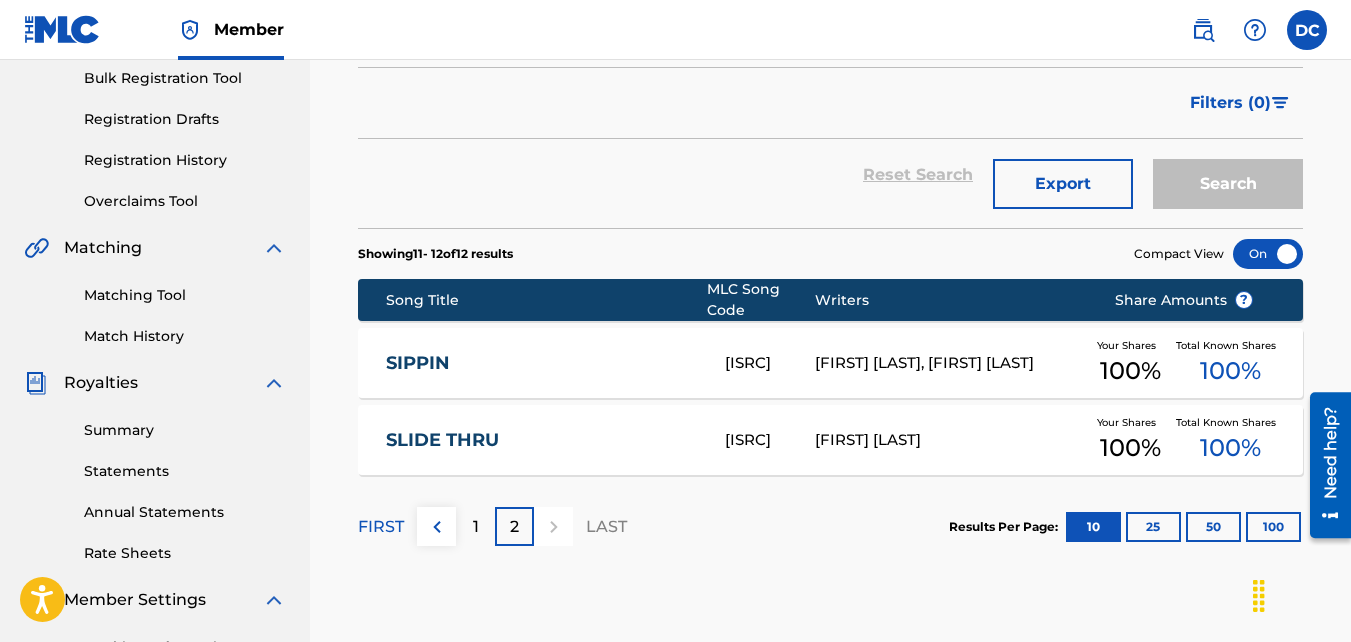 click on "SLIDE THRU" at bounding box center (542, 440) 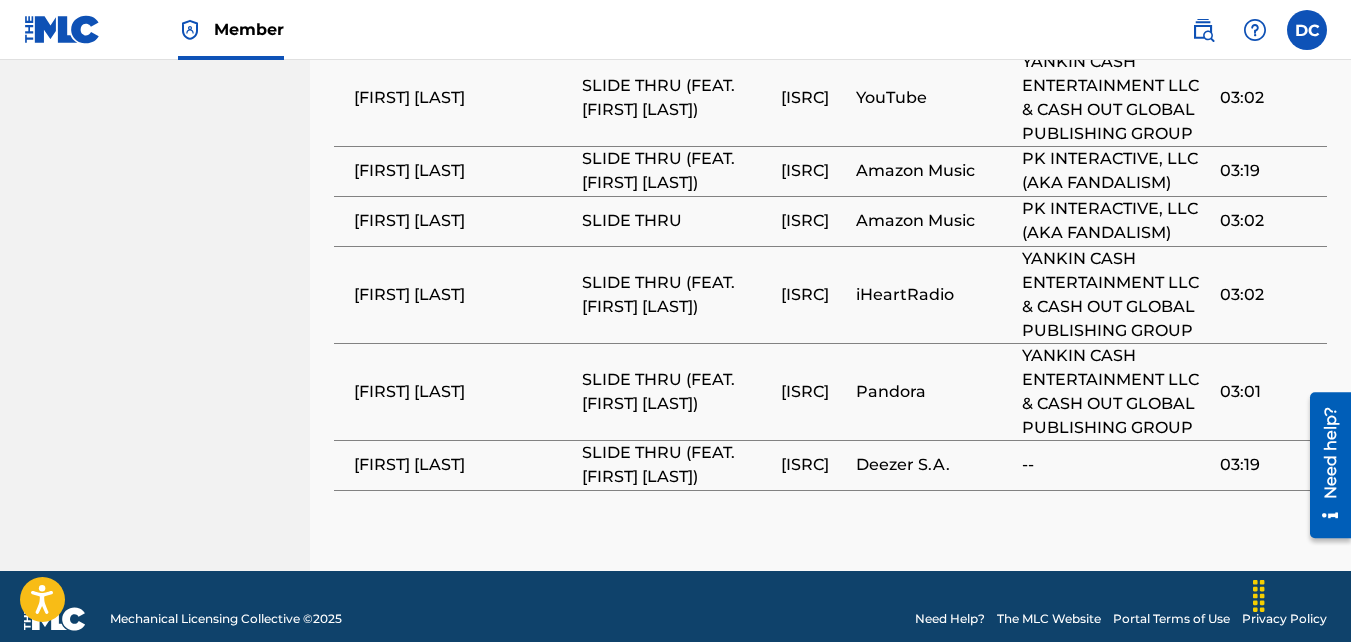 scroll, scrollTop: 1567, scrollLeft: 0, axis: vertical 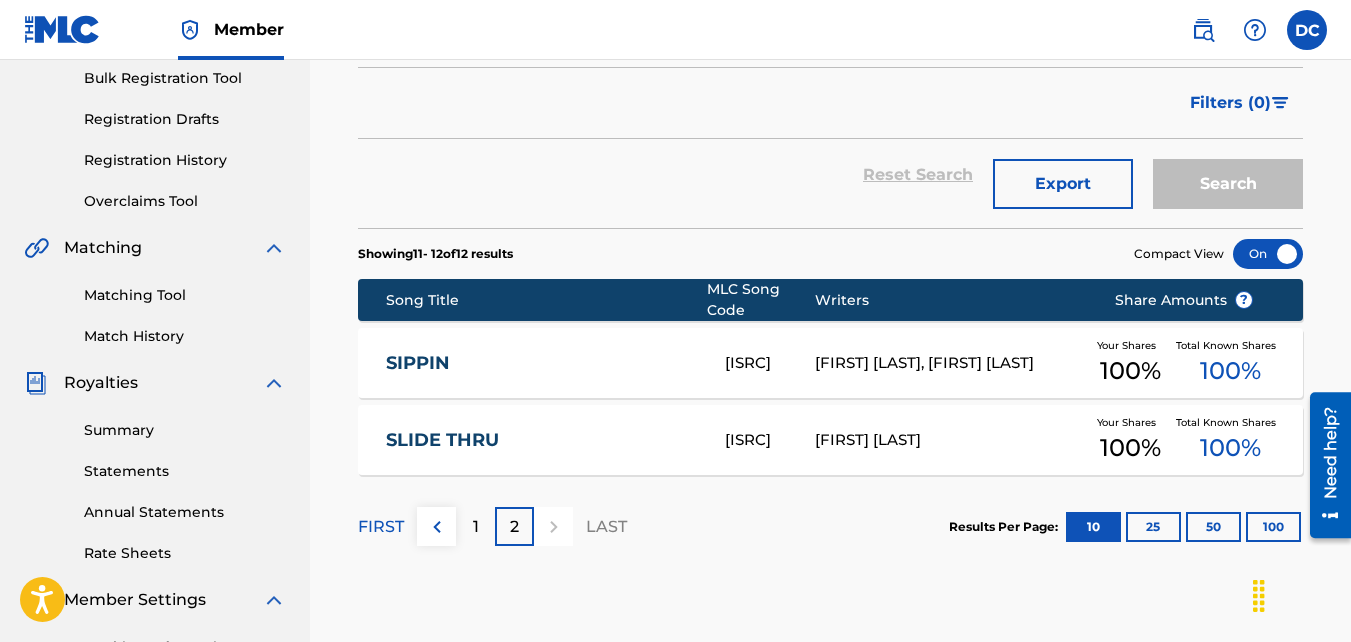 click on "[ISRC]" at bounding box center [770, 363] 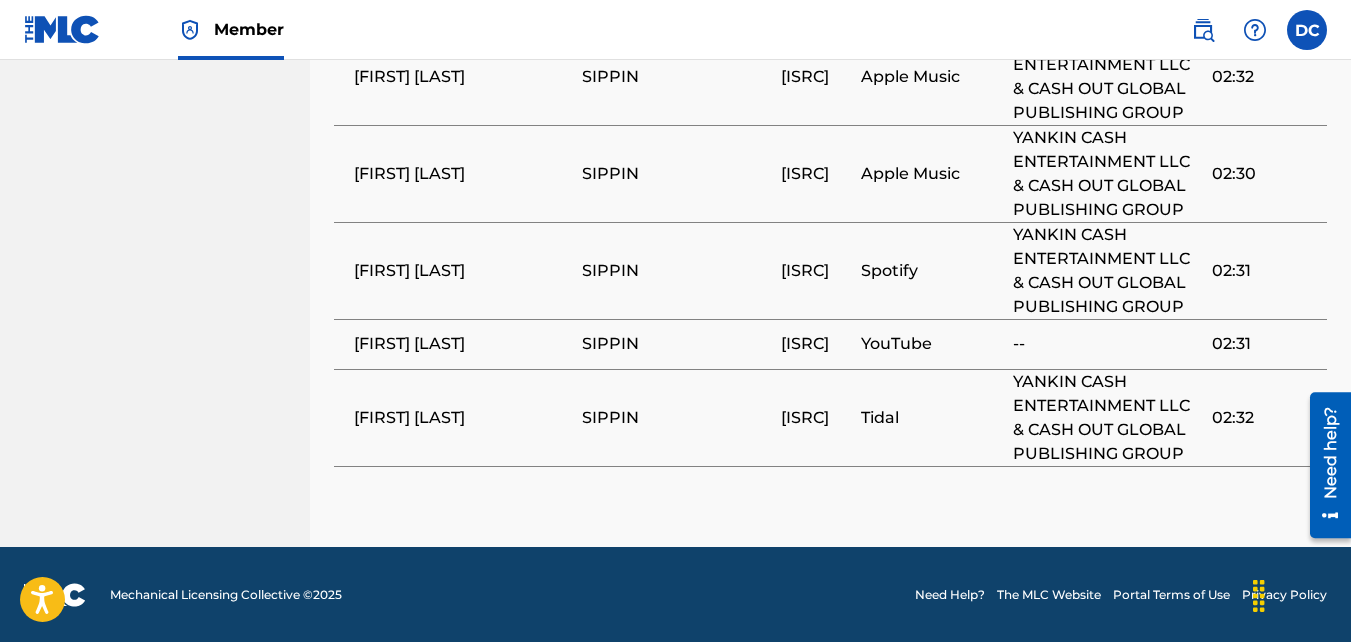 scroll, scrollTop: 1687, scrollLeft: 0, axis: vertical 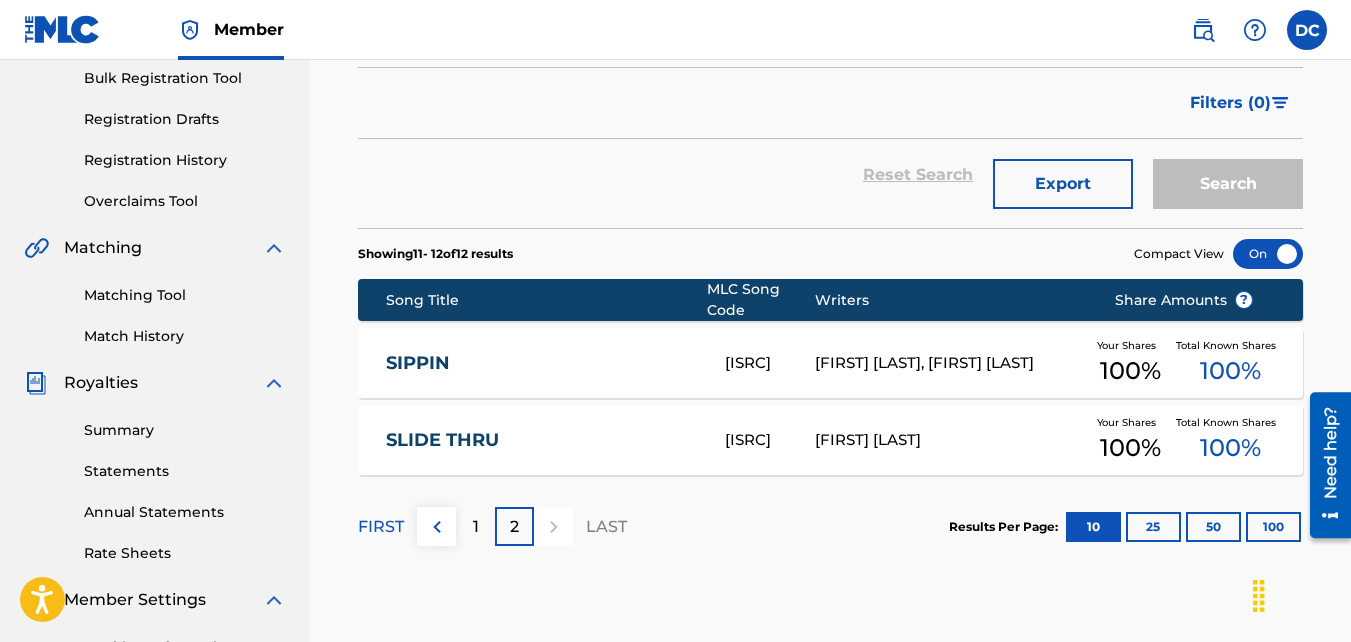 click on "1" at bounding box center (476, 527) 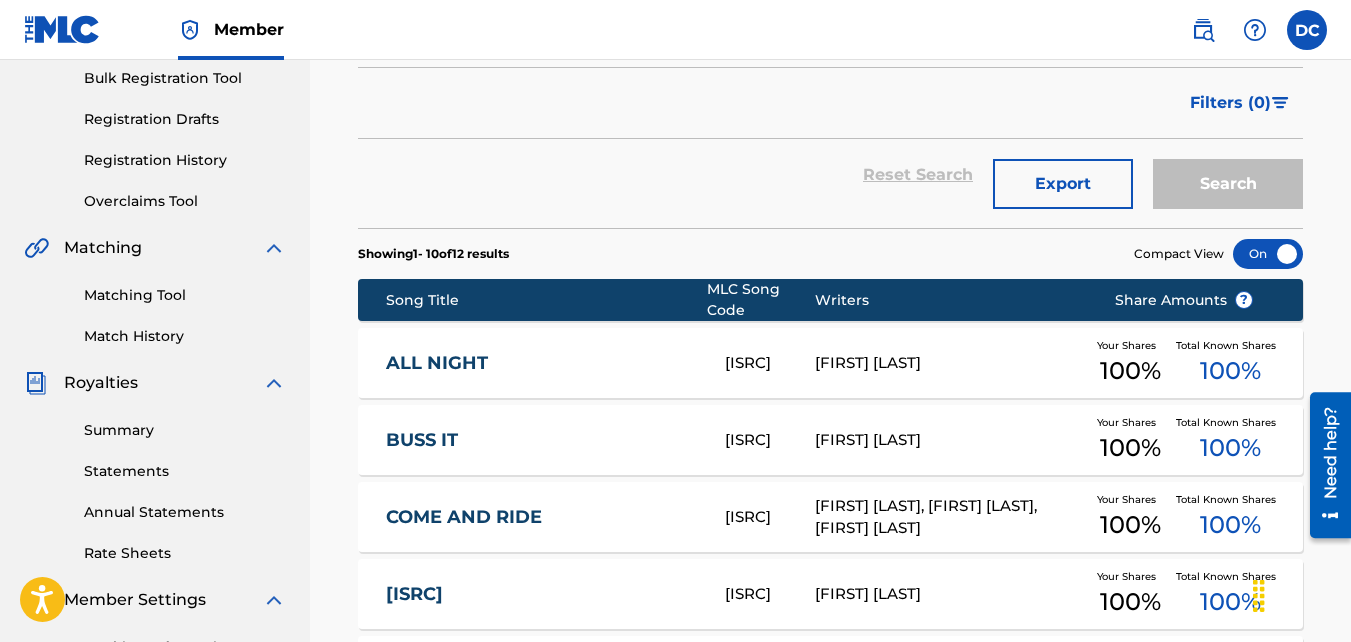 click on "[FIRST] [LAST]" at bounding box center (949, 363) 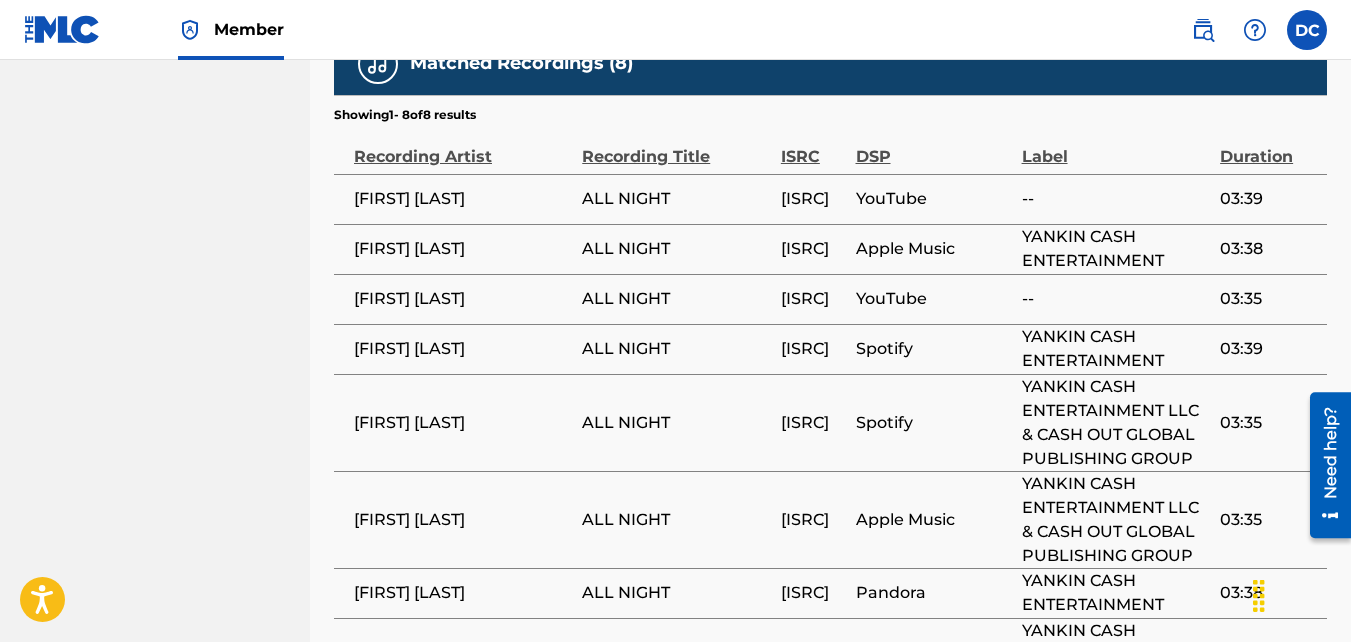 scroll, scrollTop: 1200, scrollLeft: 0, axis: vertical 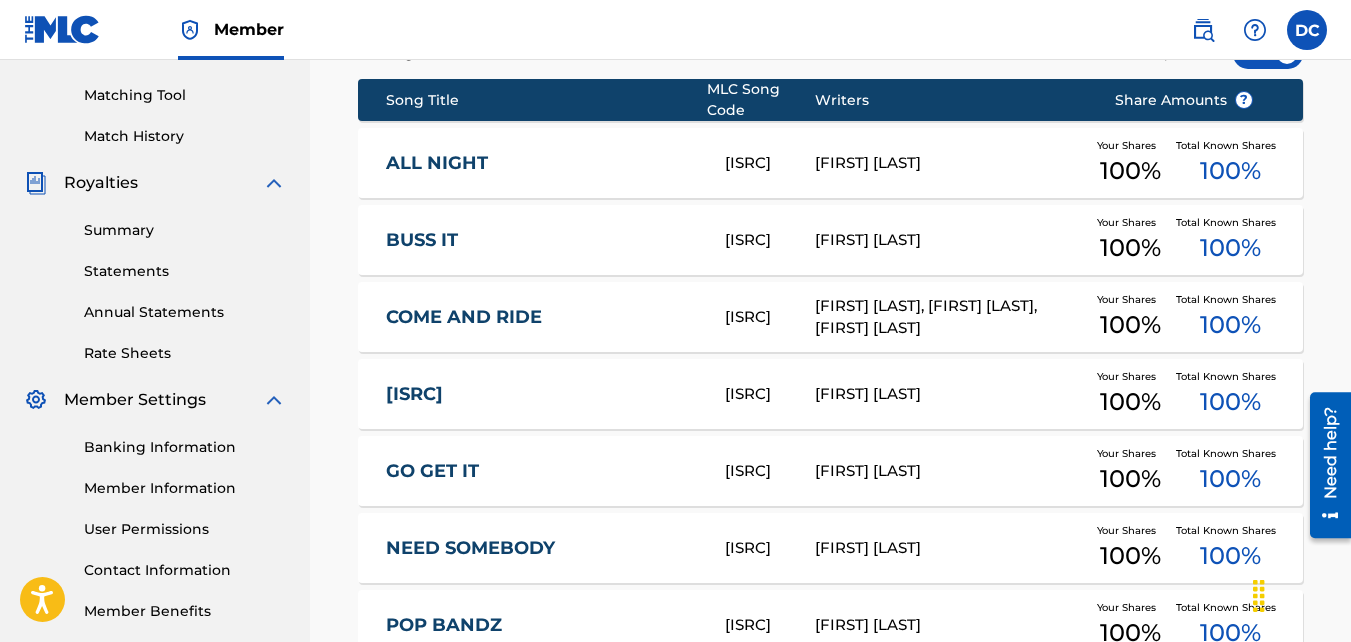 click on "[FIRST] [LAST], [FIRST] [LAST], [FIRST] [LAST]" at bounding box center [949, 317] 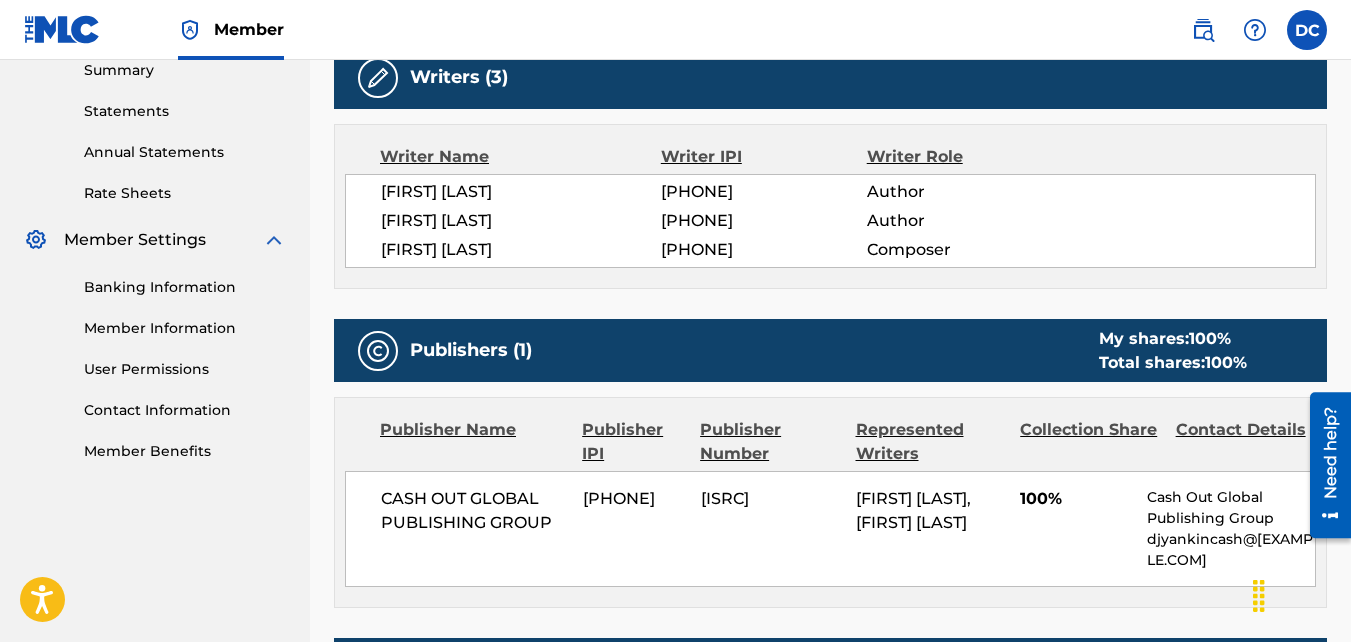 scroll, scrollTop: 657, scrollLeft: 0, axis: vertical 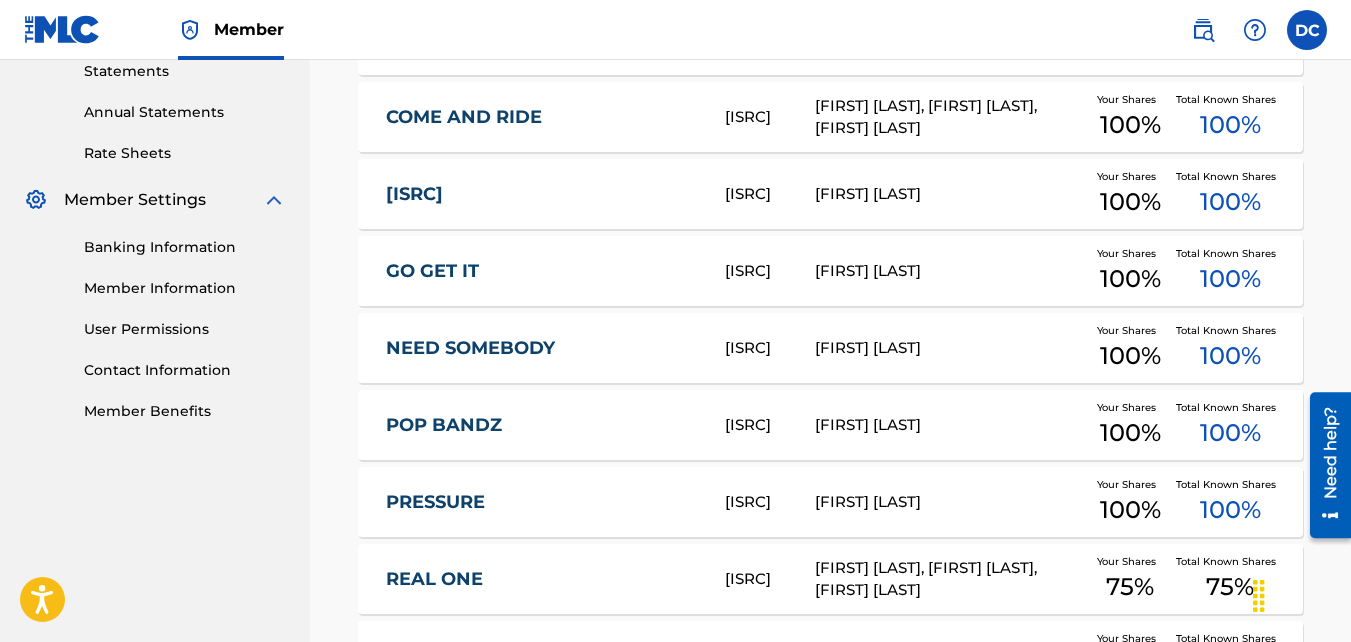 click on "[ISRC]" at bounding box center (770, 348) 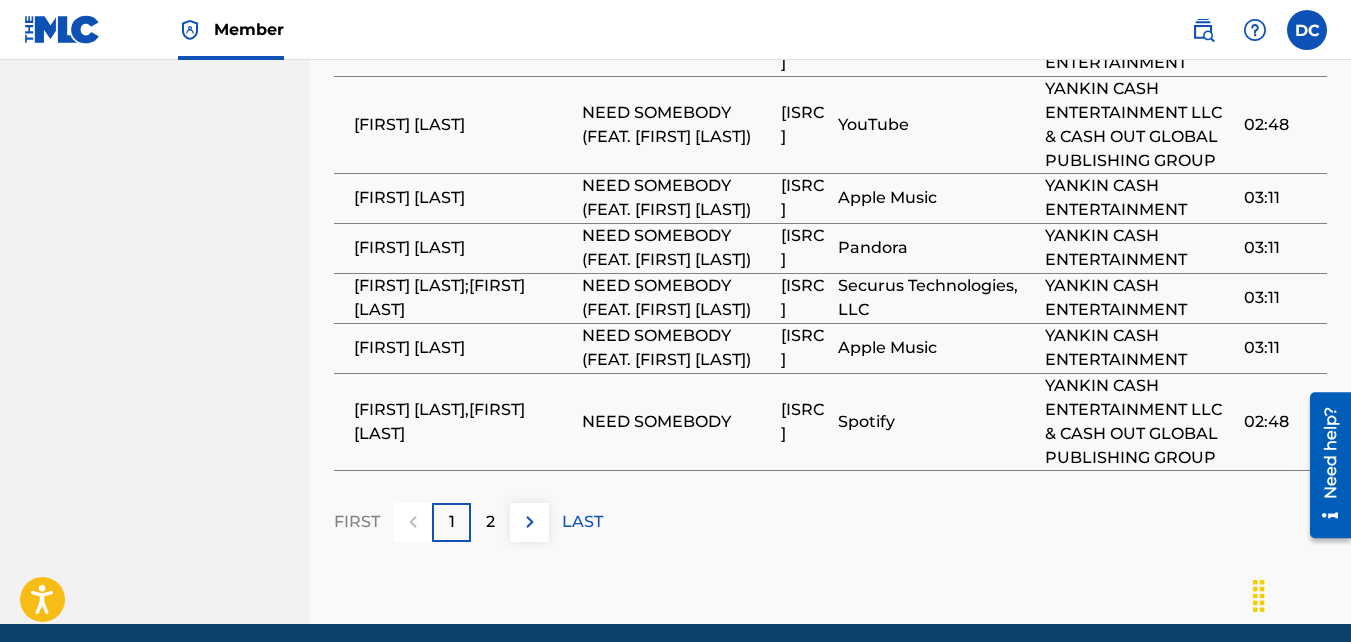 scroll, scrollTop: 1600, scrollLeft: 0, axis: vertical 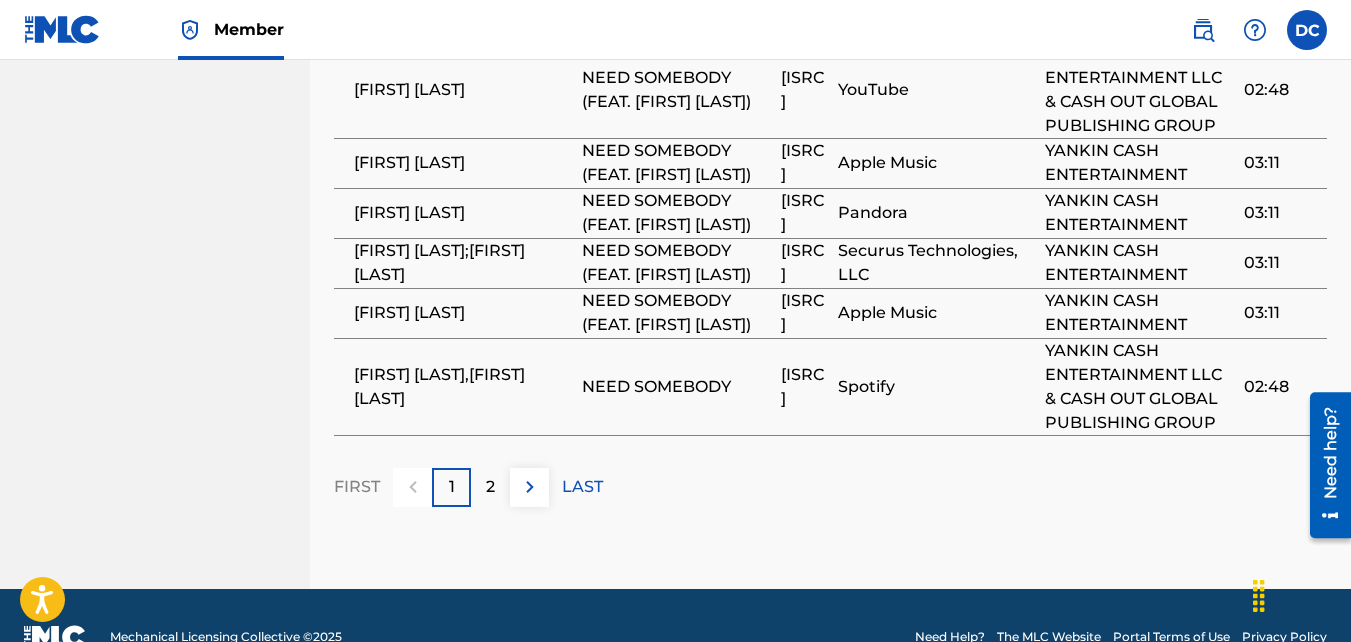 click on "2" at bounding box center (490, 487) 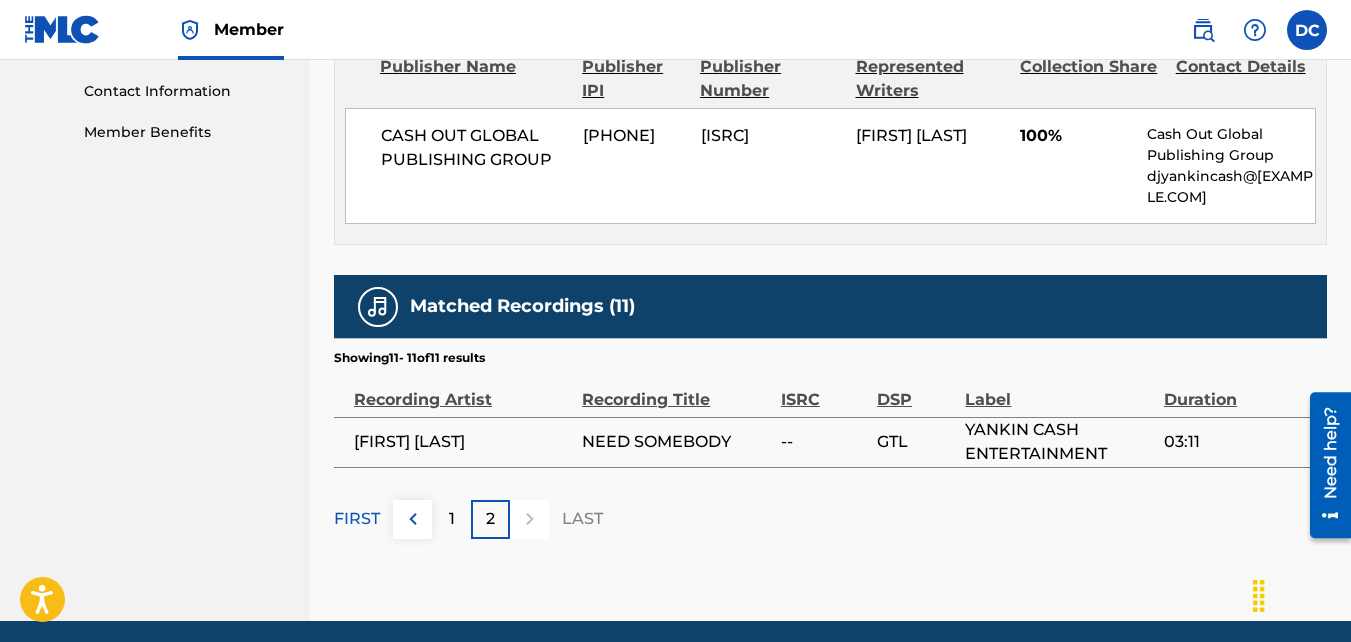 scroll, scrollTop: 1052, scrollLeft: 0, axis: vertical 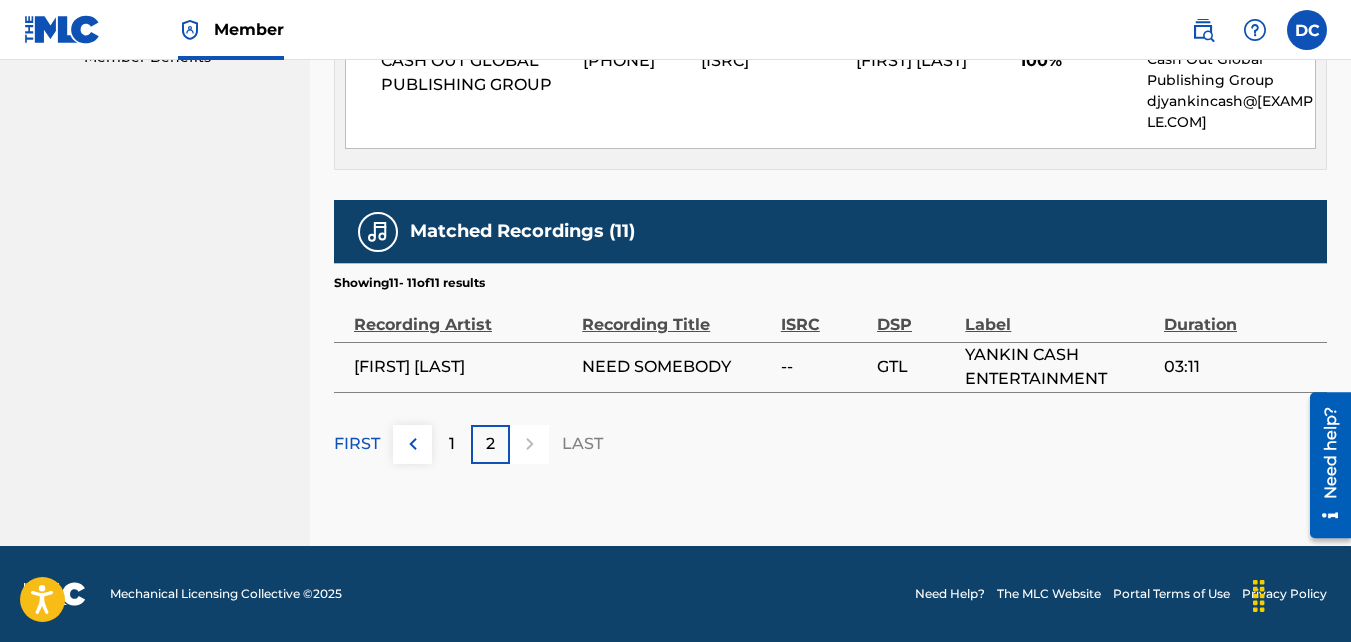 drag, startPoint x: 449, startPoint y: 442, endPoint x: 432, endPoint y: 447, distance: 17.720045 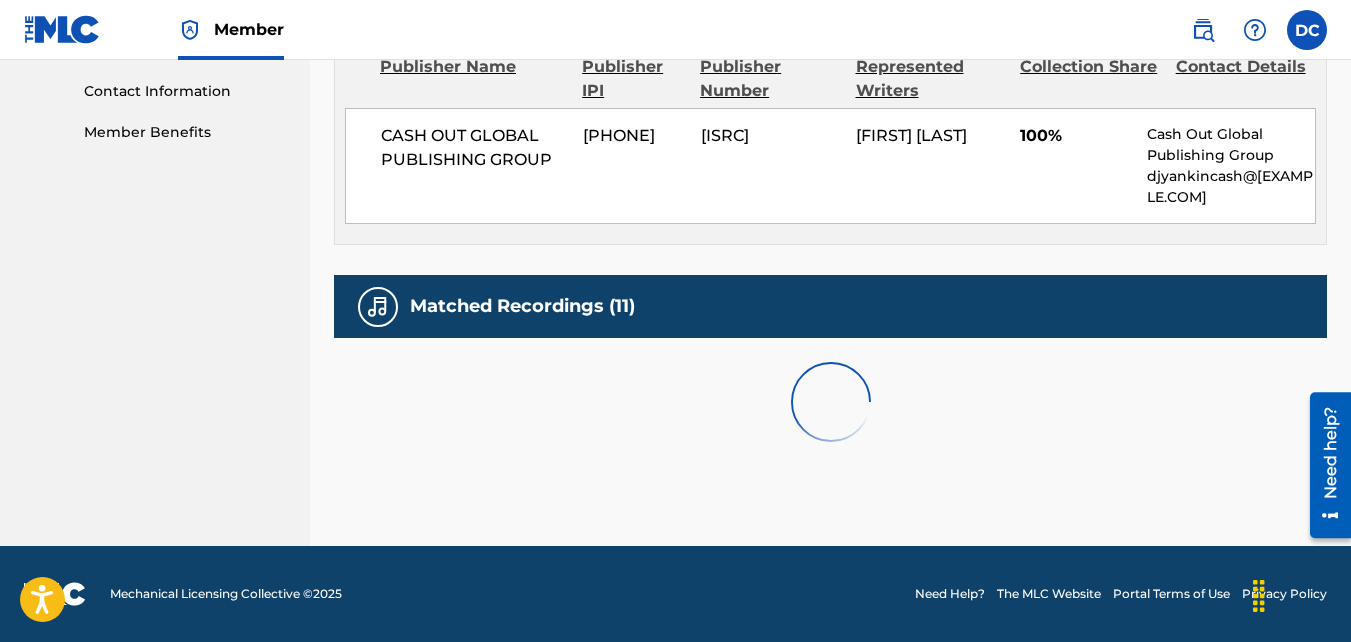 scroll, scrollTop: 1600, scrollLeft: 0, axis: vertical 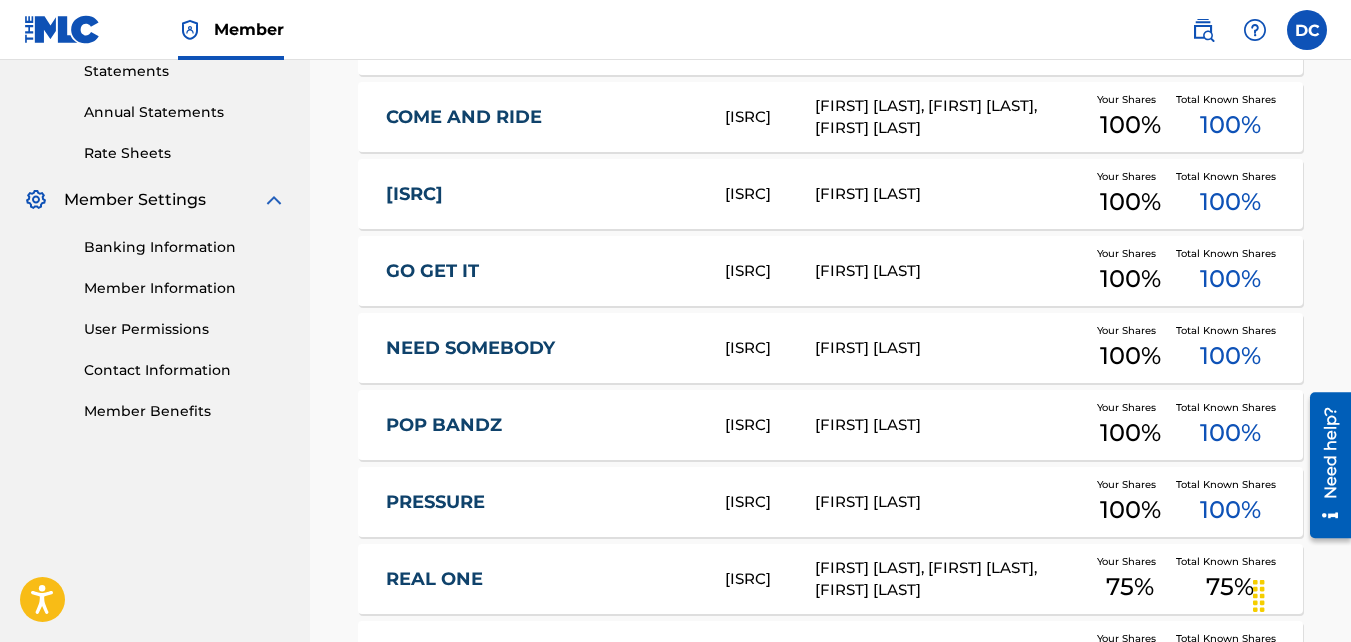 click on "[ISRC]" at bounding box center [770, 425] 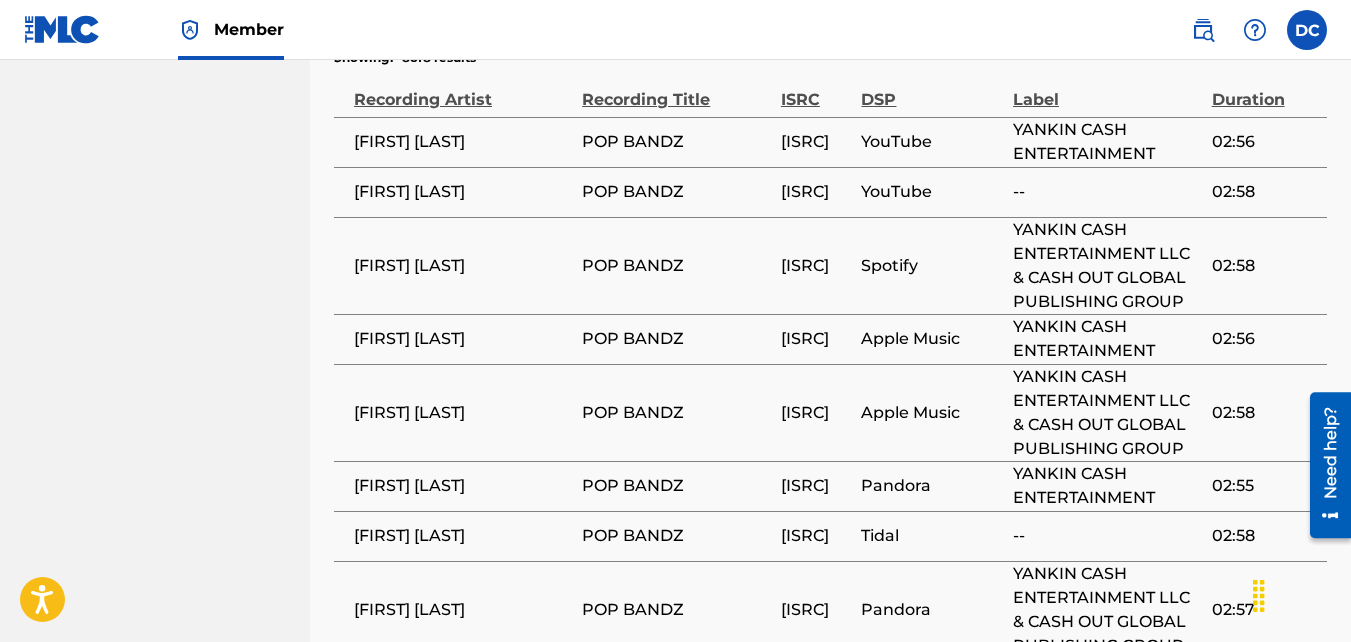scroll, scrollTop: 1270, scrollLeft: 0, axis: vertical 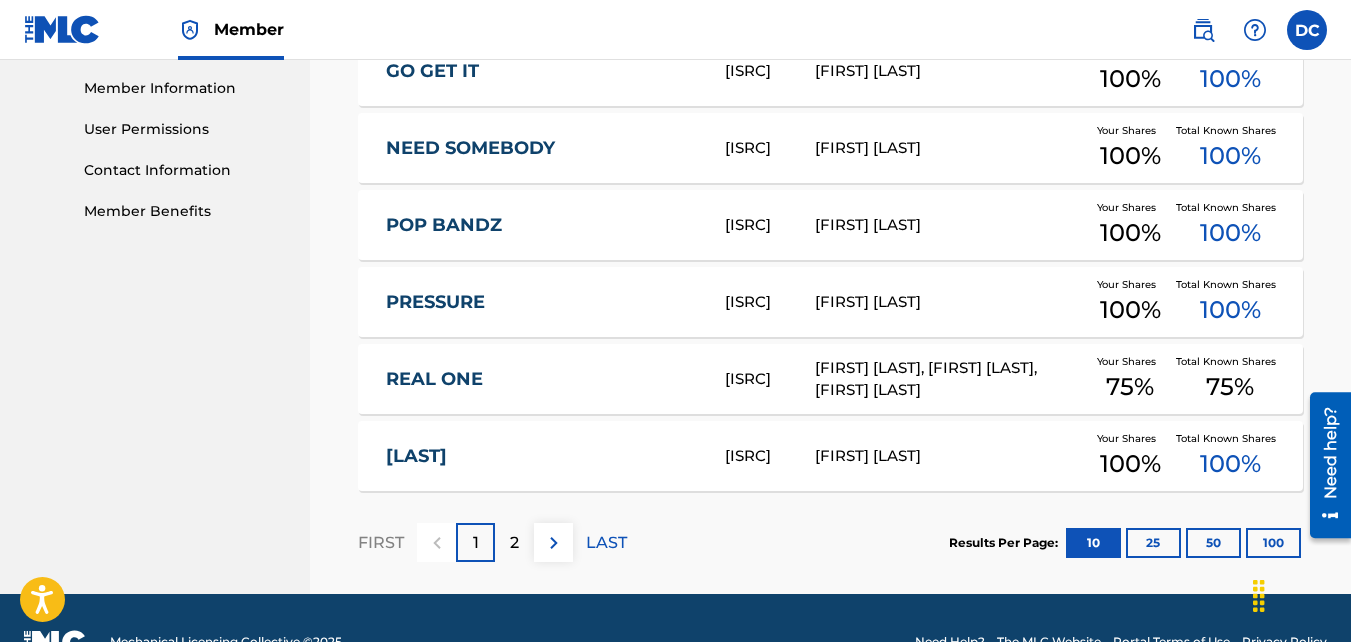 click on "[ISRC]" at bounding box center [770, 302] 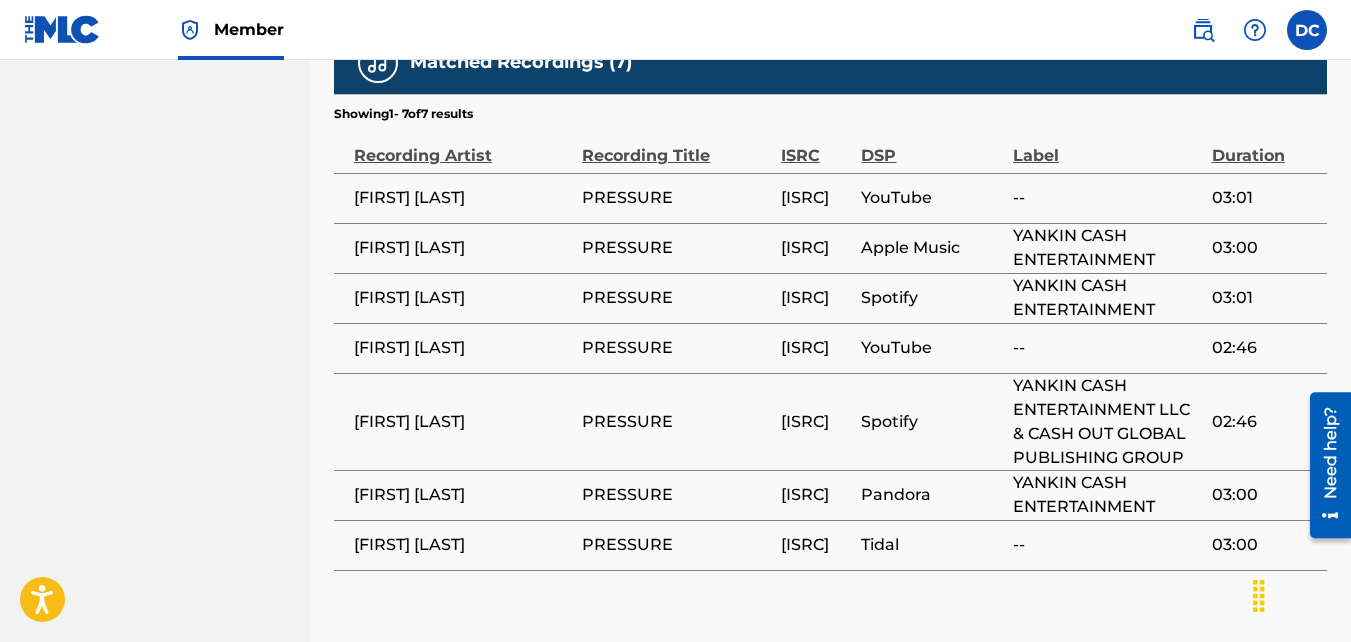 scroll, scrollTop: 1337, scrollLeft: 0, axis: vertical 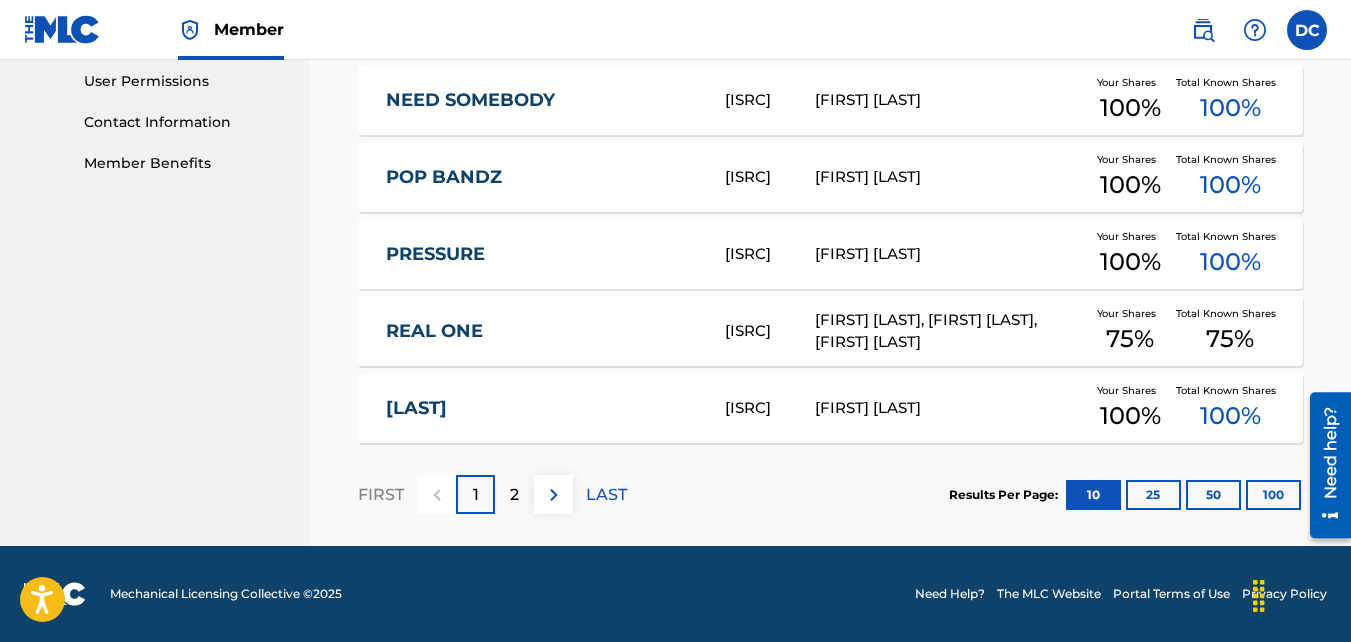 click on "[ISRC]" at bounding box center [770, 408] 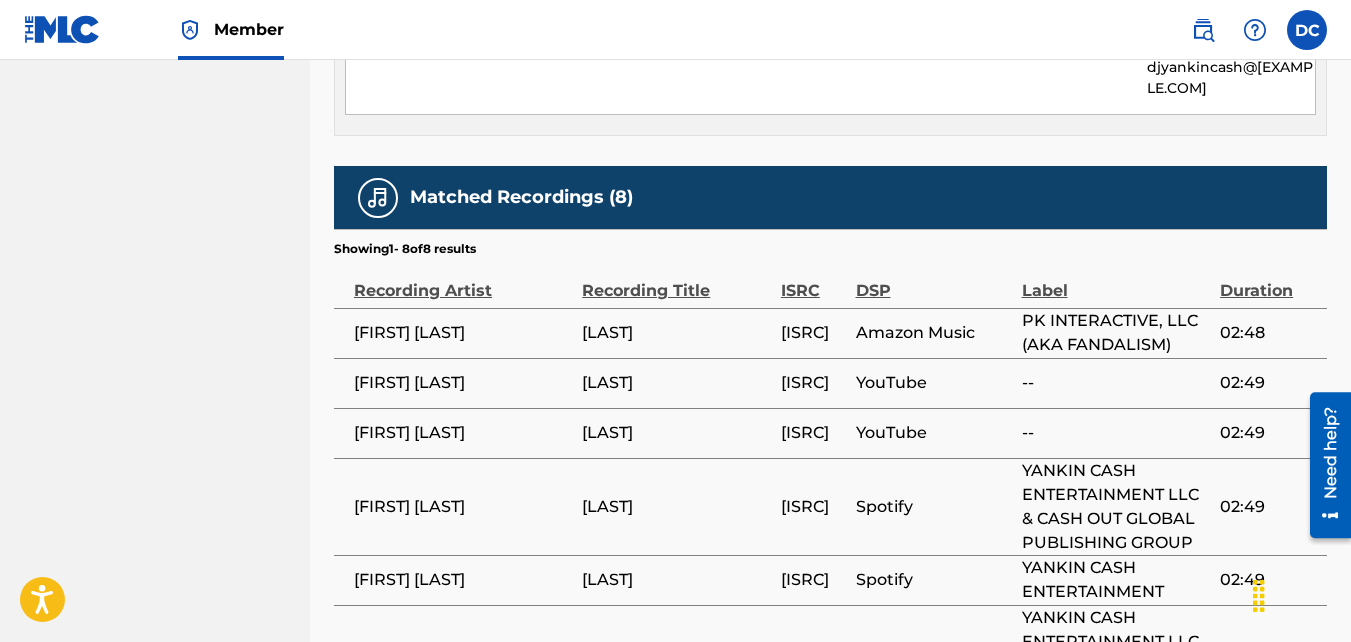 scroll, scrollTop: 1170, scrollLeft: 0, axis: vertical 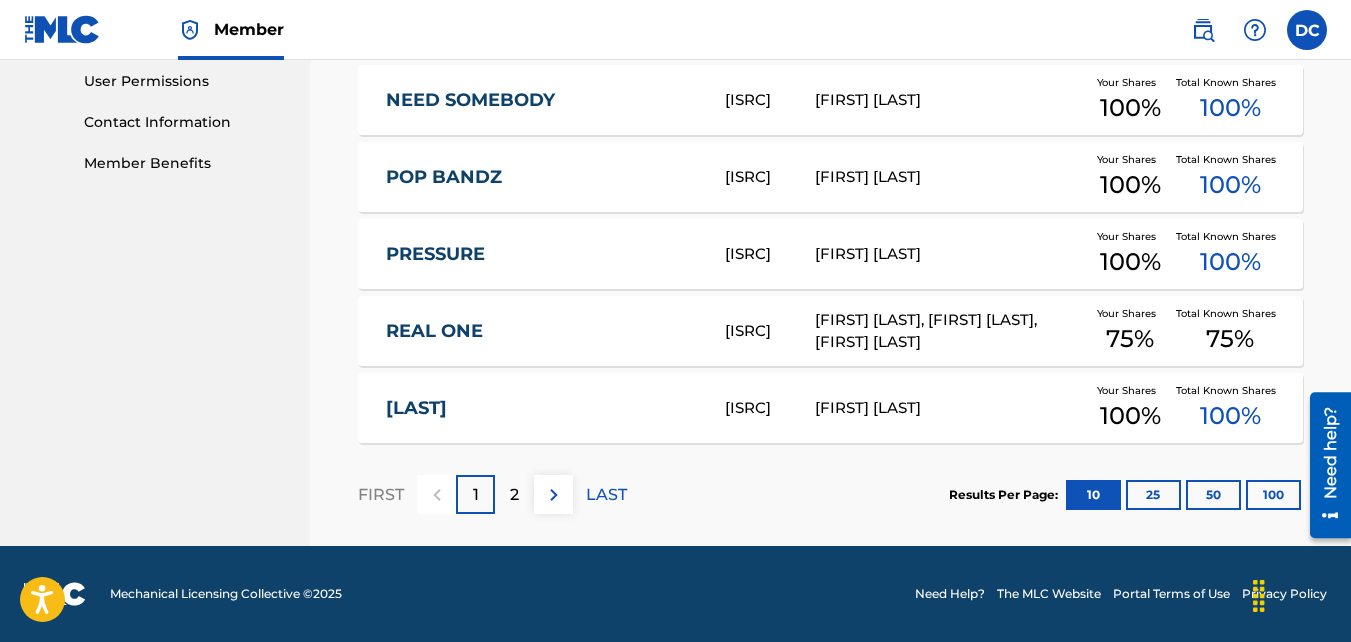 click on "2" at bounding box center [514, 495] 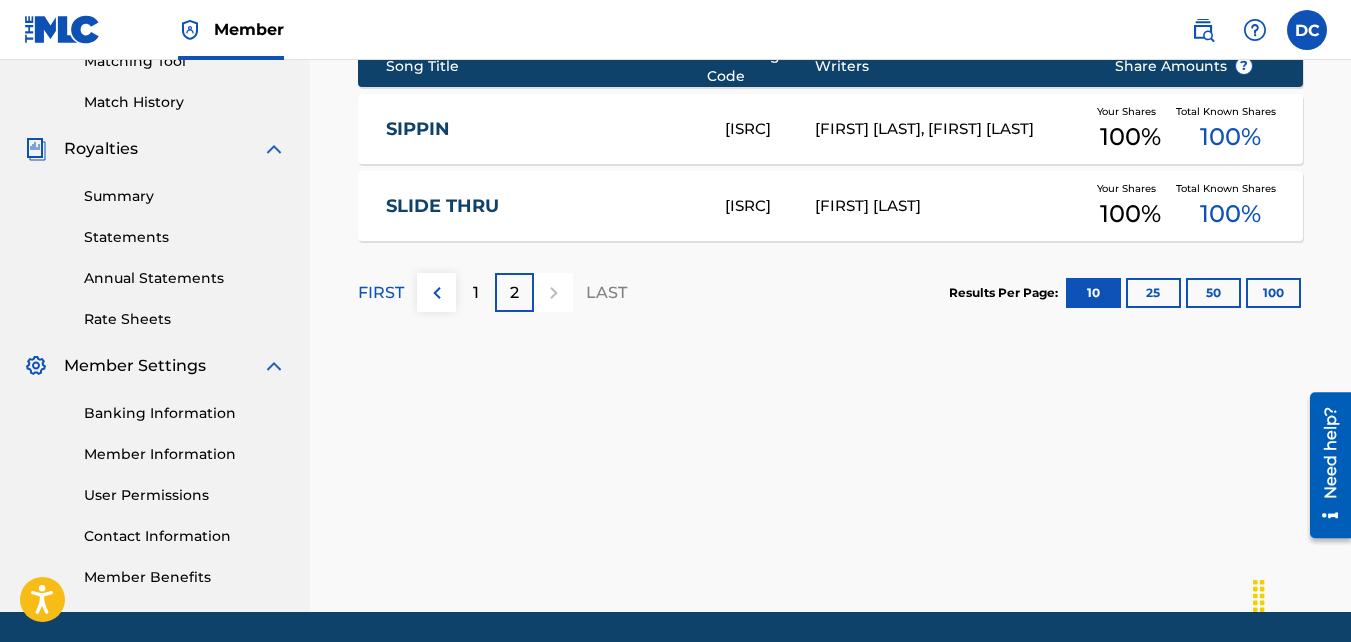 scroll, scrollTop: 398, scrollLeft: 0, axis: vertical 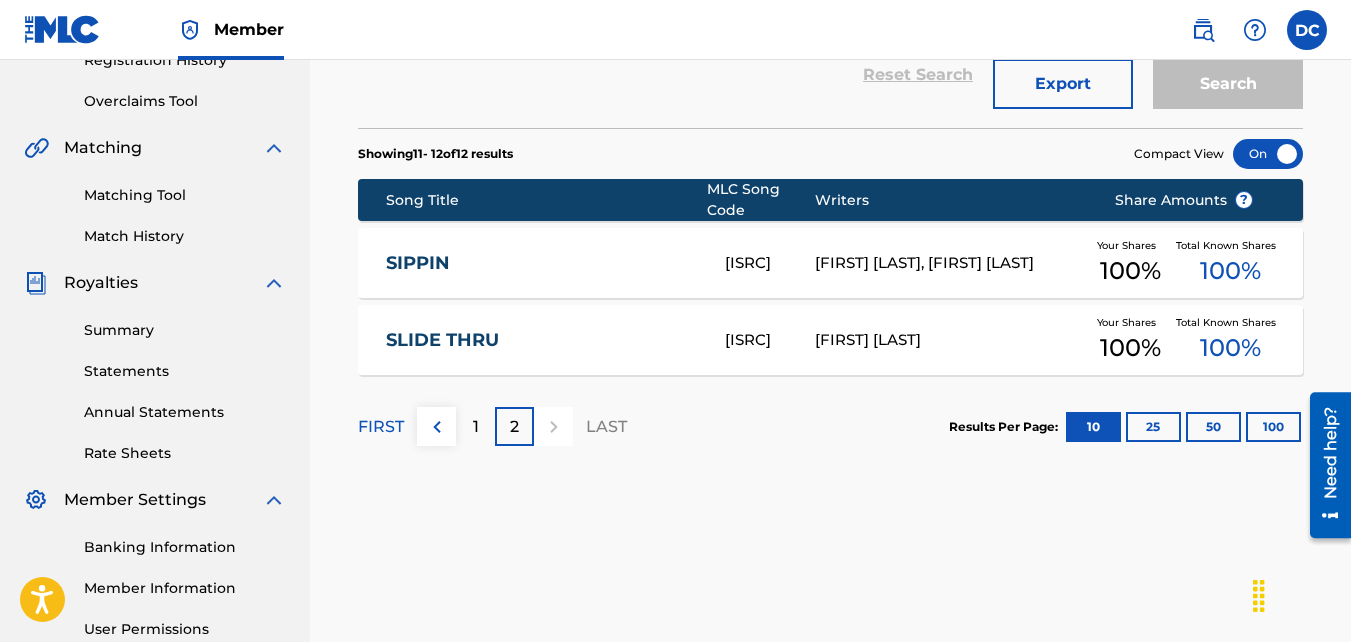click on "SIPPIN S98TGO [FIRST] [LAST], [FIRST] [LAST] Your Shares 100 % Total Known Shares 100 %" at bounding box center [830, 263] 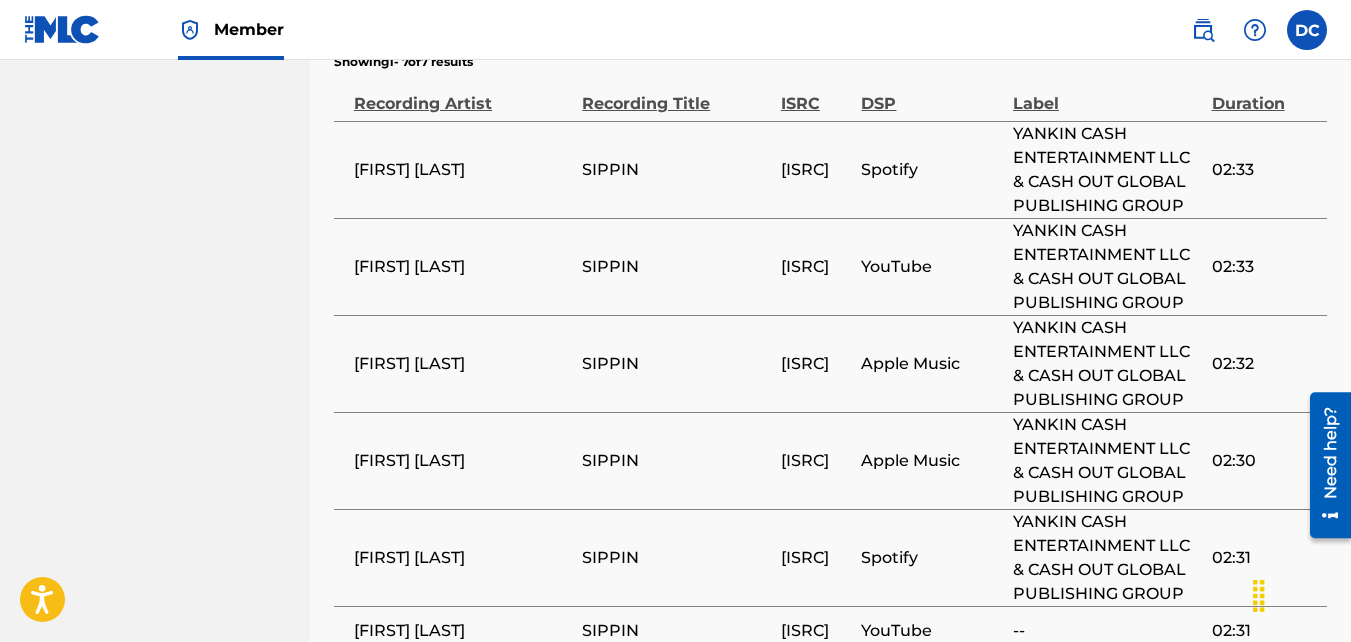 scroll, scrollTop: 1387, scrollLeft: 0, axis: vertical 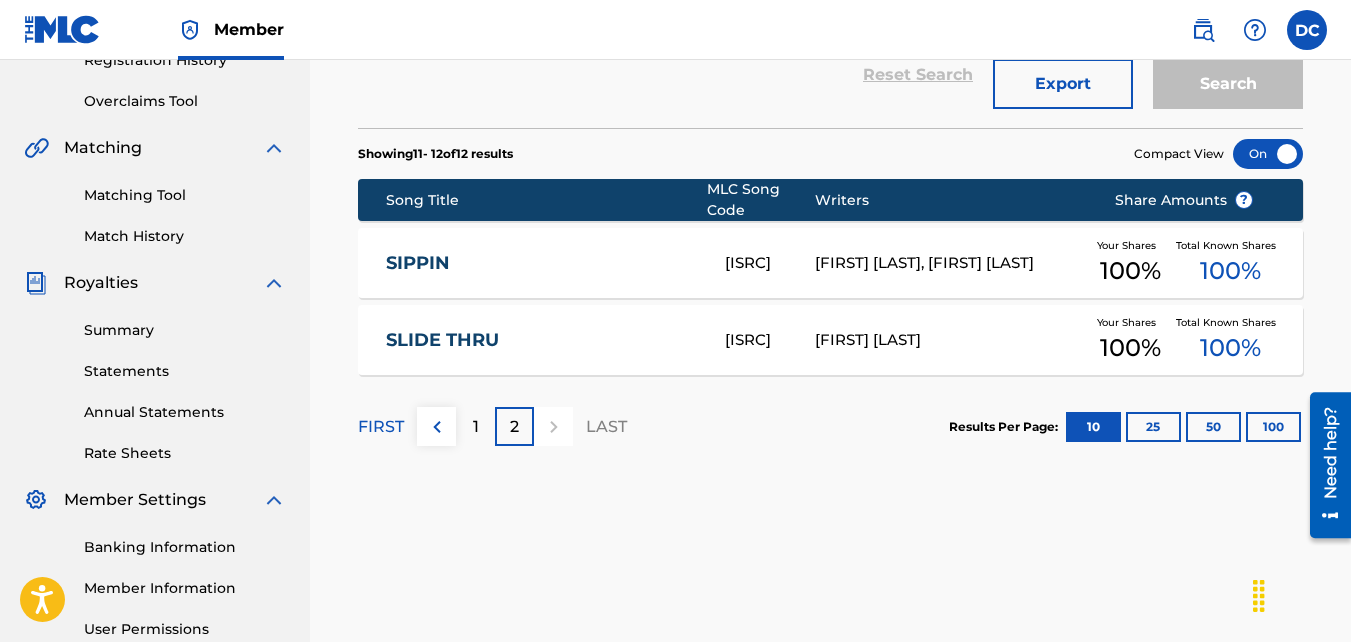 click on "1" at bounding box center [475, 426] 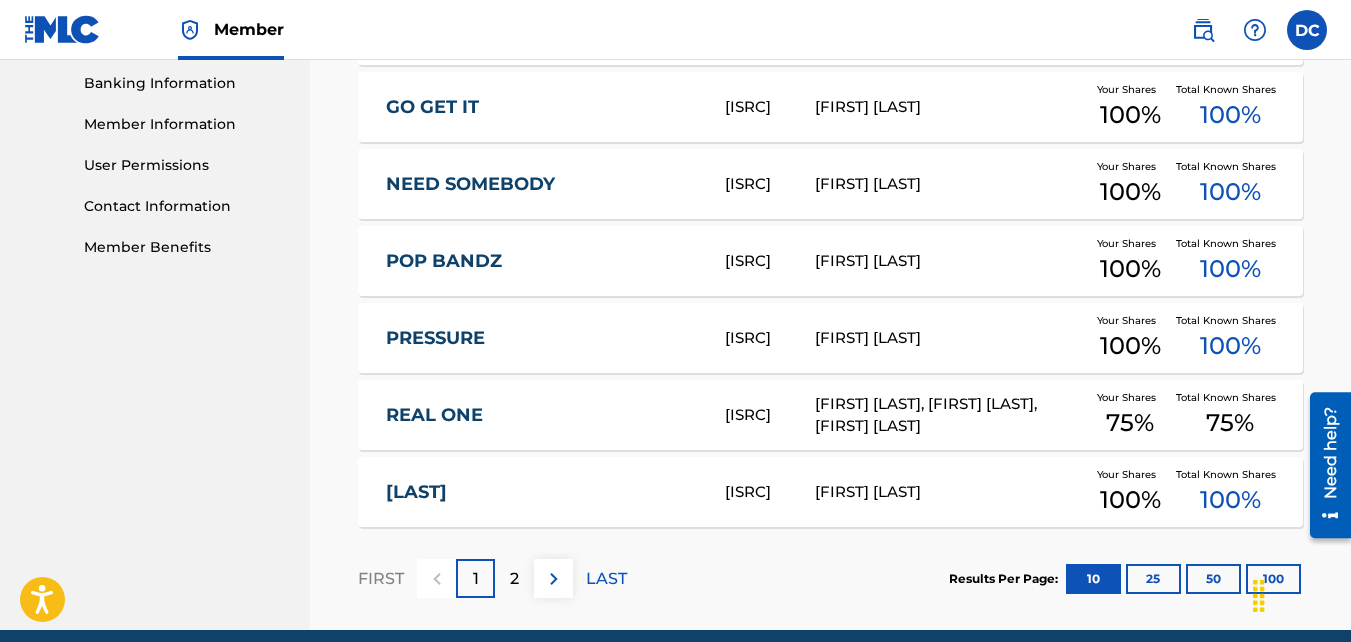 scroll, scrollTop: 898, scrollLeft: 0, axis: vertical 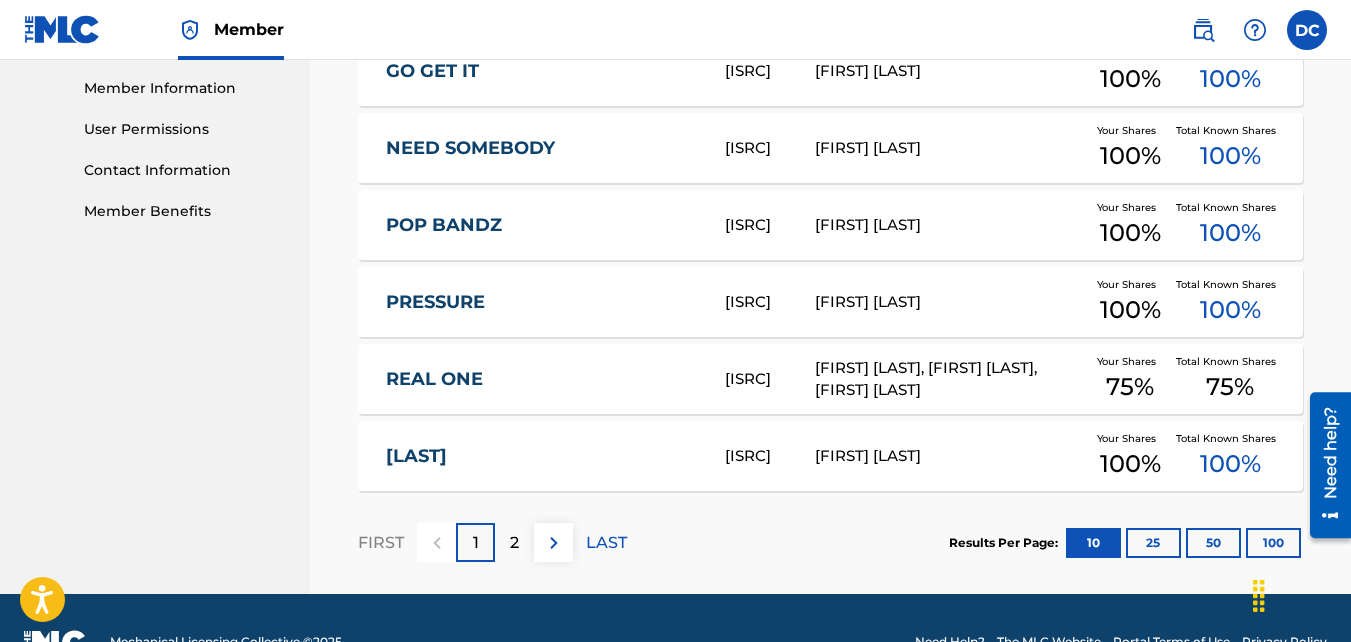 click on "REAL ONE" at bounding box center [542, 379] 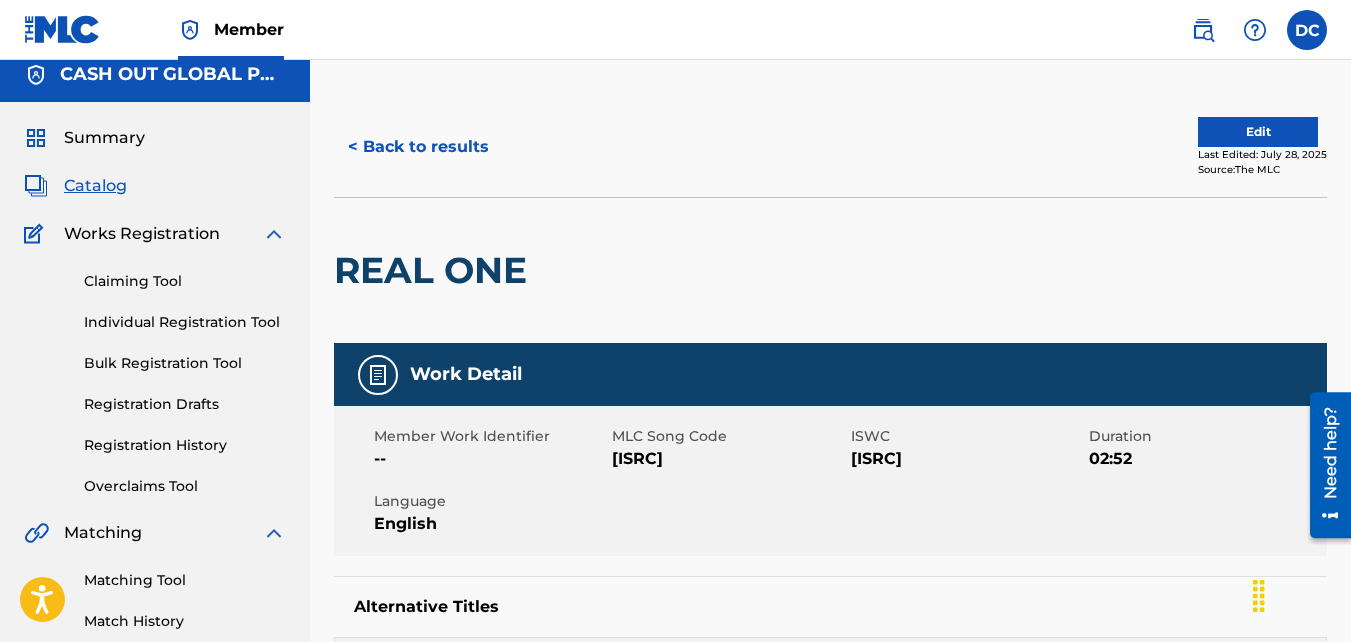 scroll, scrollTop: 0, scrollLeft: 0, axis: both 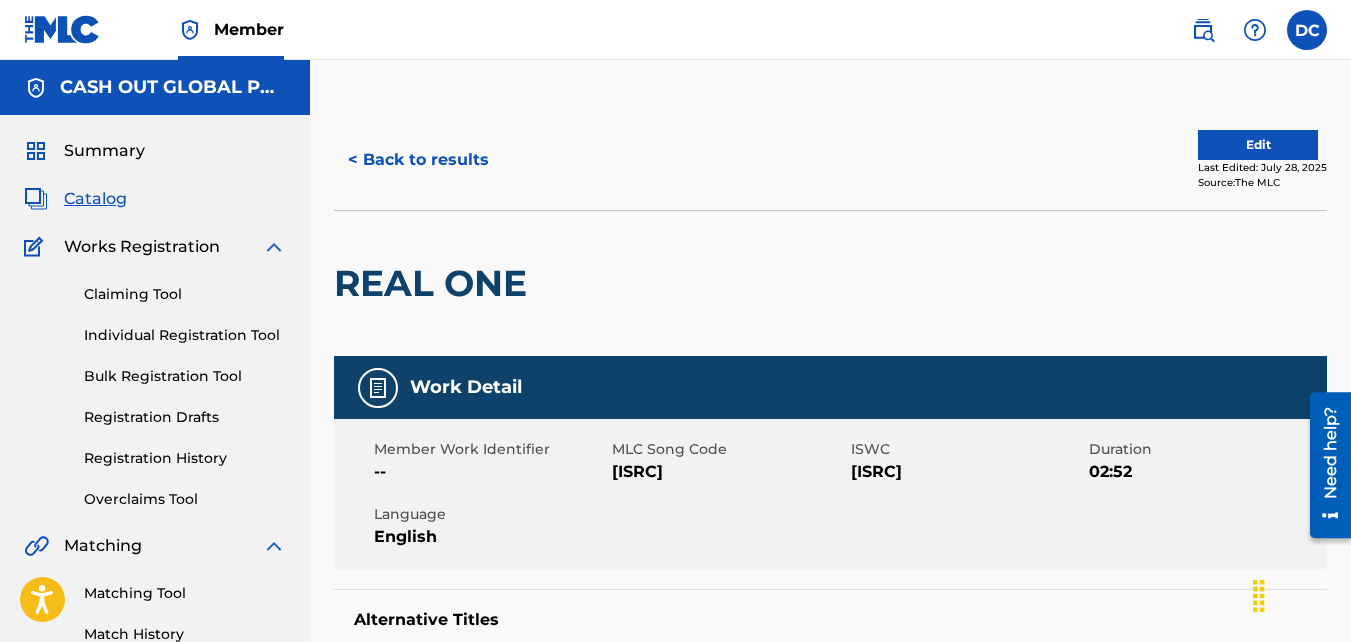 click at bounding box center (1255, 30) 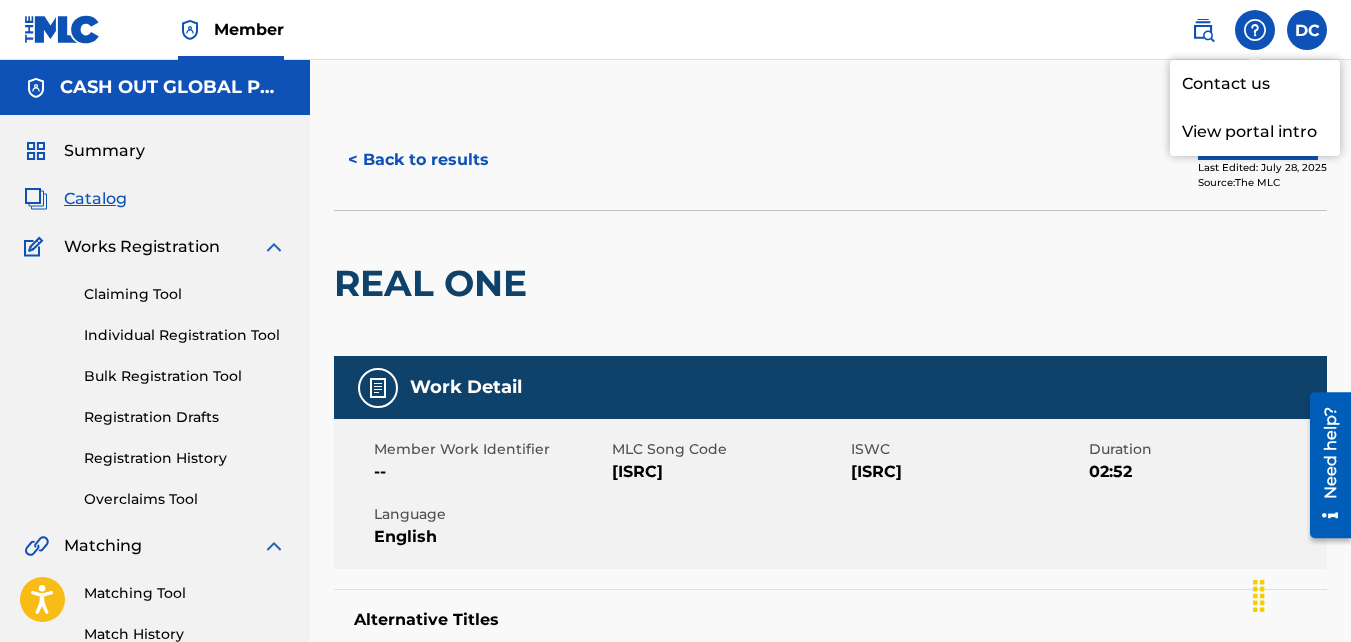 click on "Contact us" at bounding box center [1255, 84] 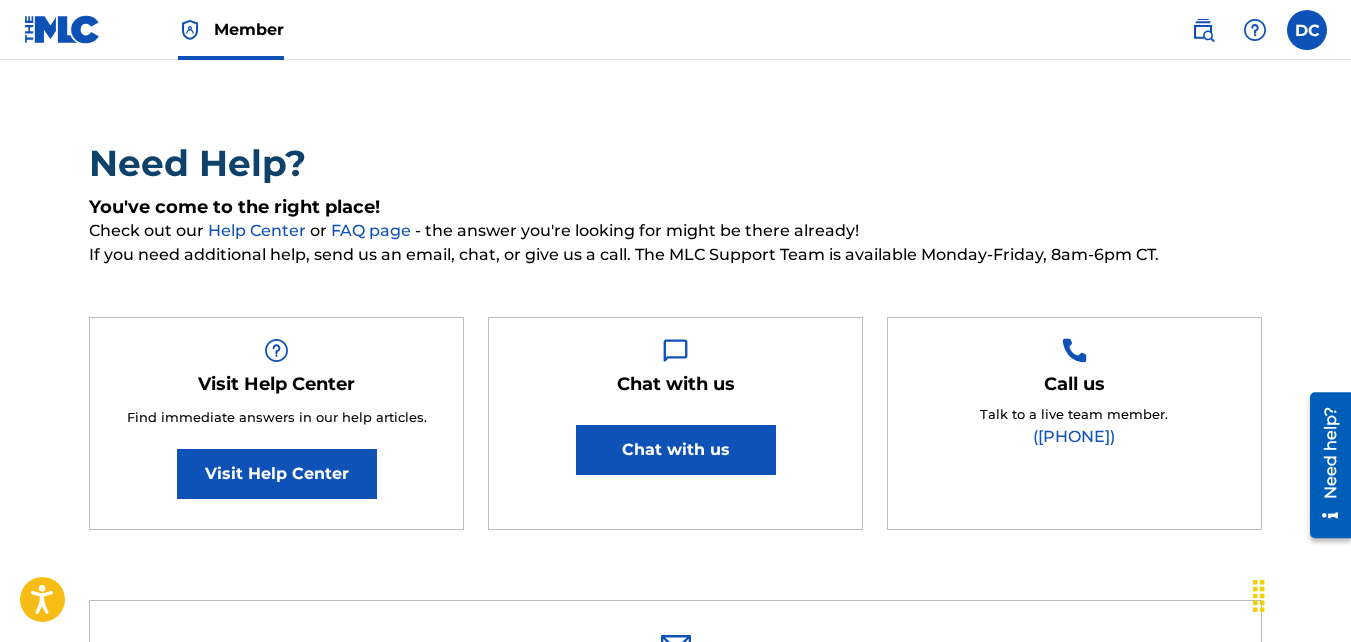 scroll, scrollTop: 200, scrollLeft: 0, axis: vertical 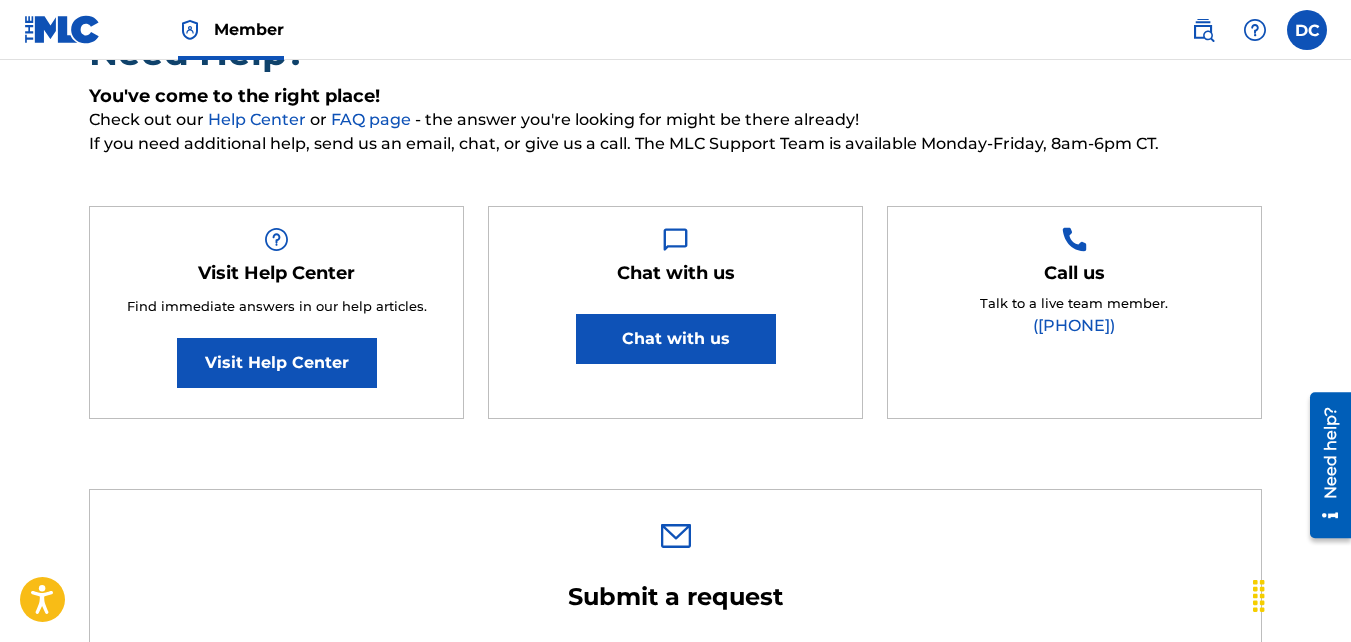 click on "Chat with us" at bounding box center [676, 339] 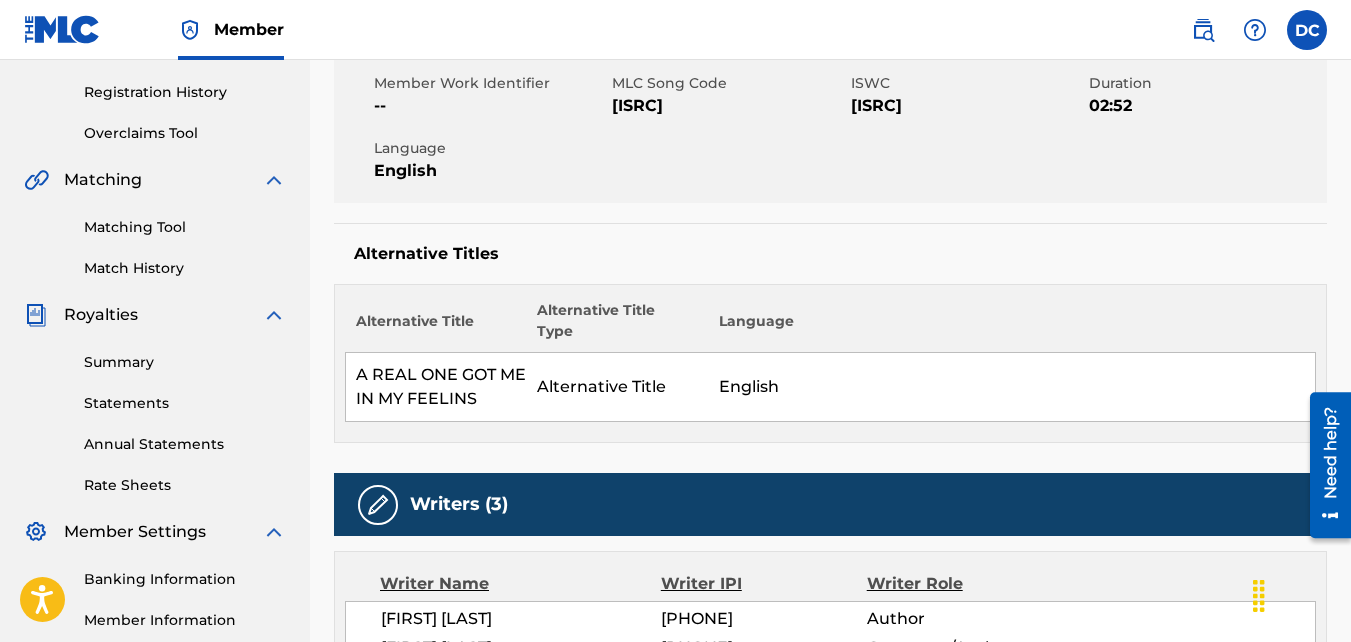 scroll, scrollTop: 300, scrollLeft: 0, axis: vertical 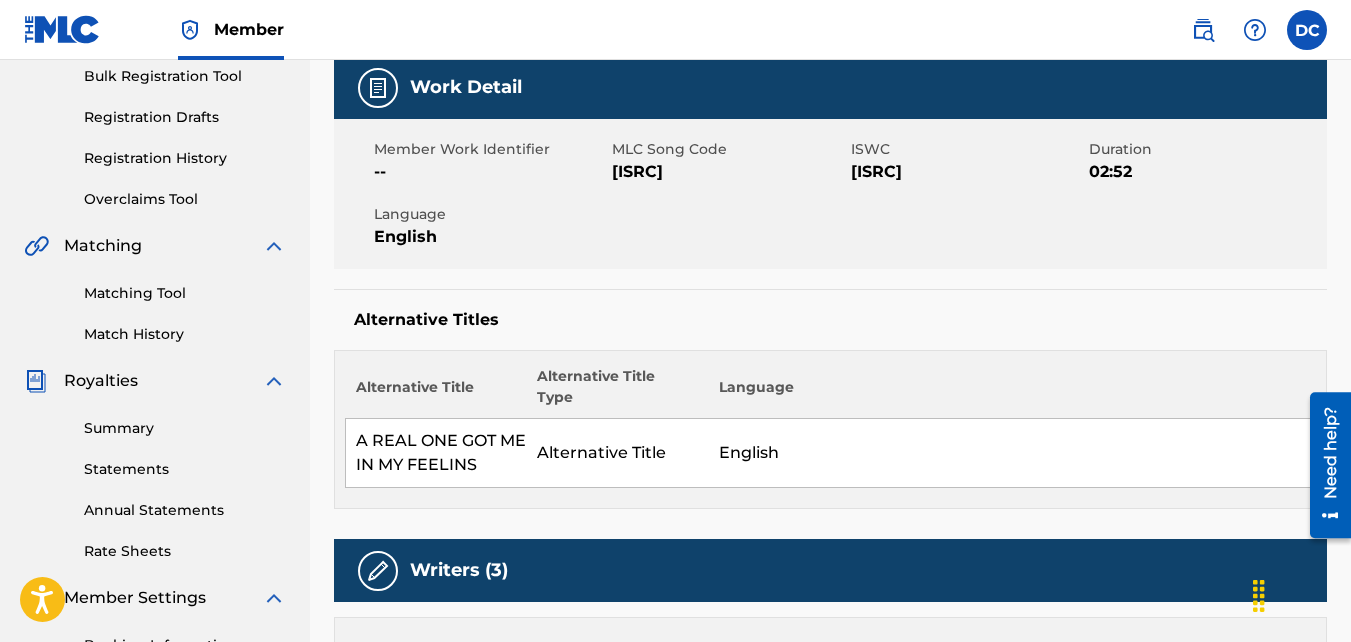 click on "Alternative Titles Alternative Title Alternative Title Type Language A REAL ONE GOT ME IN MY FEELINS Alternative Title English" at bounding box center [830, 399] 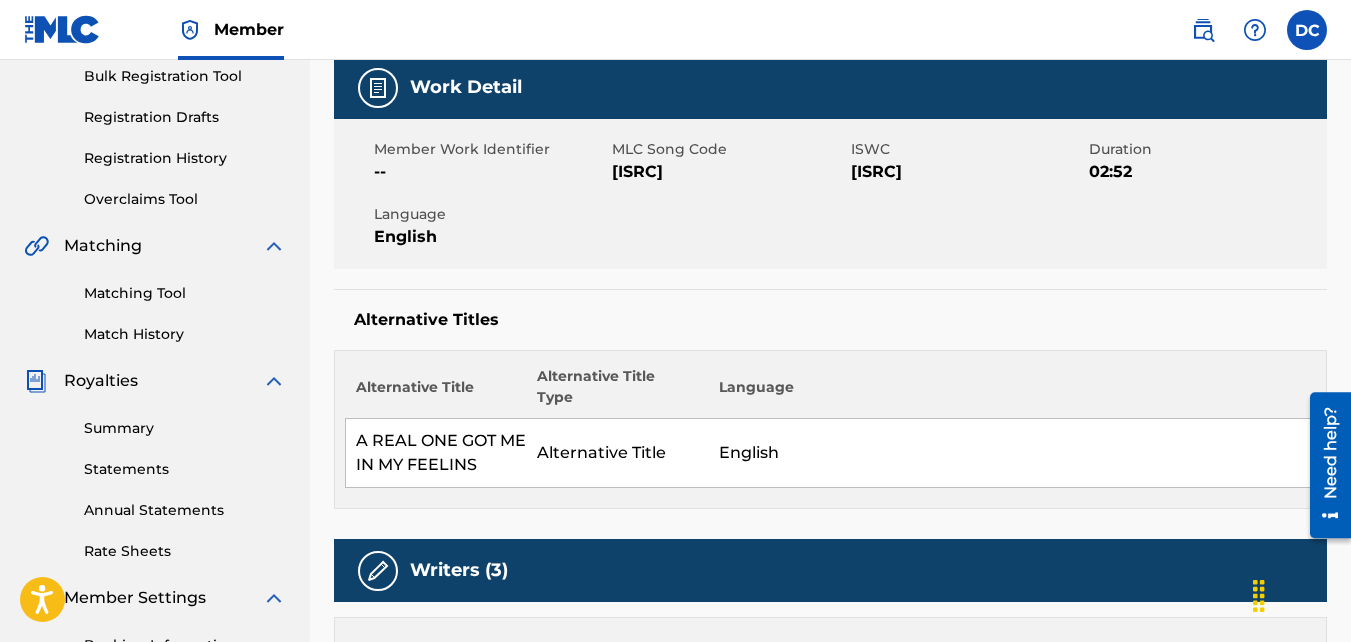 click at bounding box center (1255, 30) 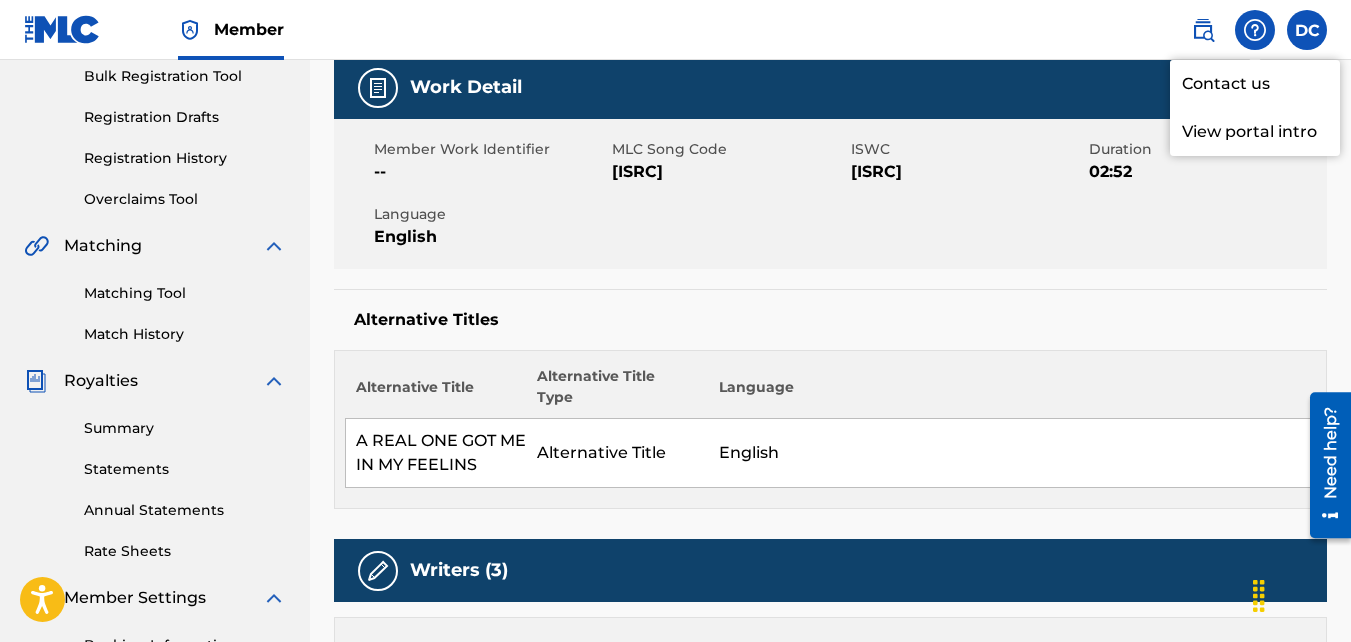 click at bounding box center (1203, 30) 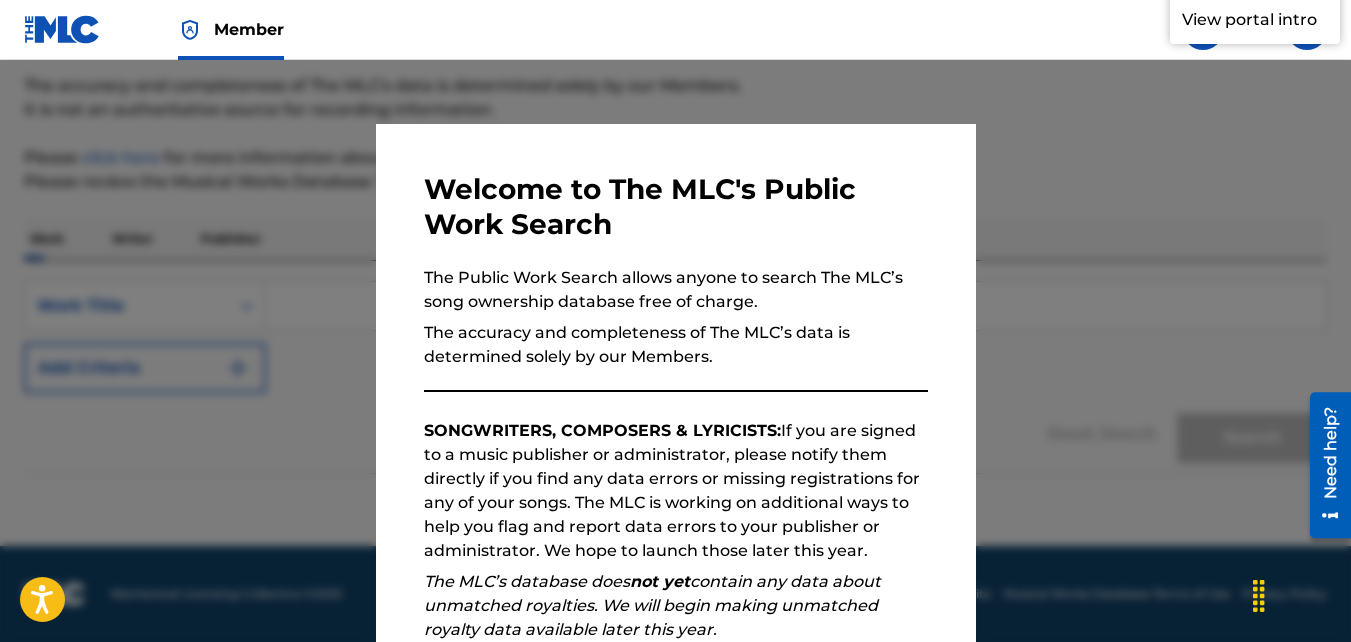 scroll, scrollTop: 0, scrollLeft: 0, axis: both 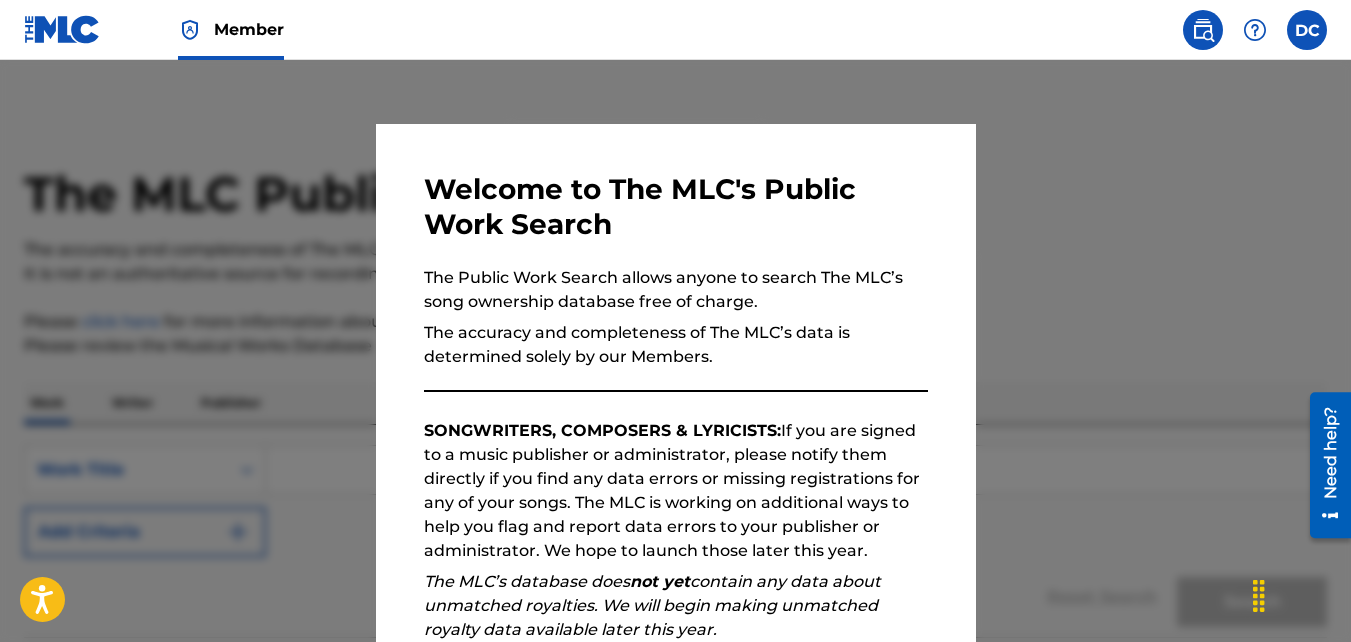 click at bounding box center [1203, 30] 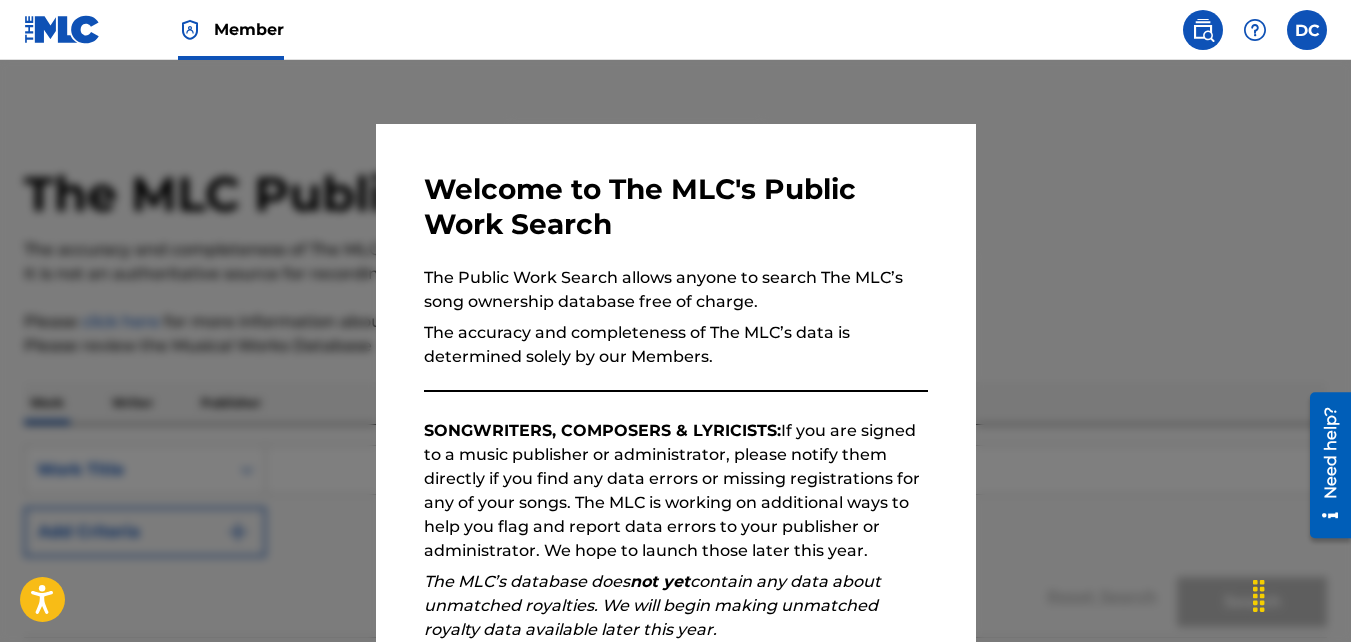 click at bounding box center [675, 381] 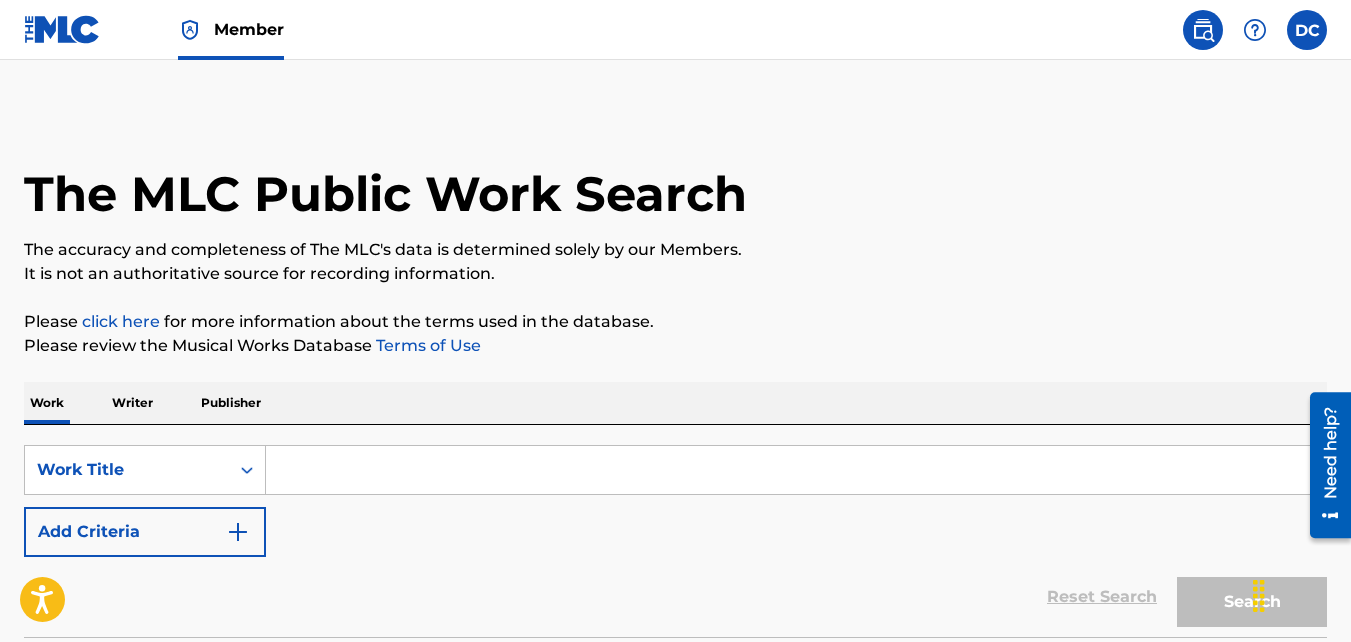 click on "Publisher" at bounding box center [231, 403] 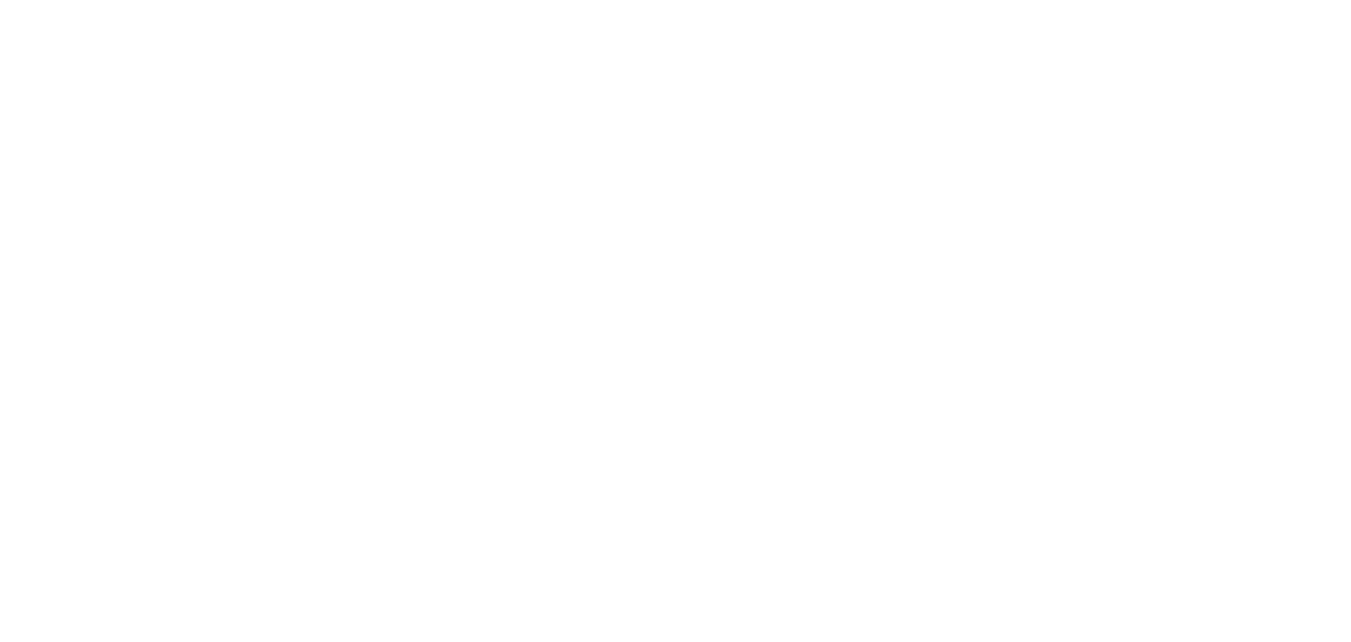 scroll, scrollTop: 0, scrollLeft: 0, axis: both 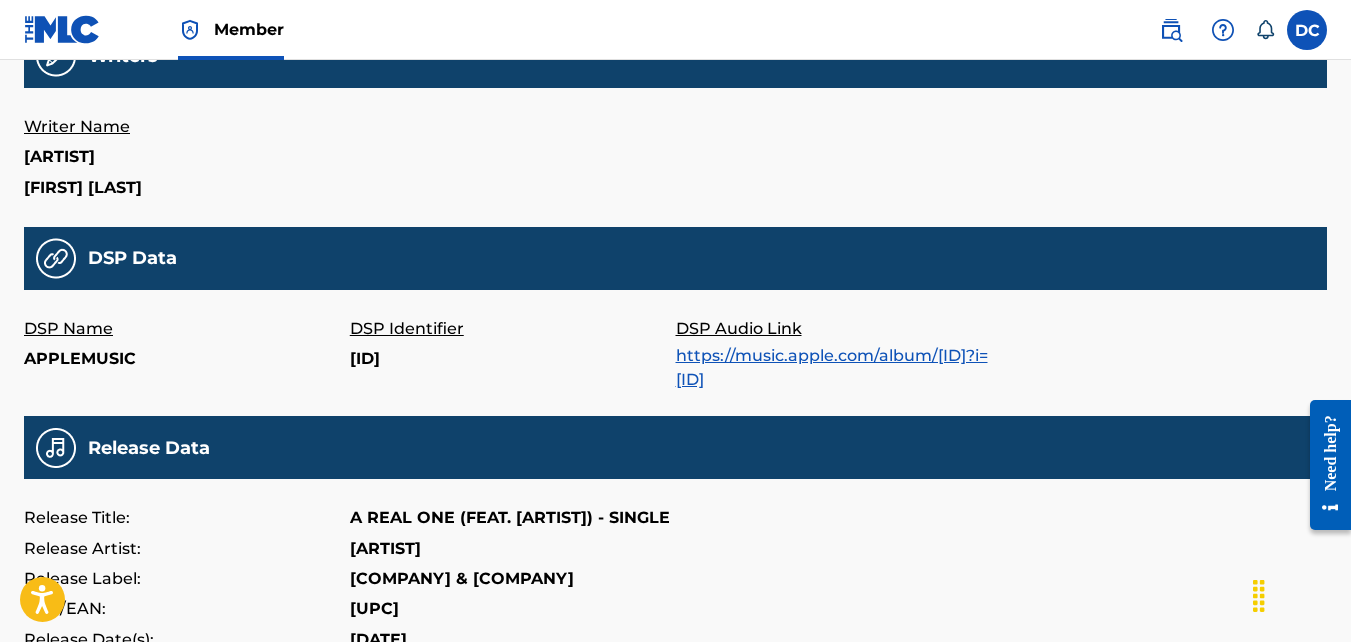 click on "https://music.apple.com/album/[ID]?i=[ID]" at bounding box center [832, 367] 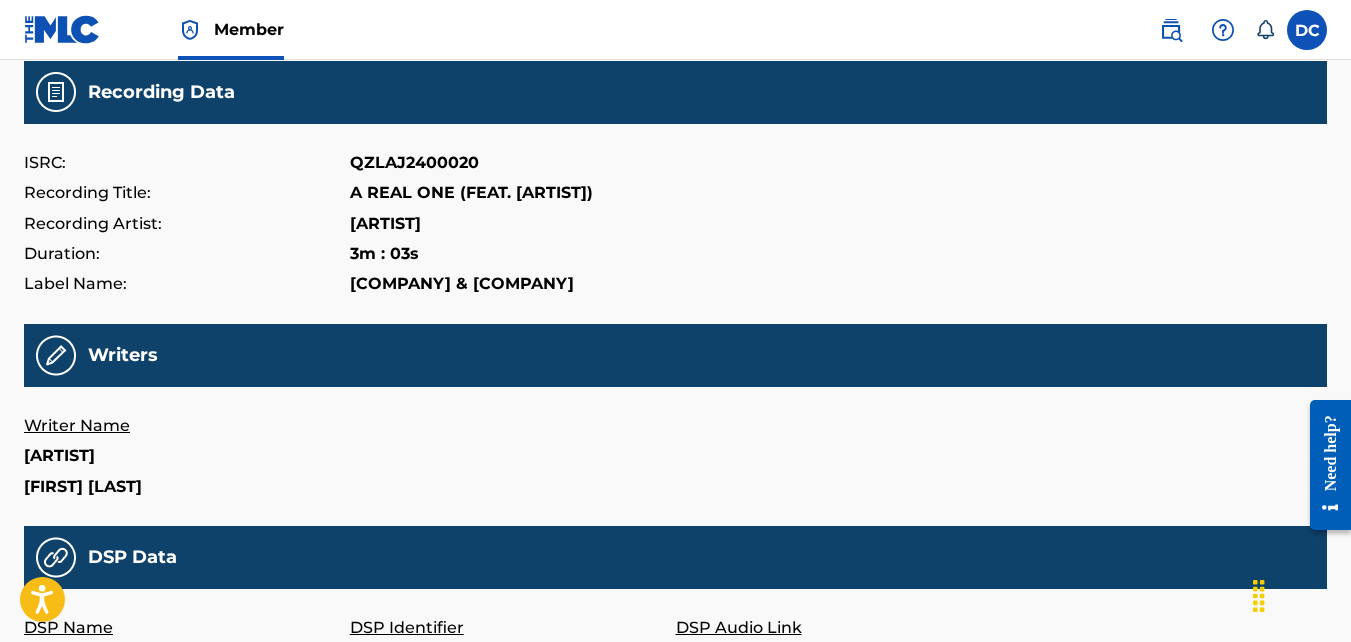 scroll, scrollTop: 216, scrollLeft: 0, axis: vertical 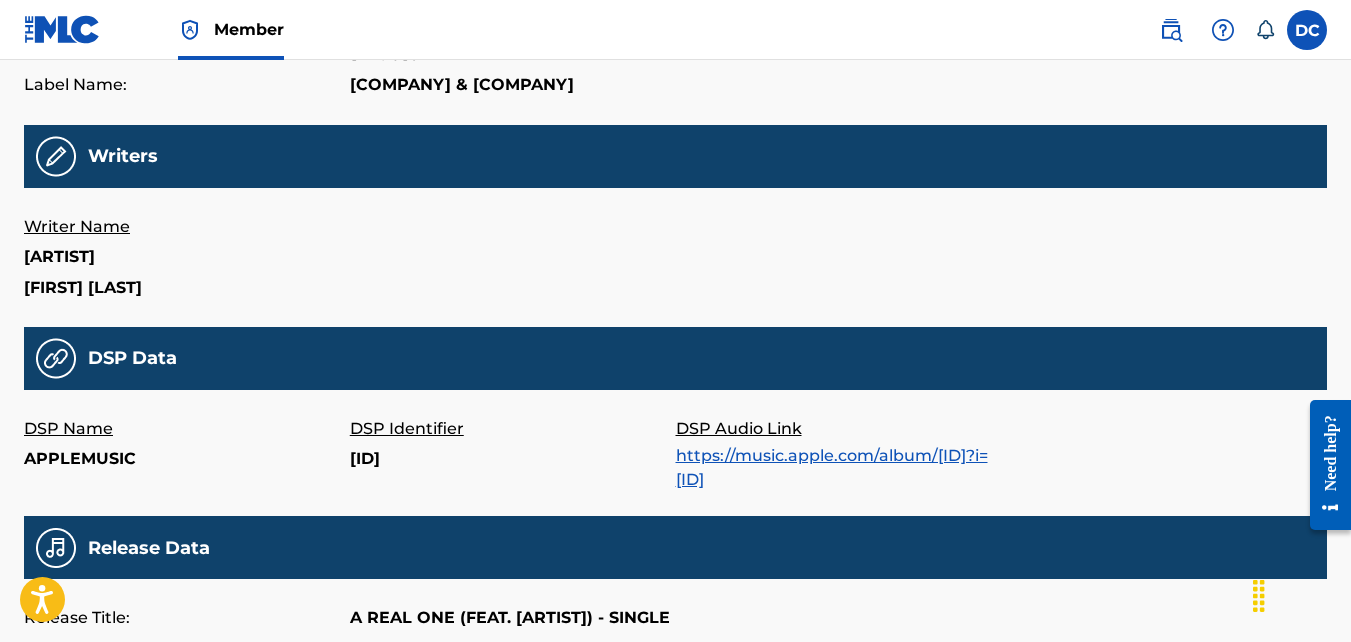 click on "https://music.apple.com/album/[ID]?i=[ID]" at bounding box center [832, 467] 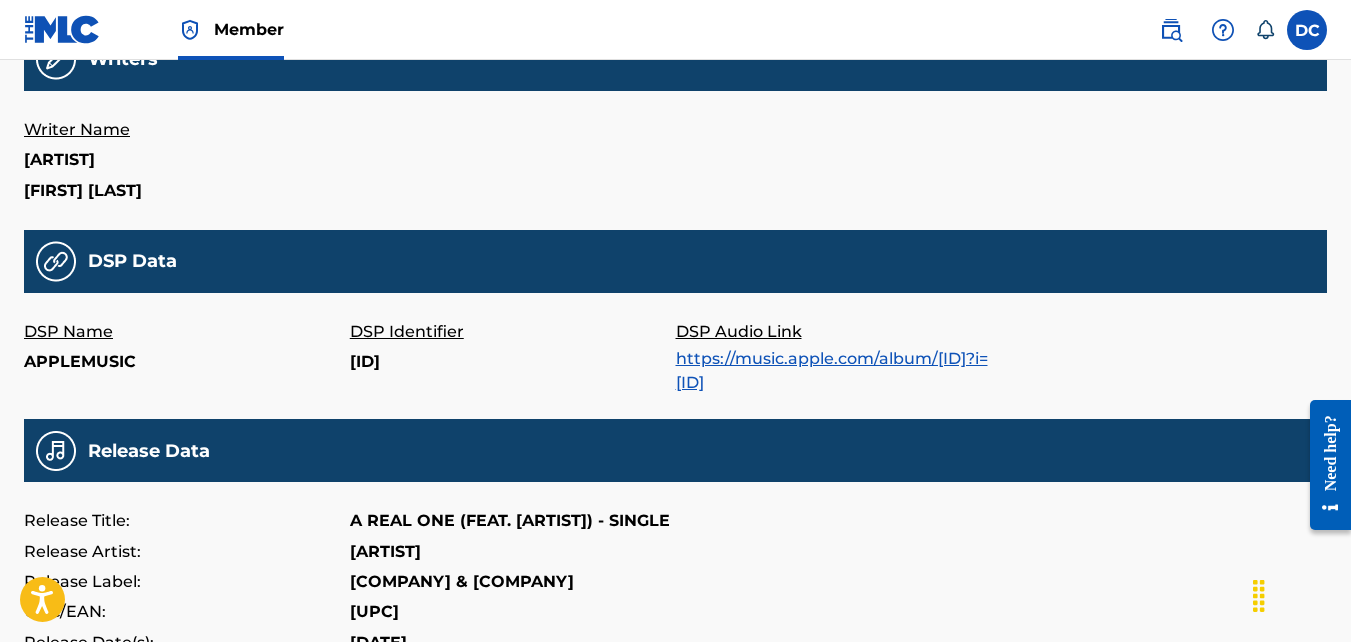 scroll, scrollTop: 416, scrollLeft: 0, axis: vertical 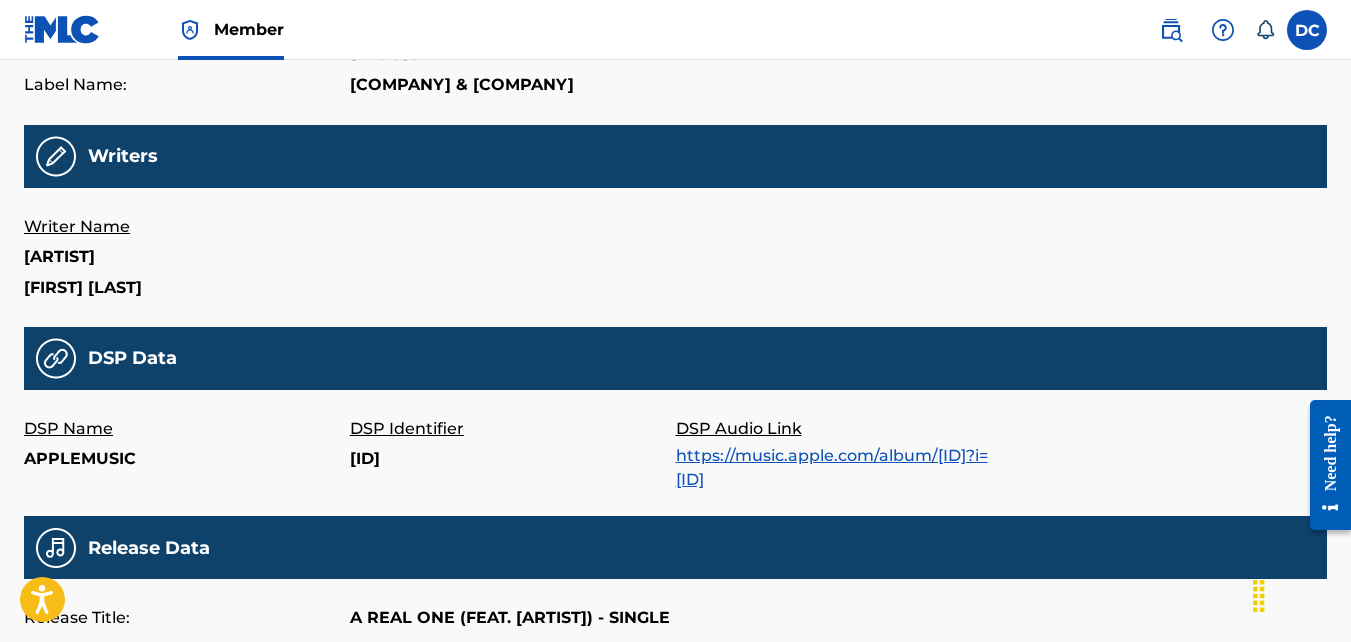 click at bounding box center (56, 358) 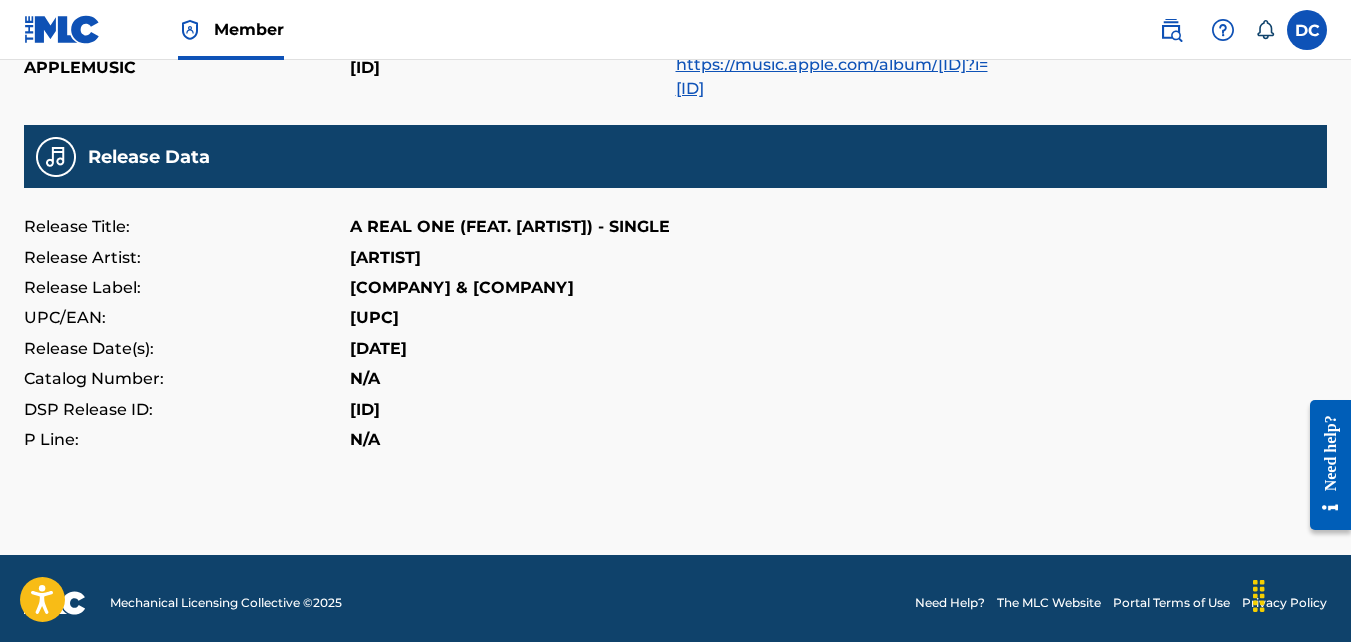 scroll, scrollTop: 816, scrollLeft: 0, axis: vertical 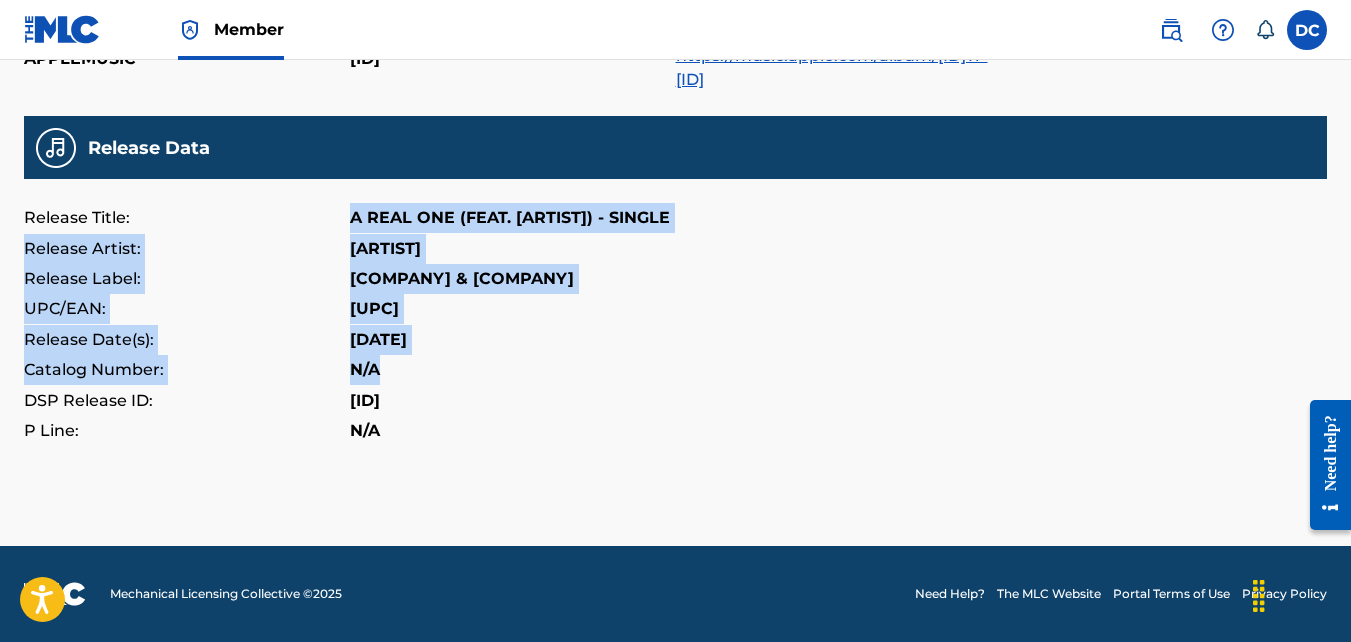 drag, startPoint x: 332, startPoint y: 210, endPoint x: 447, endPoint y: 382, distance: 206.90337 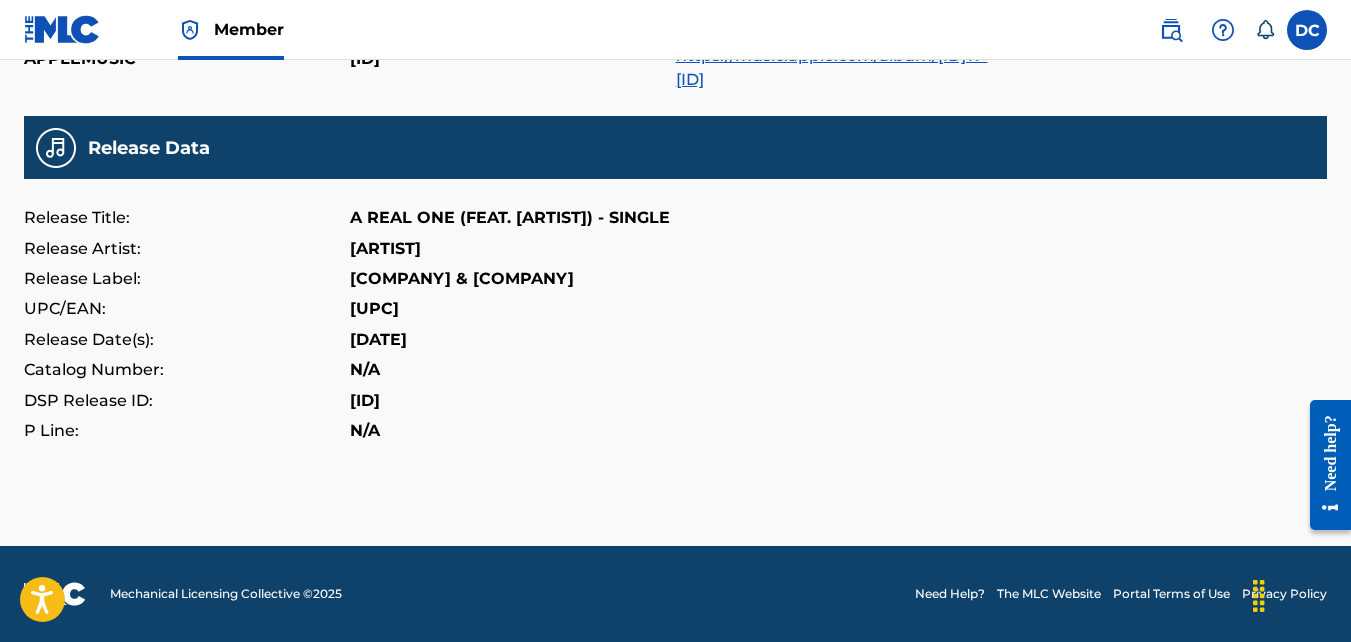drag, startPoint x: 447, startPoint y: 382, endPoint x: 579, endPoint y: 391, distance: 132.30646 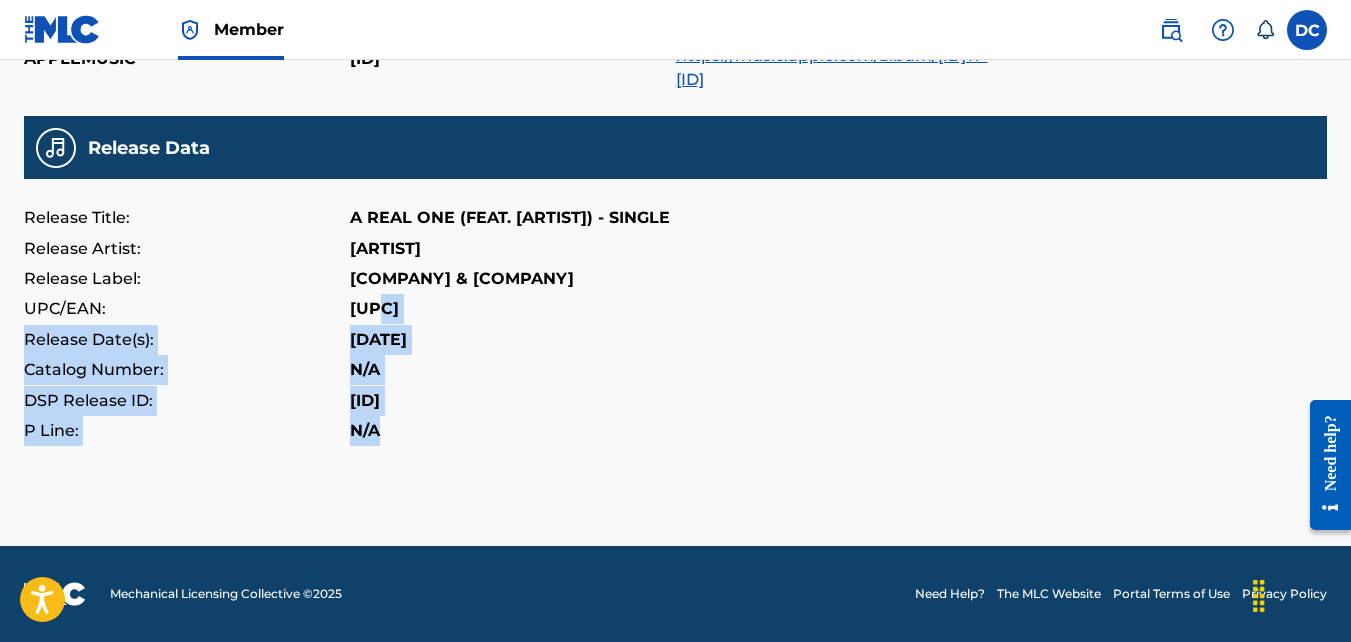 drag, startPoint x: 457, startPoint y: 431, endPoint x: 375, endPoint y: 313, distance: 143.69412 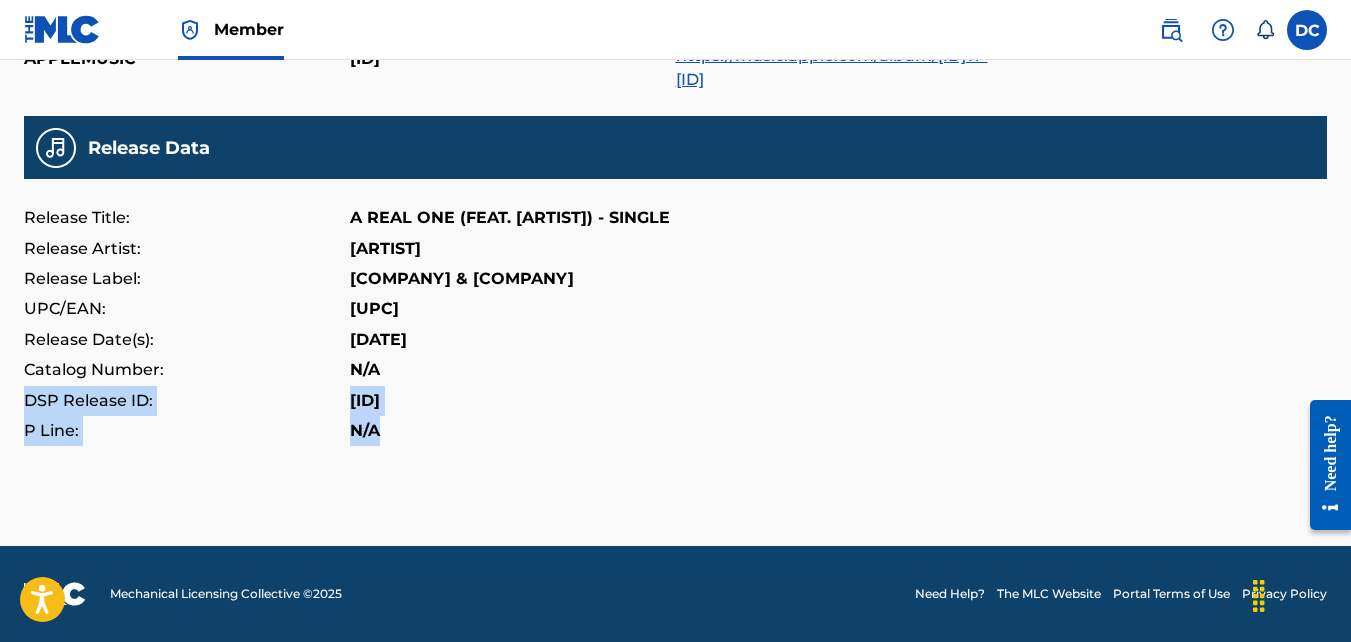 drag, startPoint x: 474, startPoint y: 420, endPoint x: 442, endPoint y: 365, distance: 63.631752 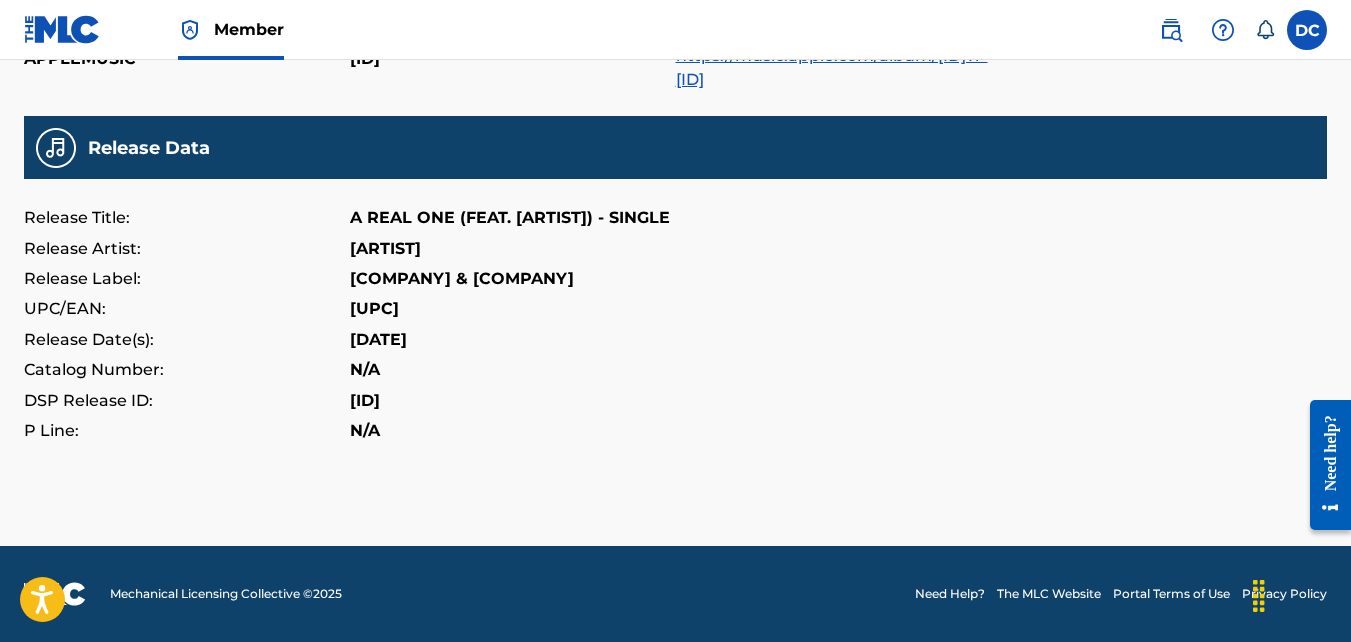 drag, startPoint x: 442, startPoint y: 365, endPoint x: 318, endPoint y: 233, distance: 181.1077 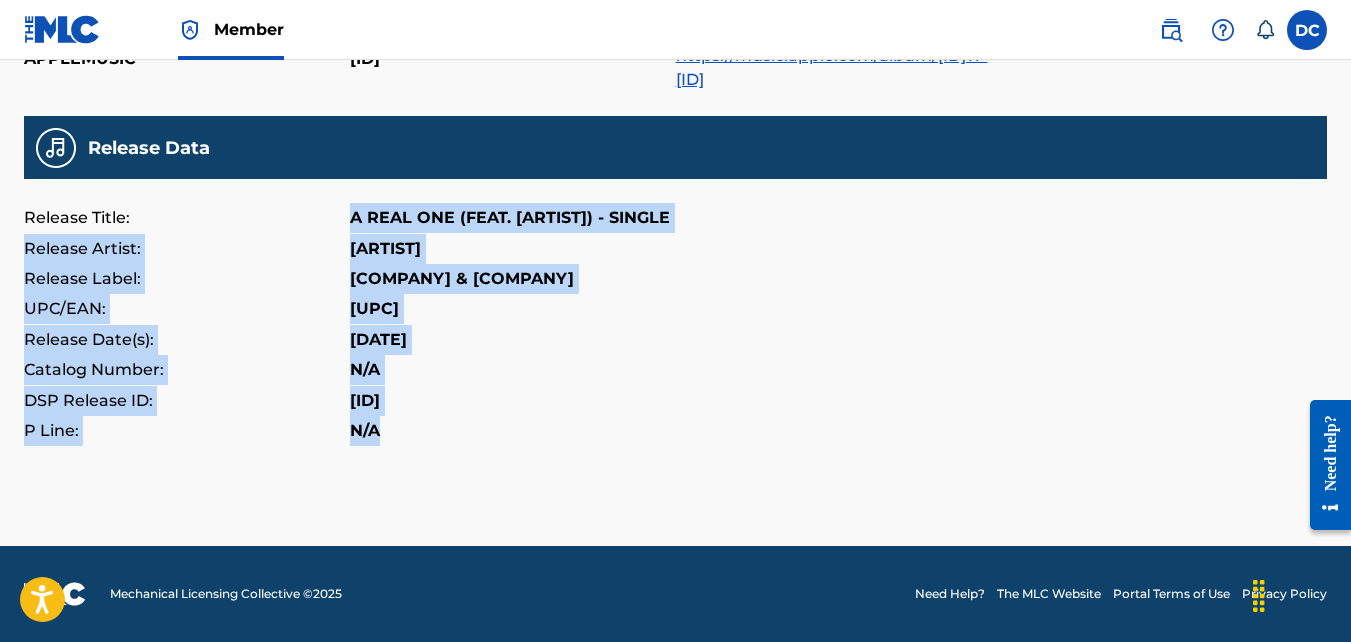 drag, startPoint x: 350, startPoint y: 217, endPoint x: 381, endPoint y: 426, distance: 211.28653 